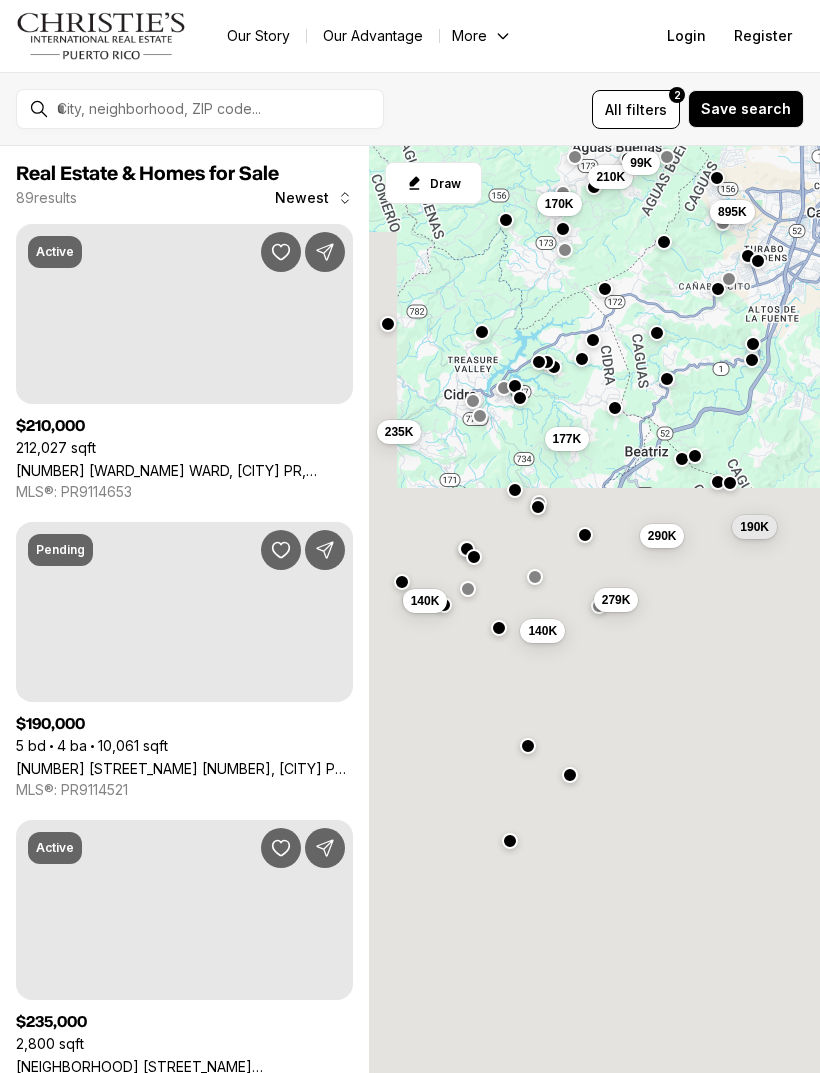scroll, scrollTop: 0, scrollLeft: 0, axis: both 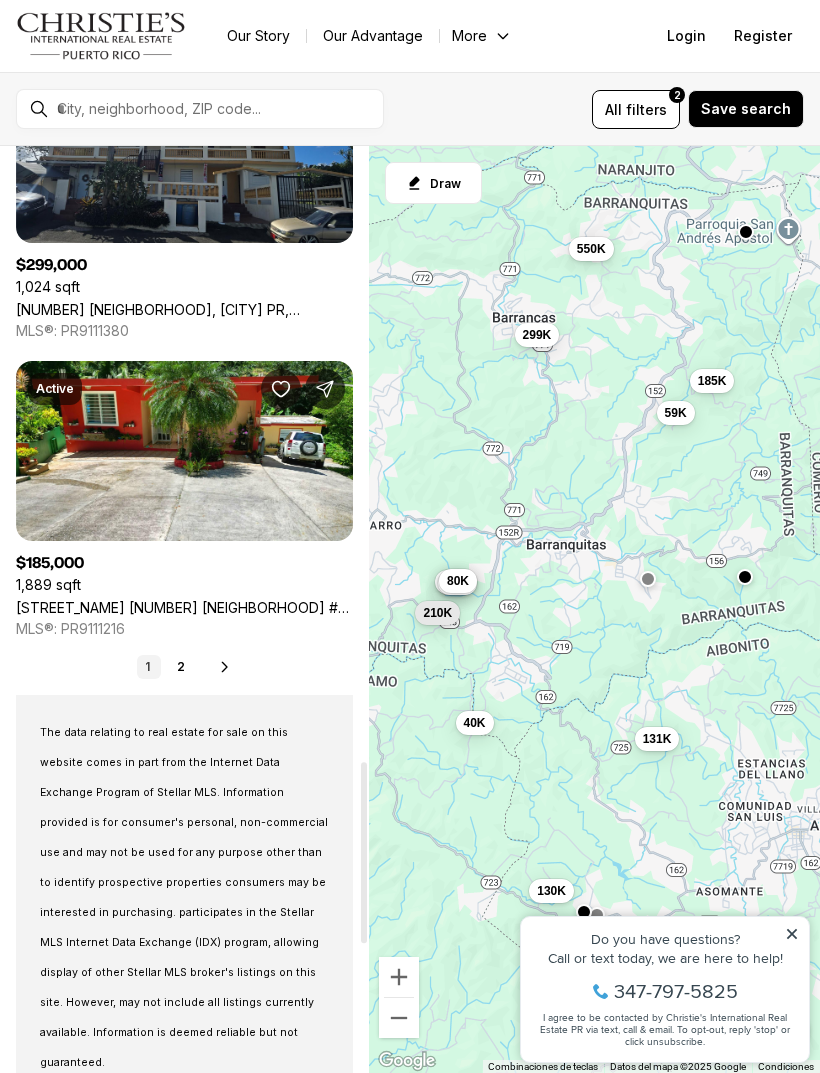 click on "CARR. 152 INT 749 BO. QUEBRADILLAS #KM 0.2, BARRANQUITAS PR, 00794" at bounding box center (184, 607) 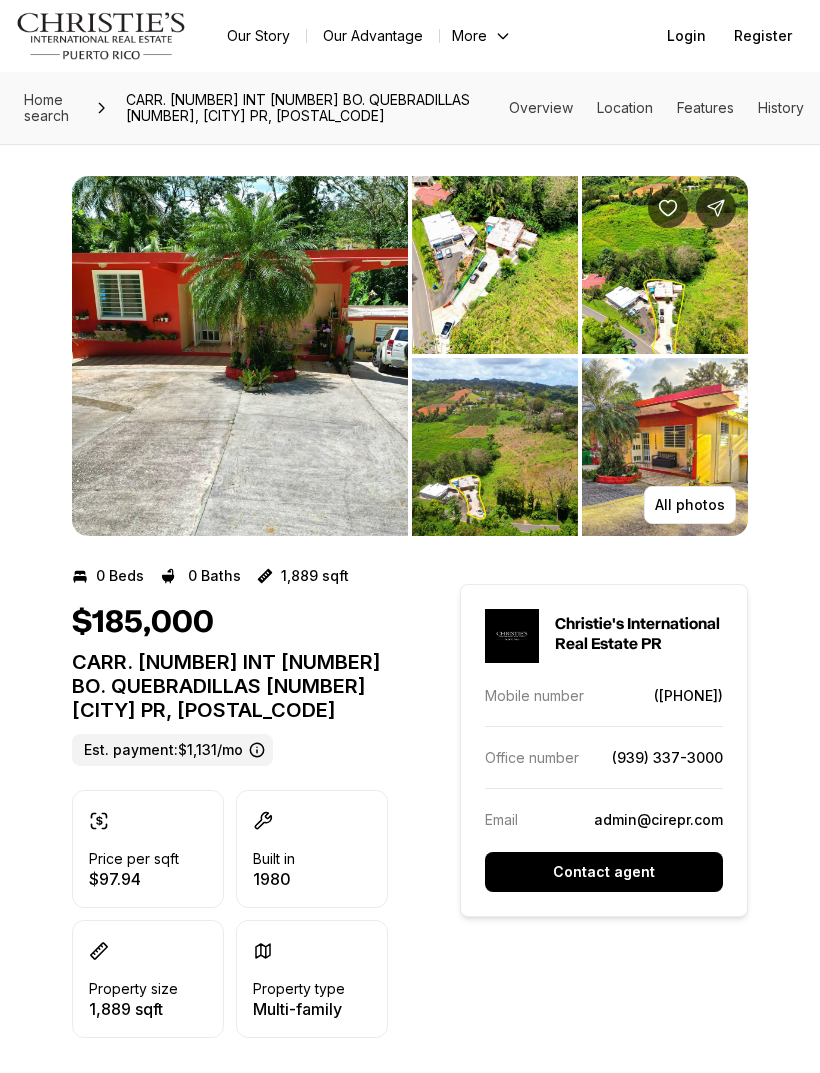 scroll, scrollTop: 0, scrollLeft: 0, axis: both 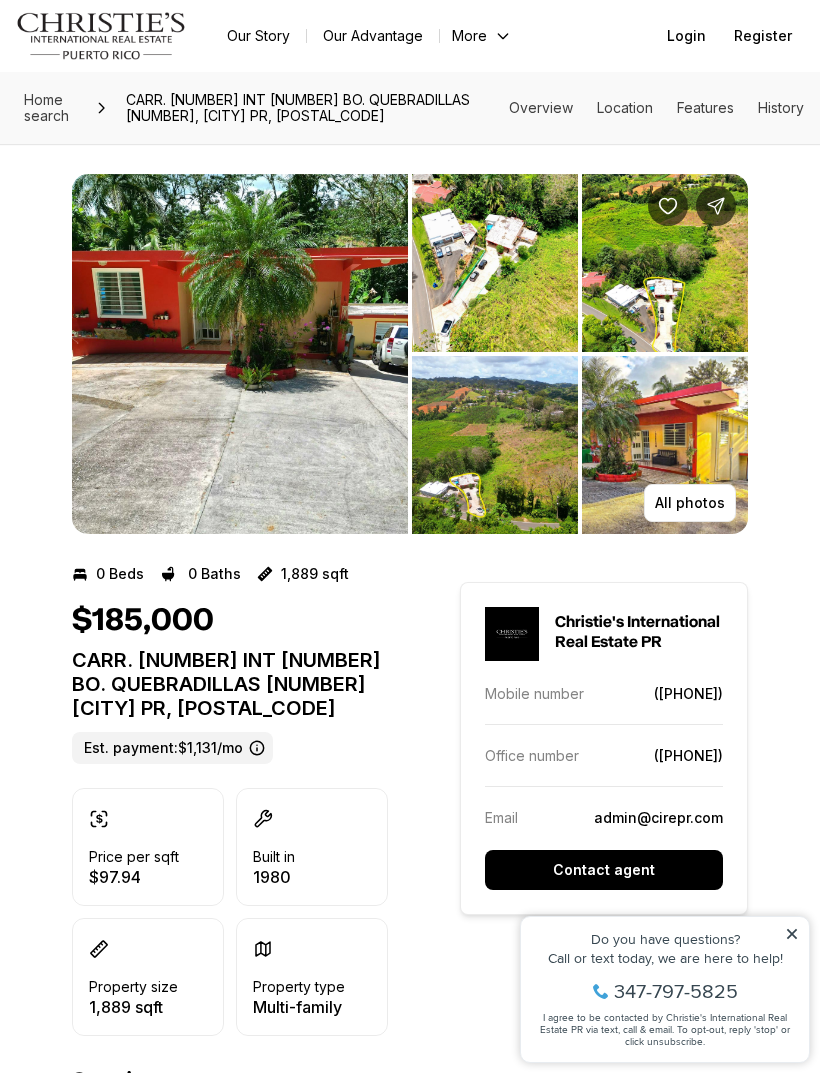 click at bounding box center [240, 354] 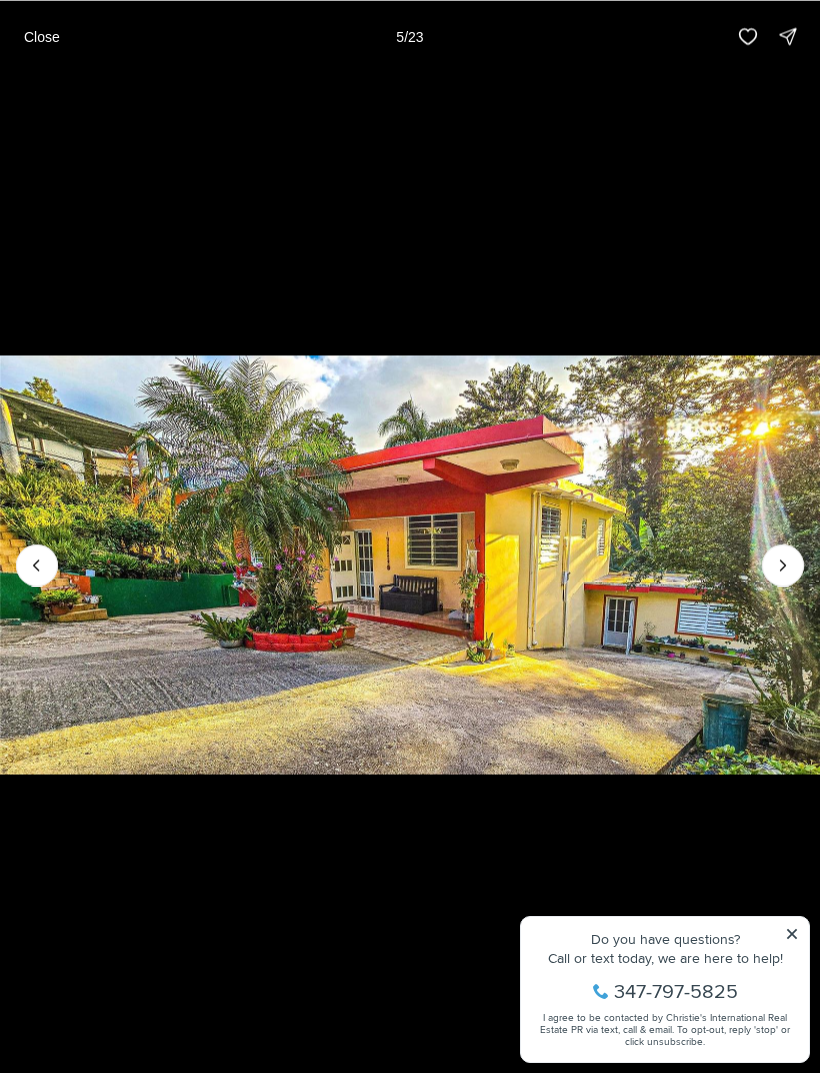 click on "Close" at bounding box center [42, 36] 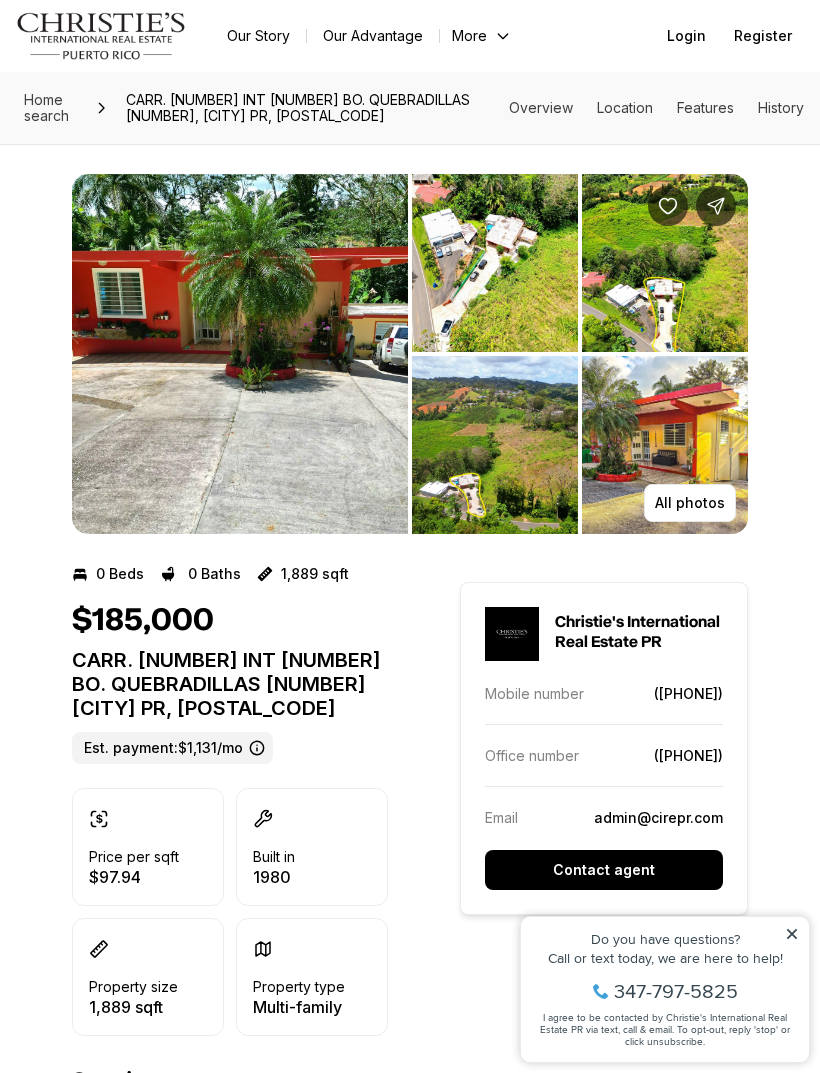 scroll, scrollTop: 0, scrollLeft: 0, axis: both 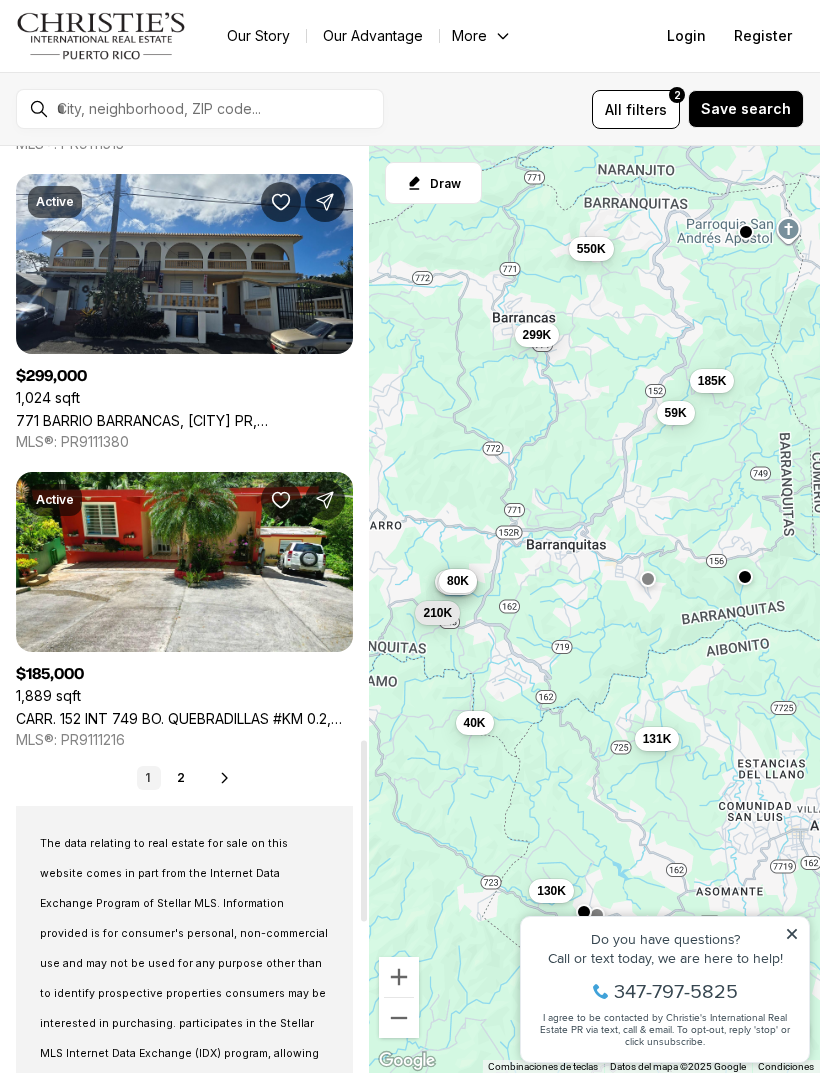 click on "2" at bounding box center (181, 778) 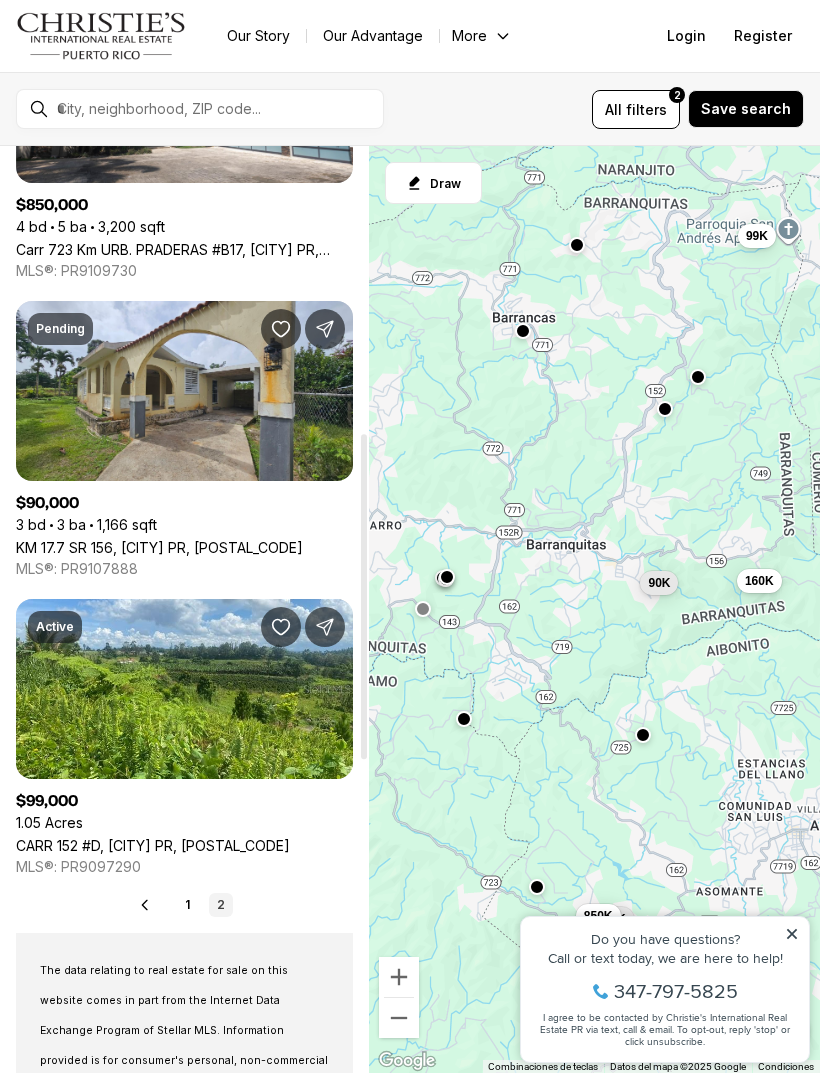 scroll, scrollTop: 817, scrollLeft: 0, axis: vertical 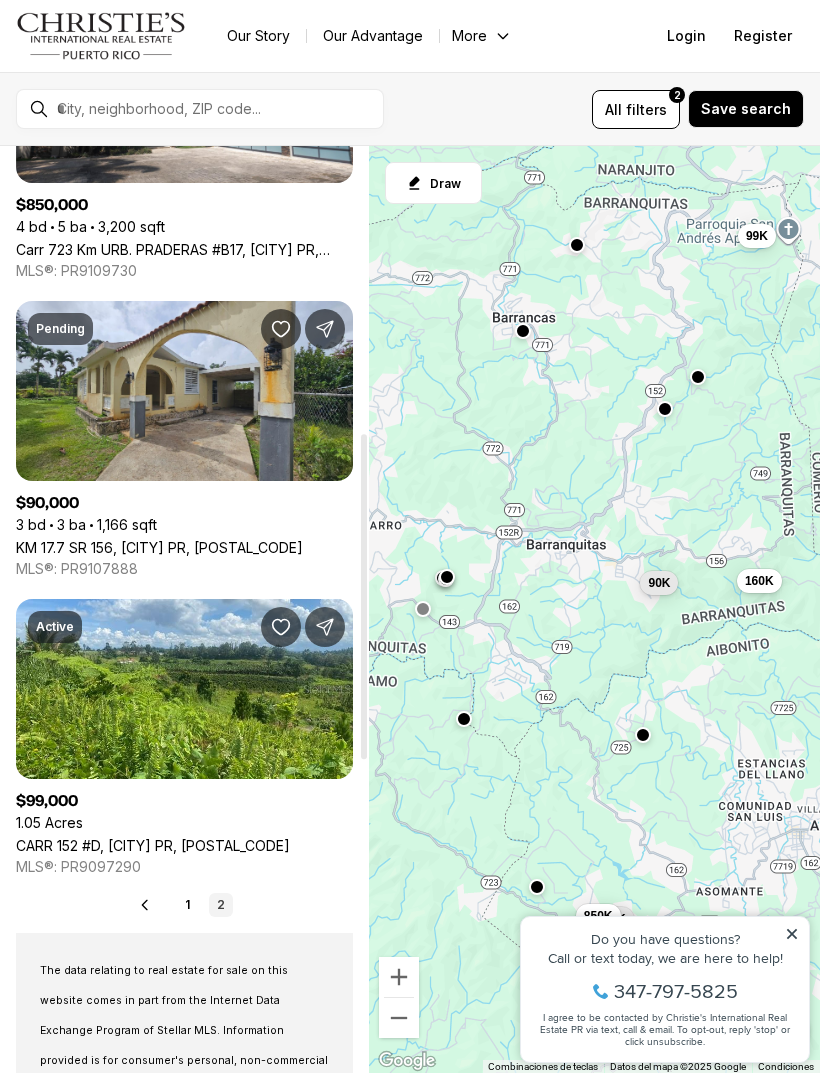 click on "KM 17.7 SR 156, BARRANQUITAS PR, 00794" at bounding box center [159, 547] 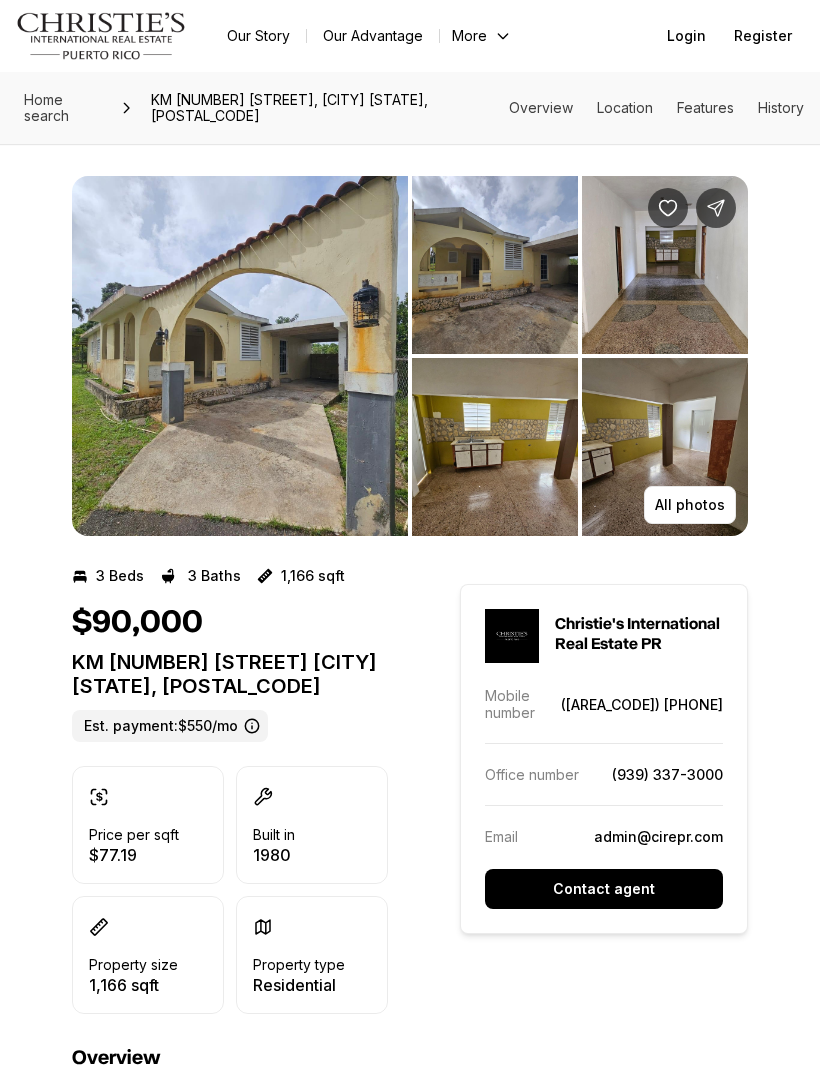 scroll, scrollTop: 0, scrollLeft: 0, axis: both 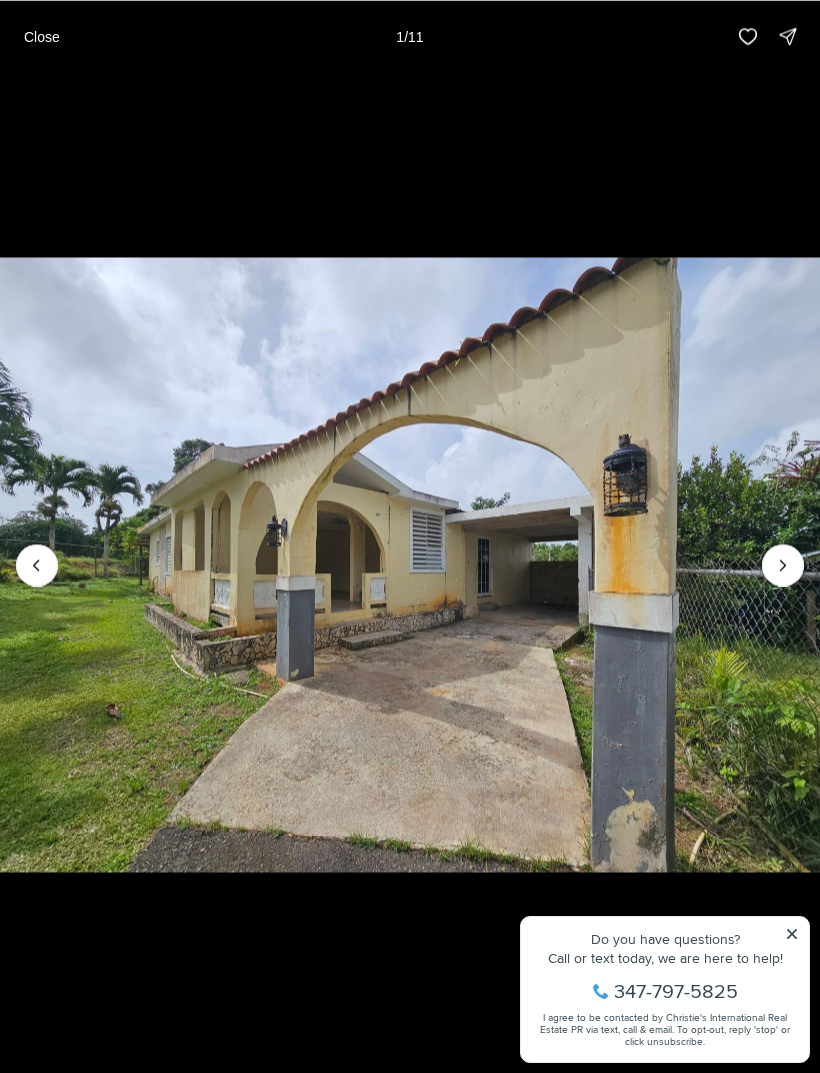 click at bounding box center [783, 565] 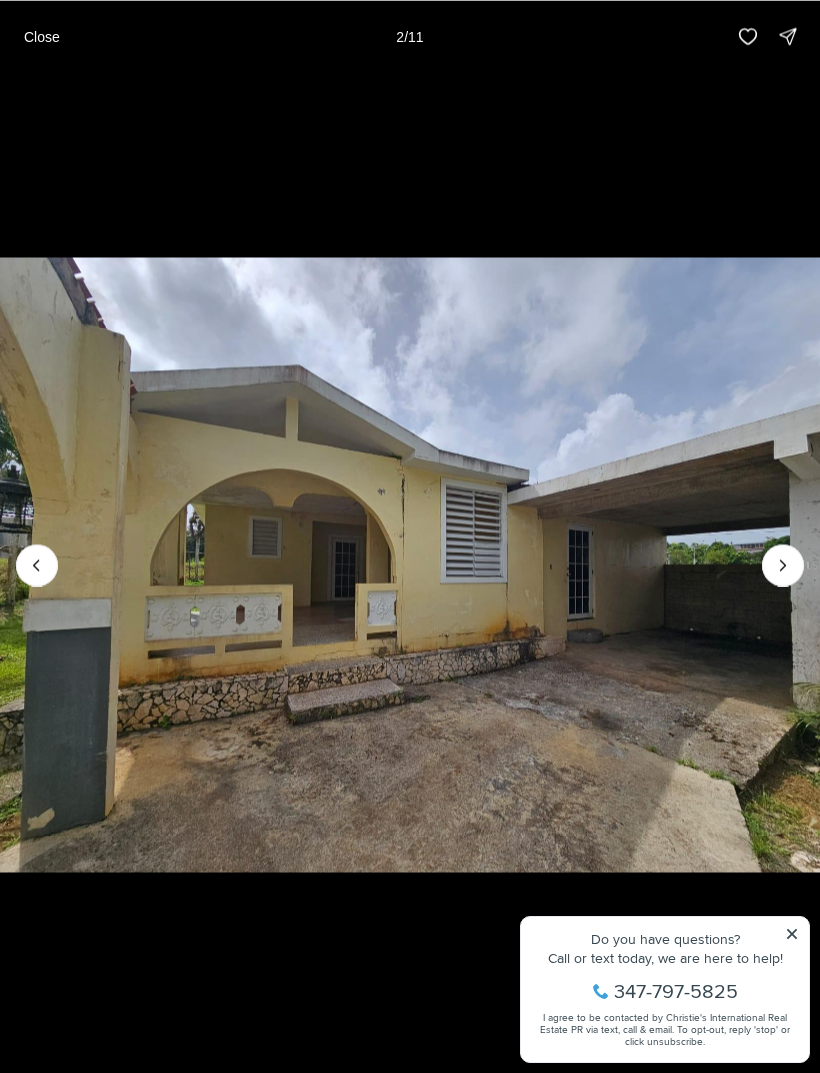 click at bounding box center [783, 565] 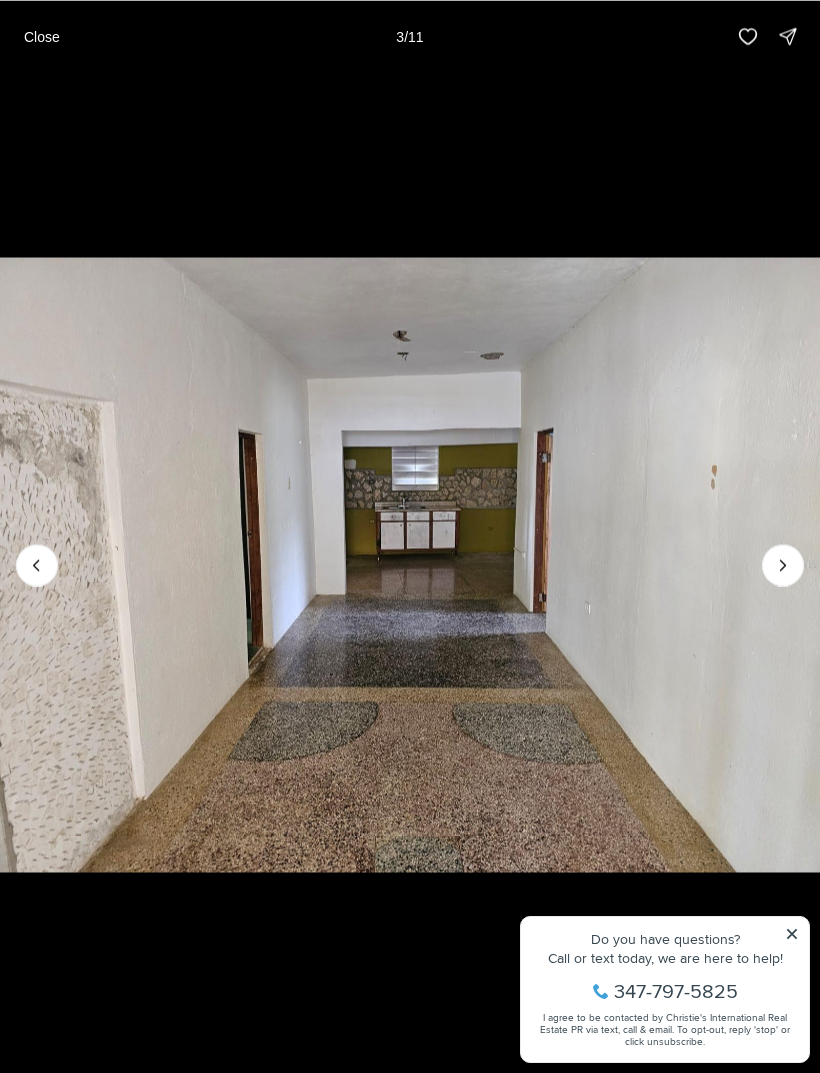 click at bounding box center [783, 565] 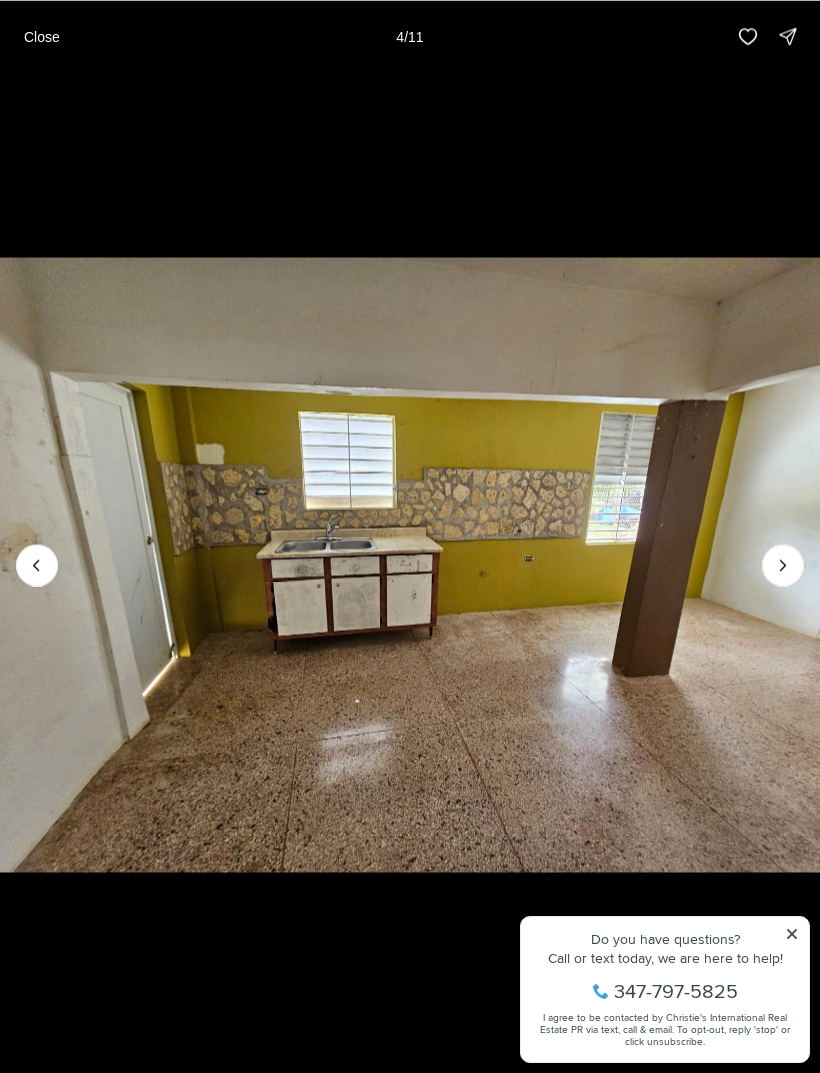 click at bounding box center (783, 565) 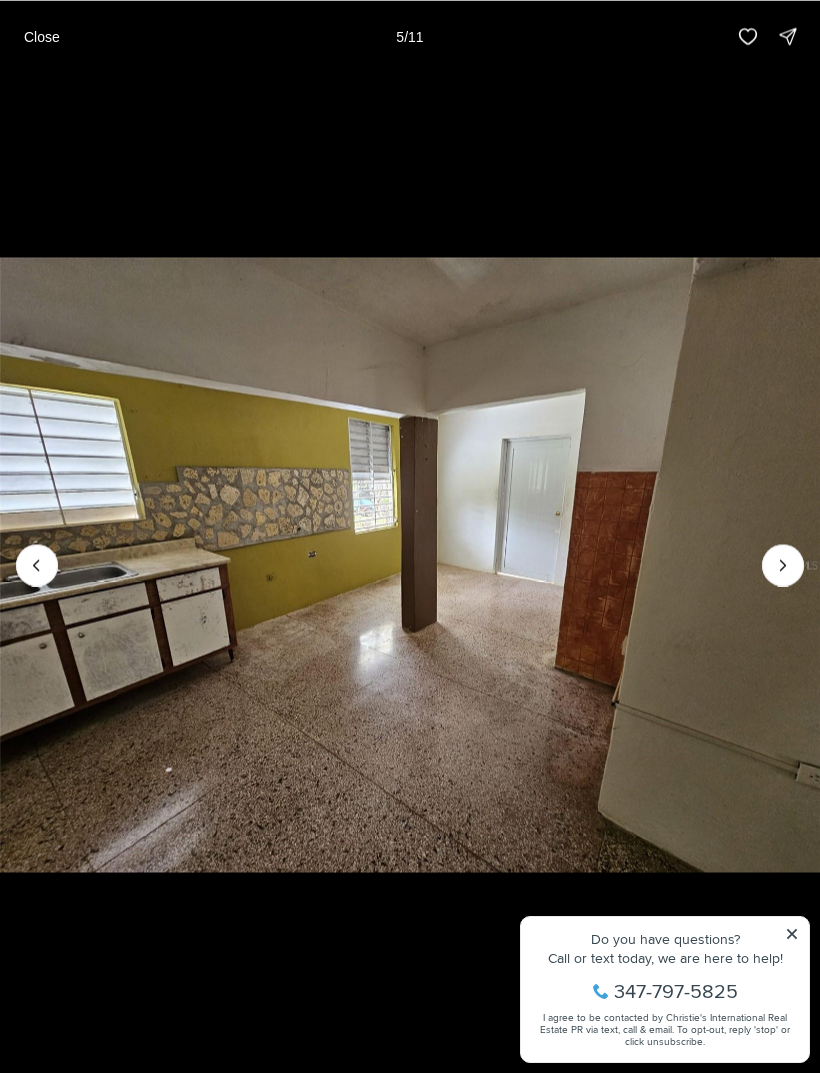 click at bounding box center [783, 565] 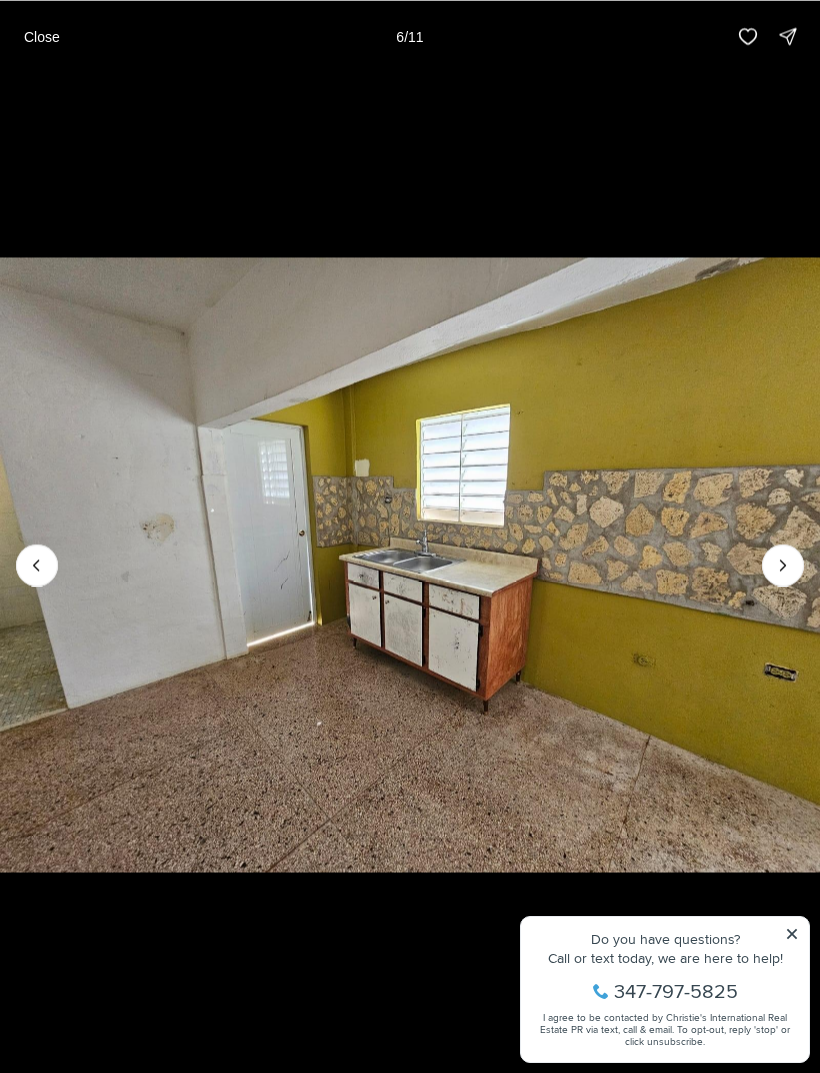 click at bounding box center [783, 565] 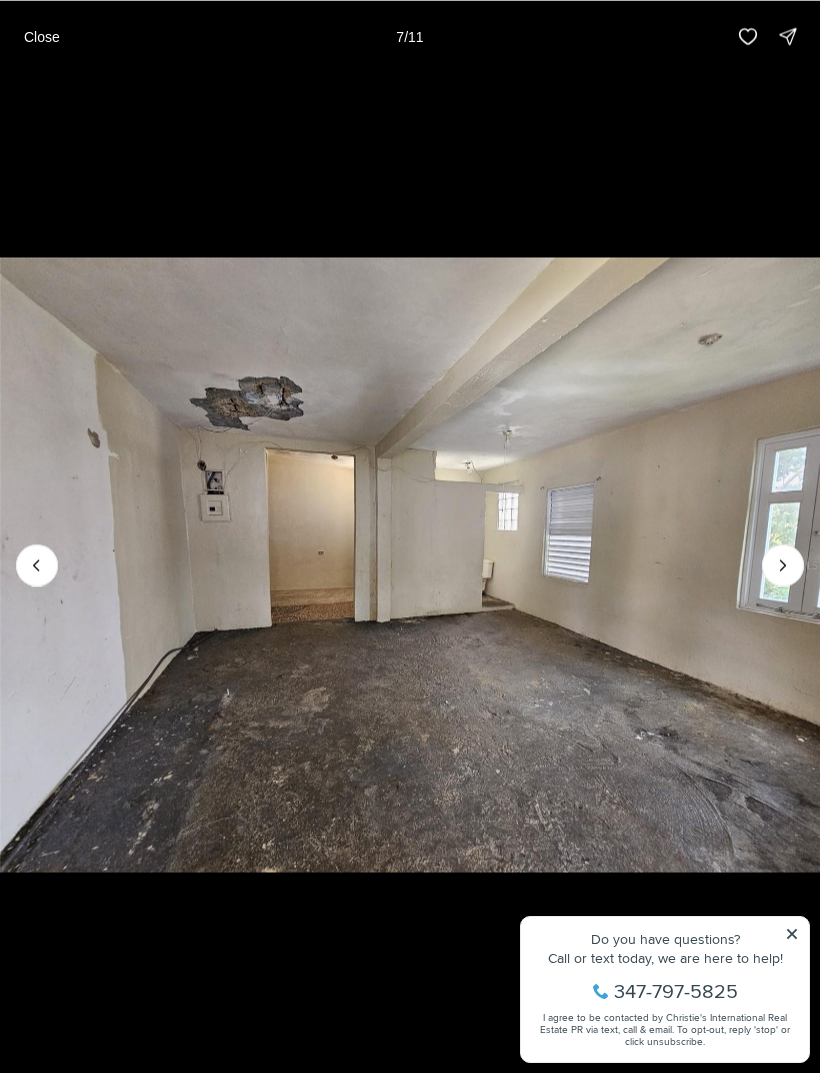 click at bounding box center [783, 565] 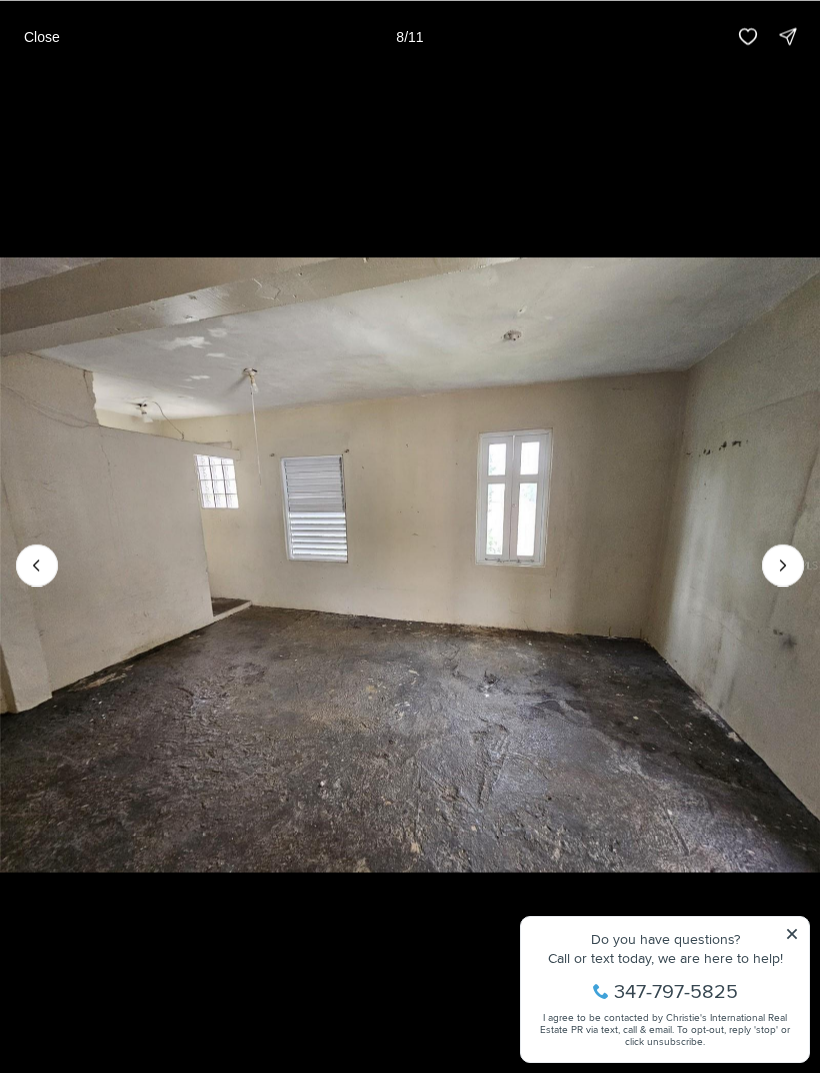 click at bounding box center (783, 565) 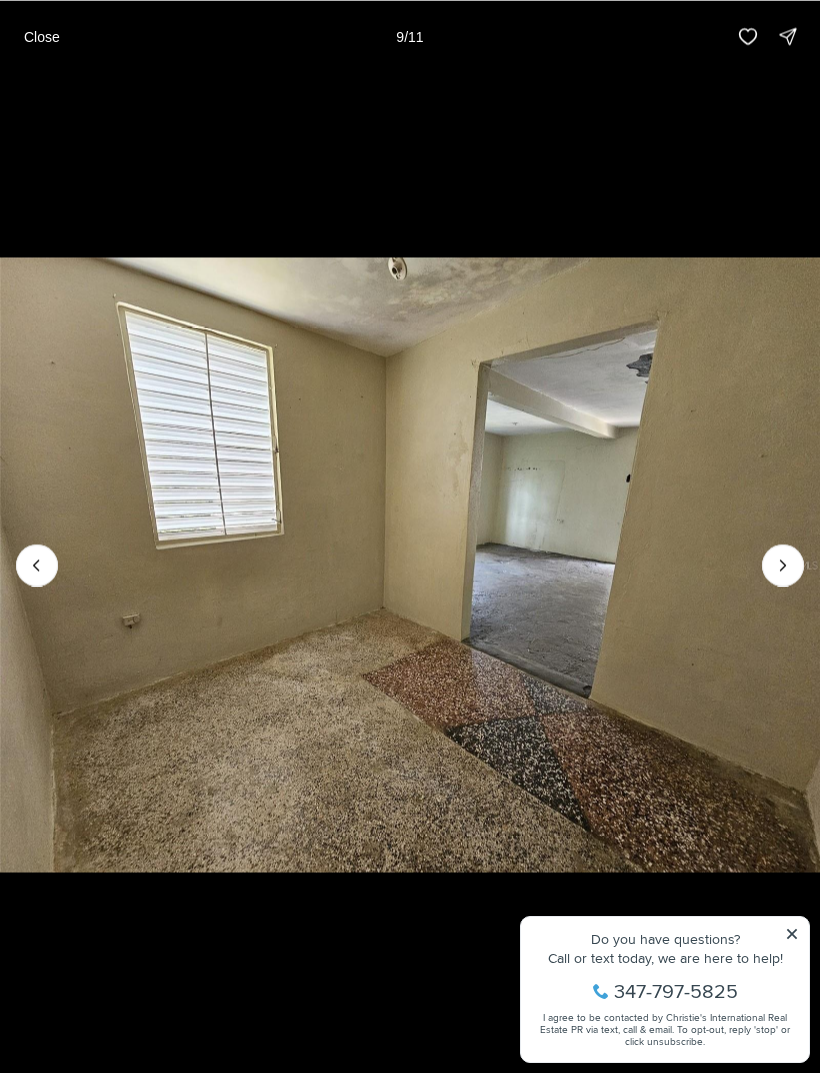 click at bounding box center (783, 565) 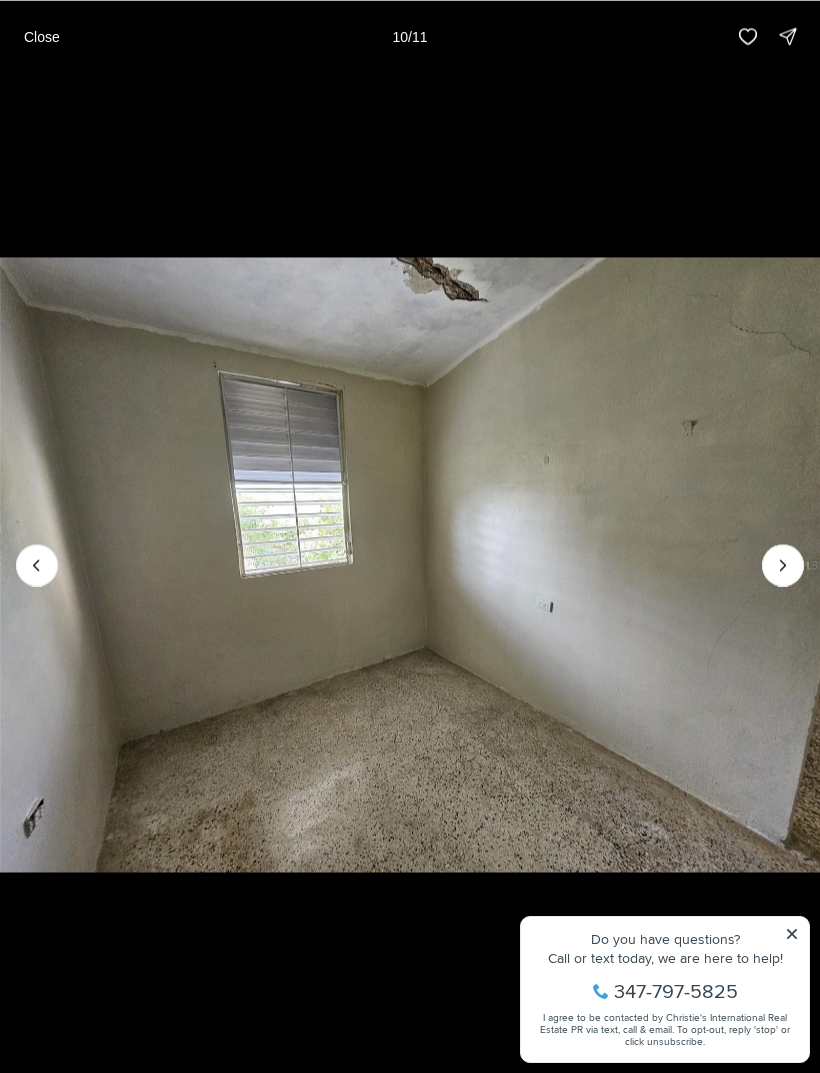 click at bounding box center [783, 565] 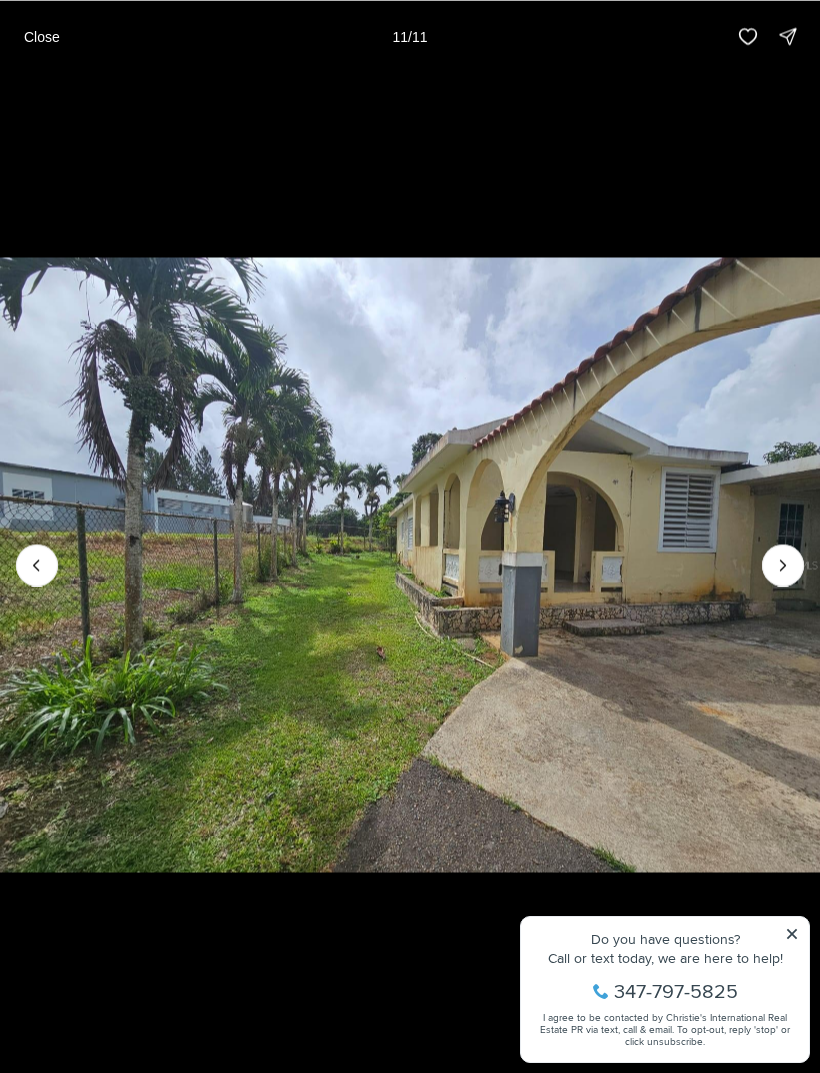 click at bounding box center (783, 565) 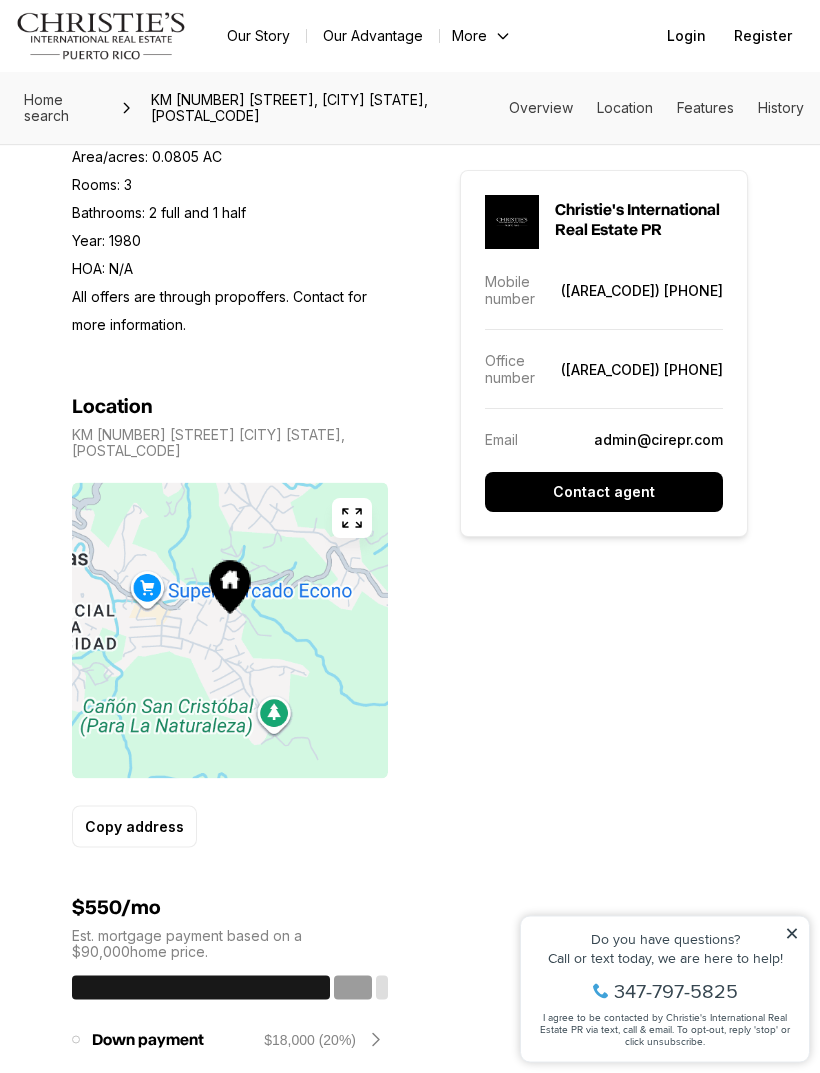 scroll, scrollTop: 1185, scrollLeft: 0, axis: vertical 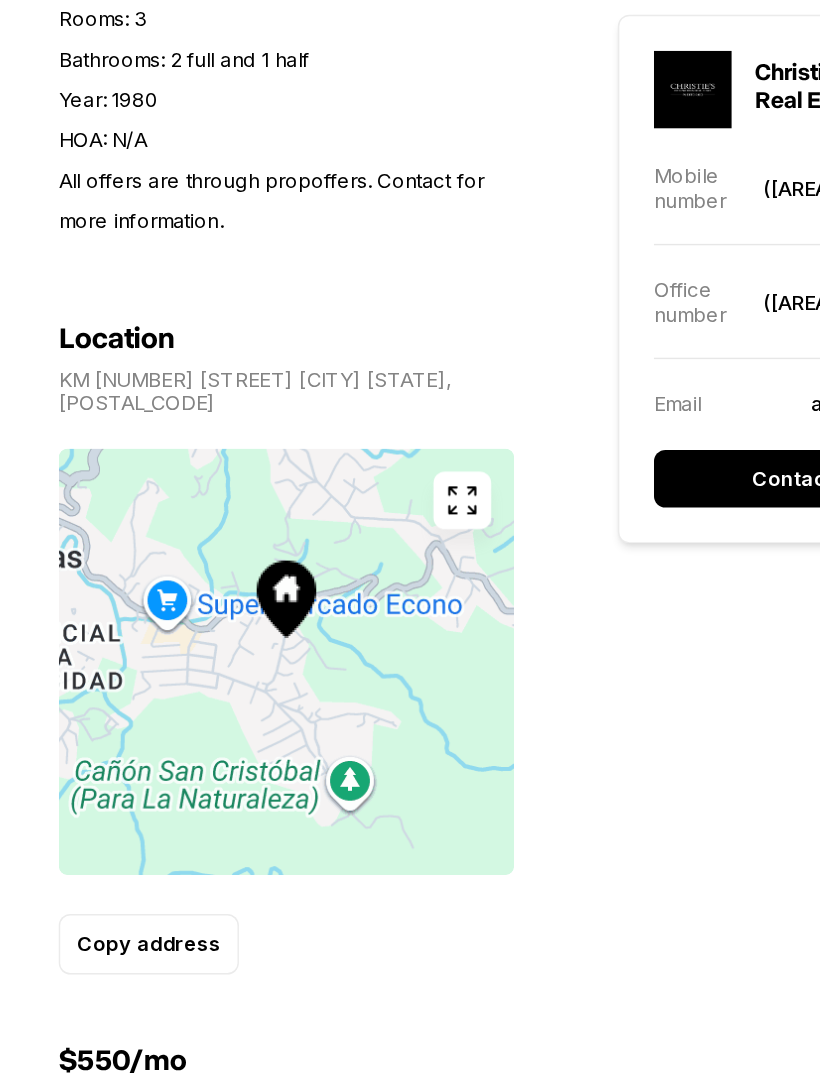 click at bounding box center [352, 507] 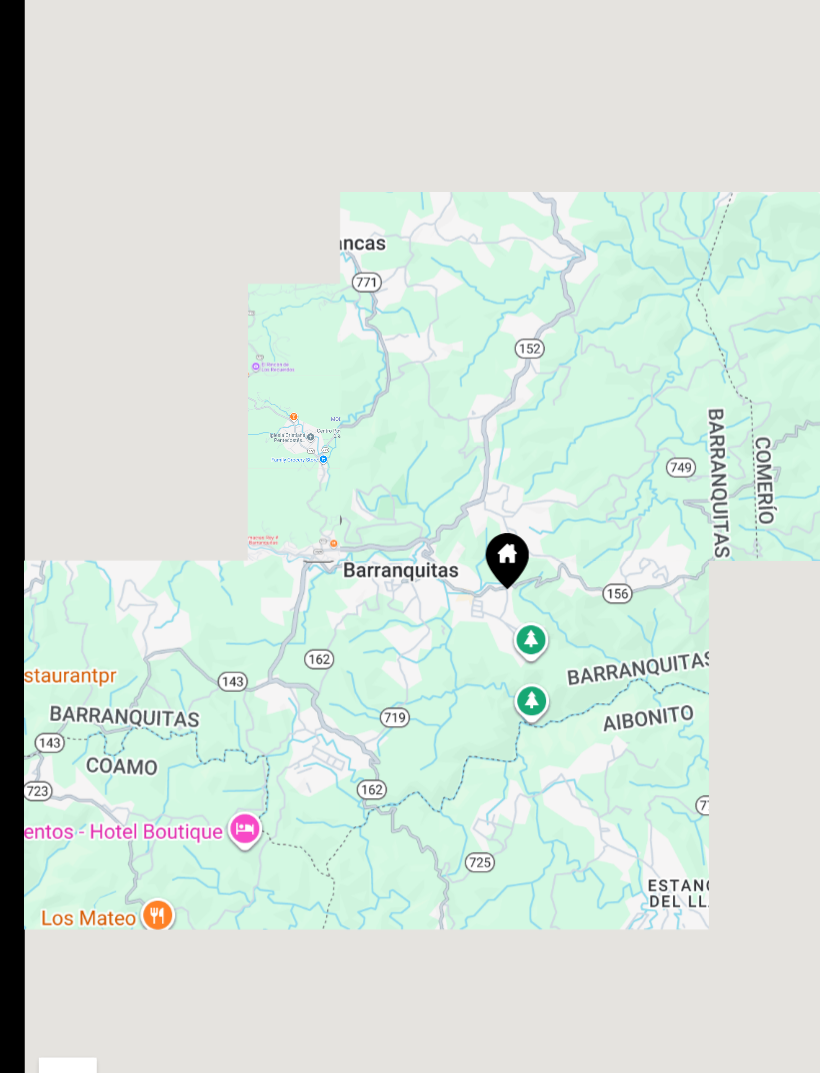 click on "Para navegar, presiona las teclas de flecha." at bounding box center (410, 541) 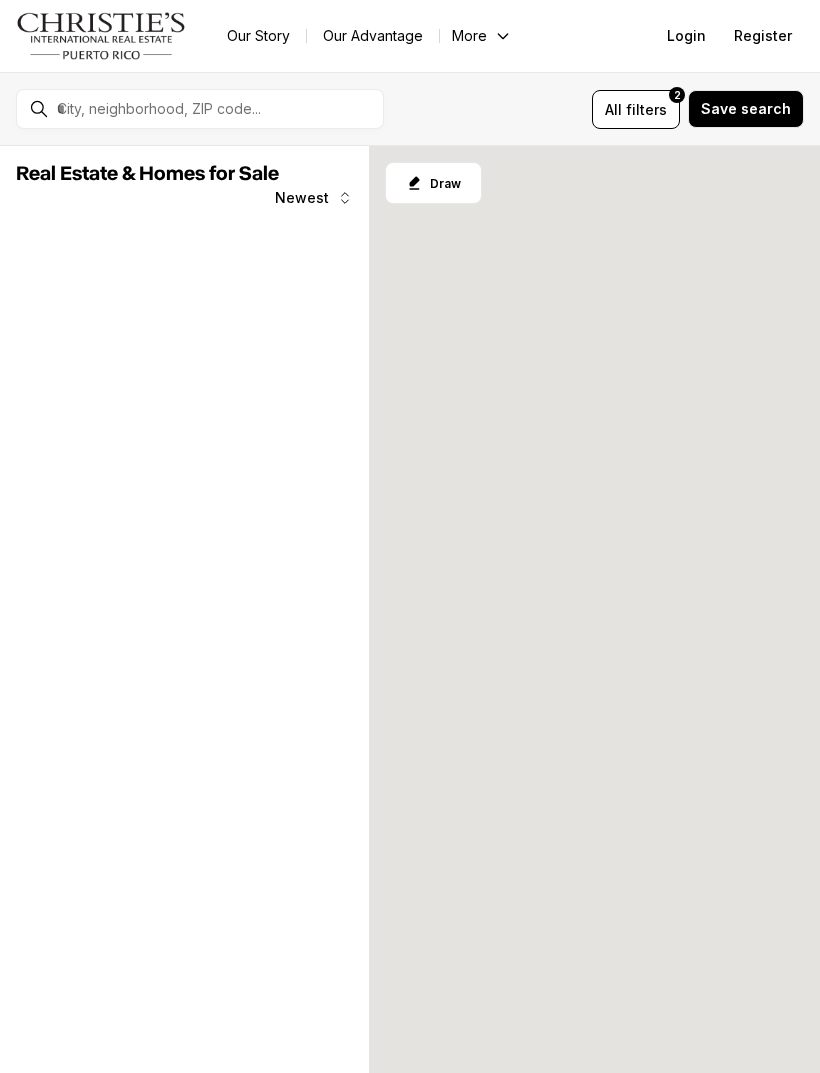 scroll, scrollTop: 0, scrollLeft: 0, axis: both 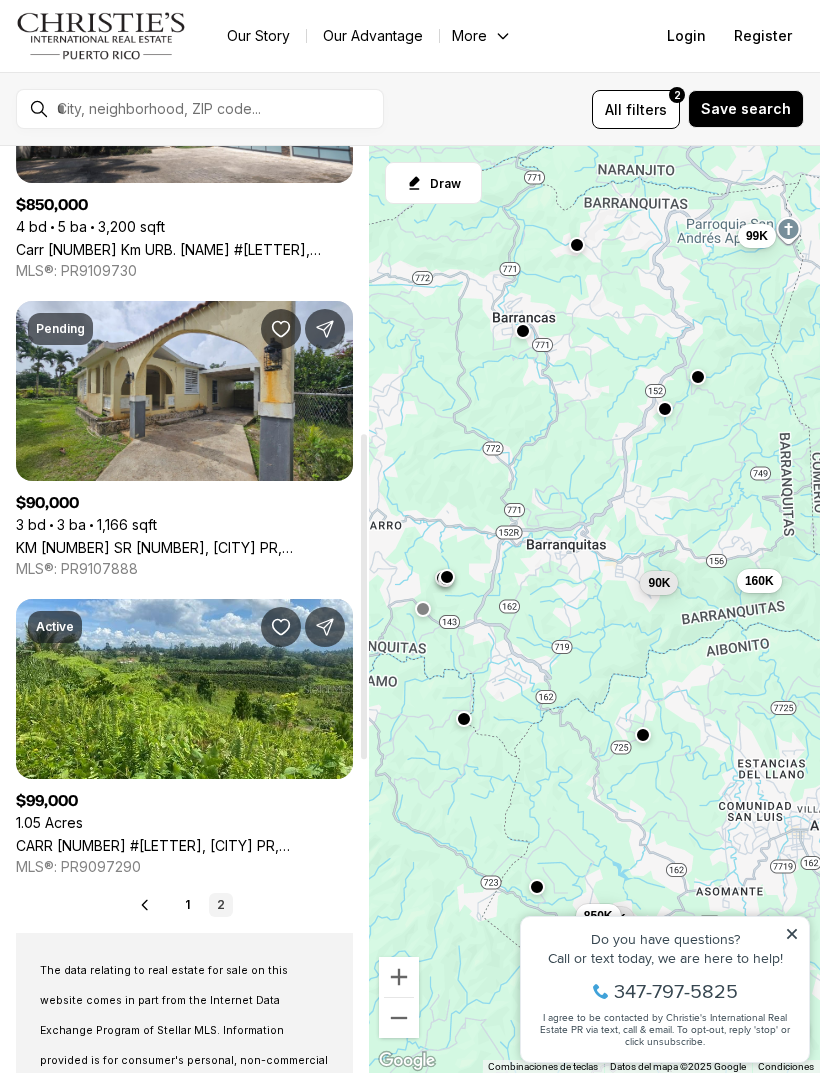 click on "KM 17.7 SR 156, [CITY], [STATE] [POSTAL_CODE]" at bounding box center (184, 547) 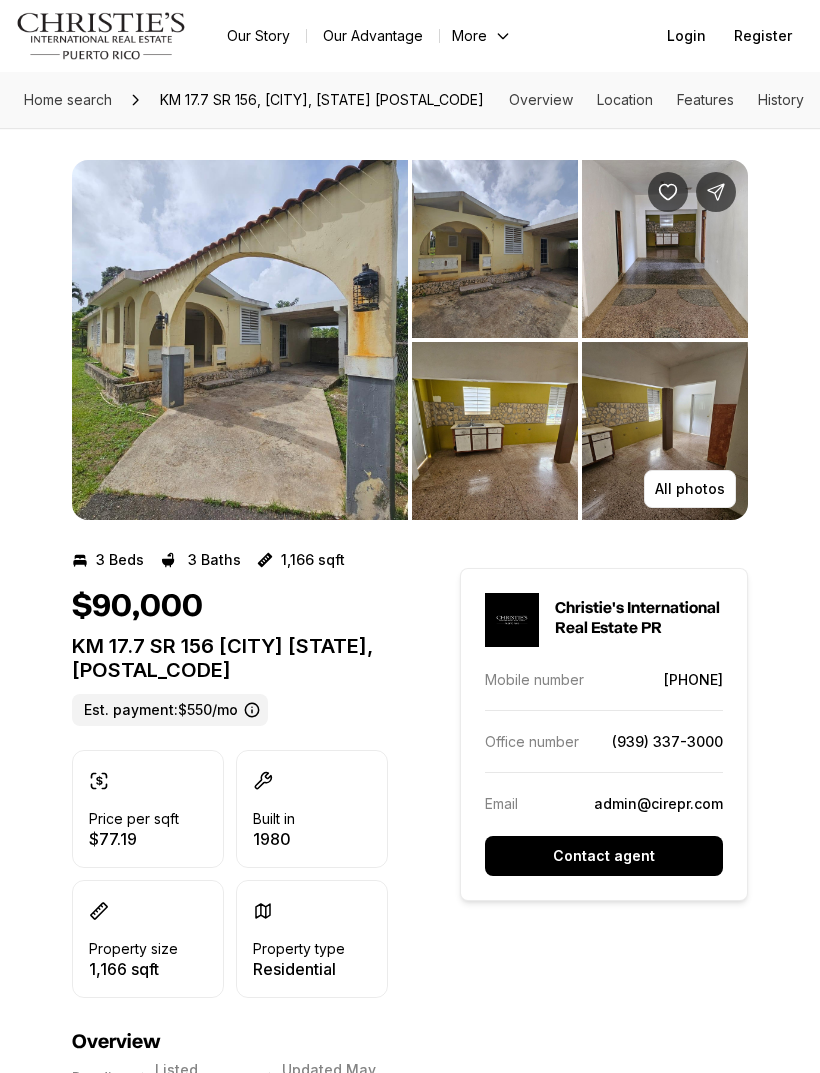scroll, scrollTop: 0, scrollLeft: 0, axis: both 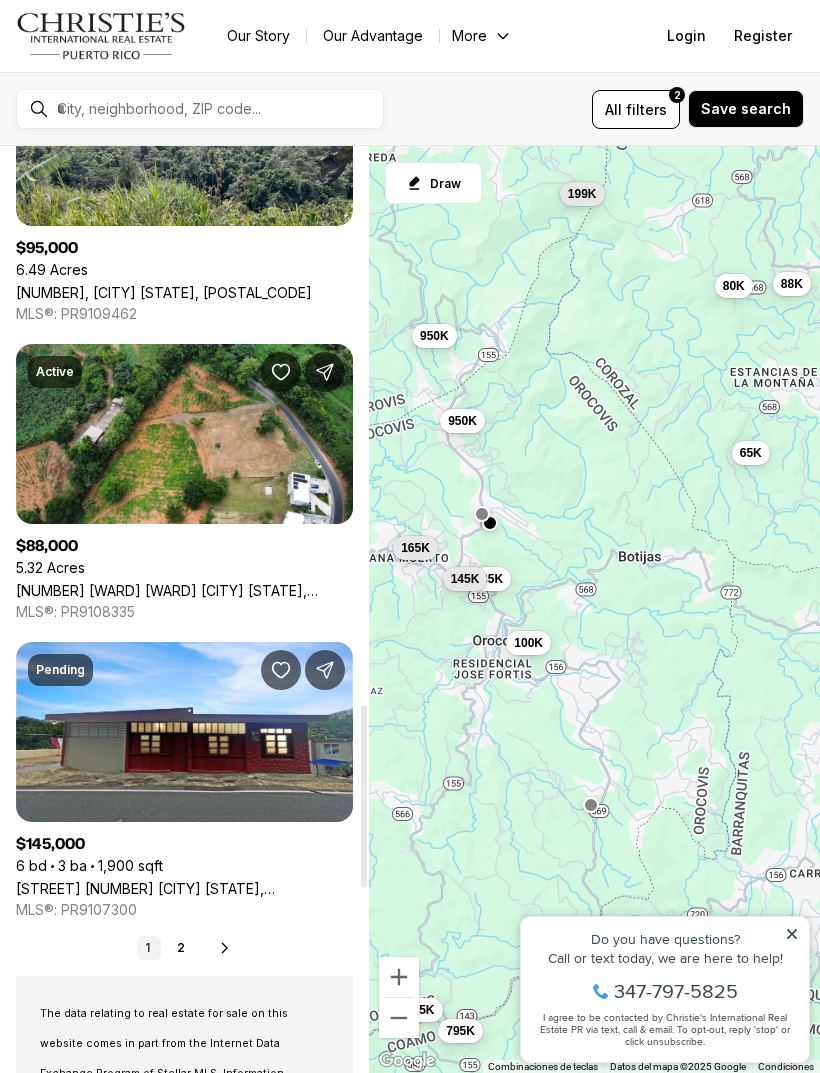 click on "Carretera 157 KM 23 BO. BARROS, OROCOVIS PR, 00720" at bounding box center (184, 888) 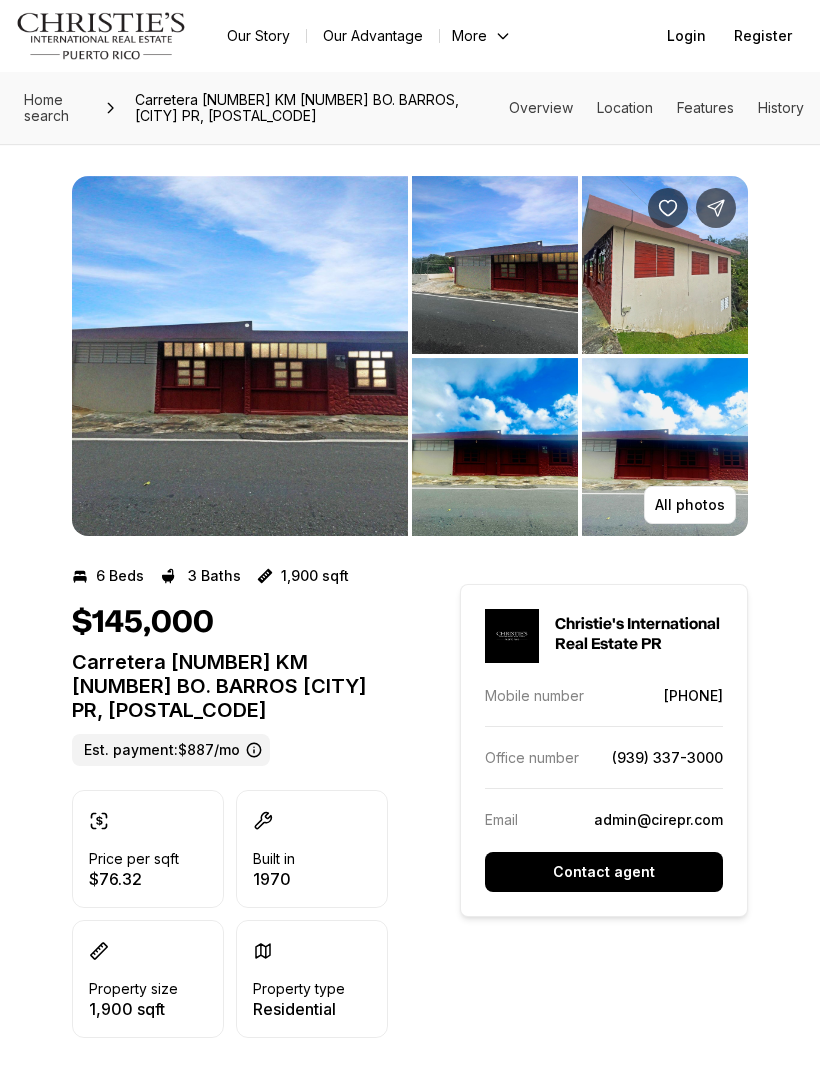 scroll, scrollTop: 0, scrollLeft: 0, axis: both 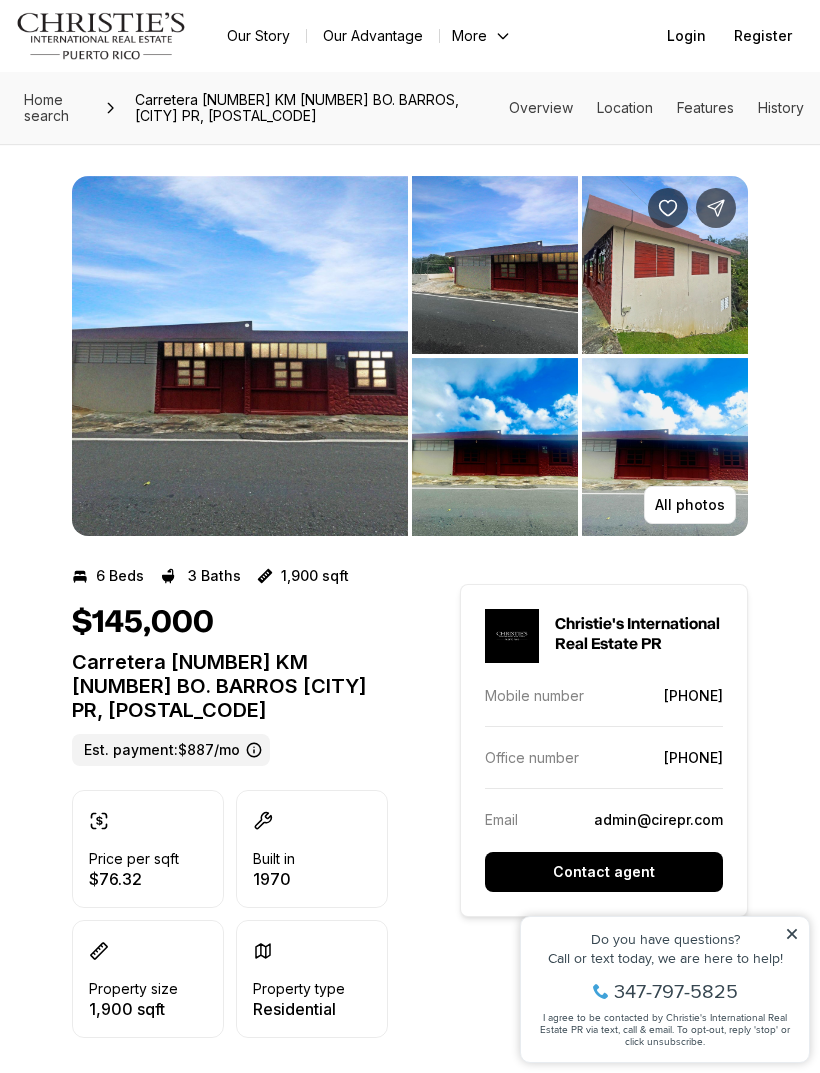 click on "All photos" at bounding box center (690, 505) 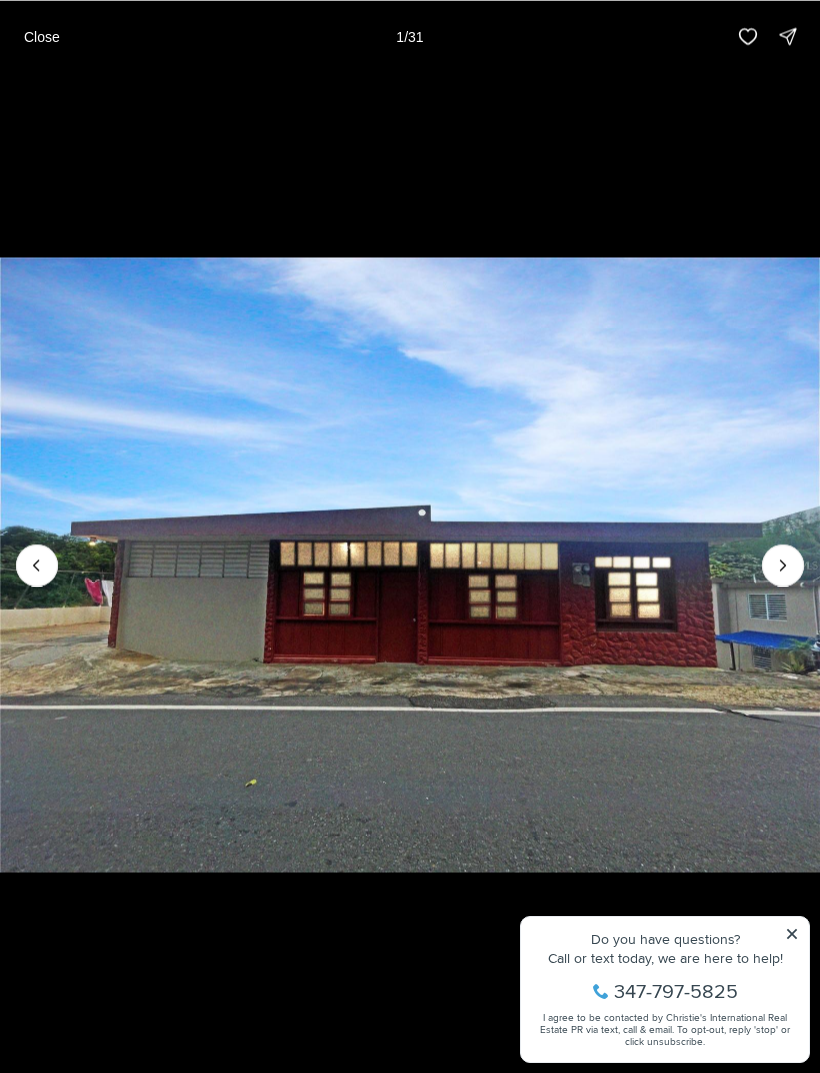 click at bounding box center [37, 565] 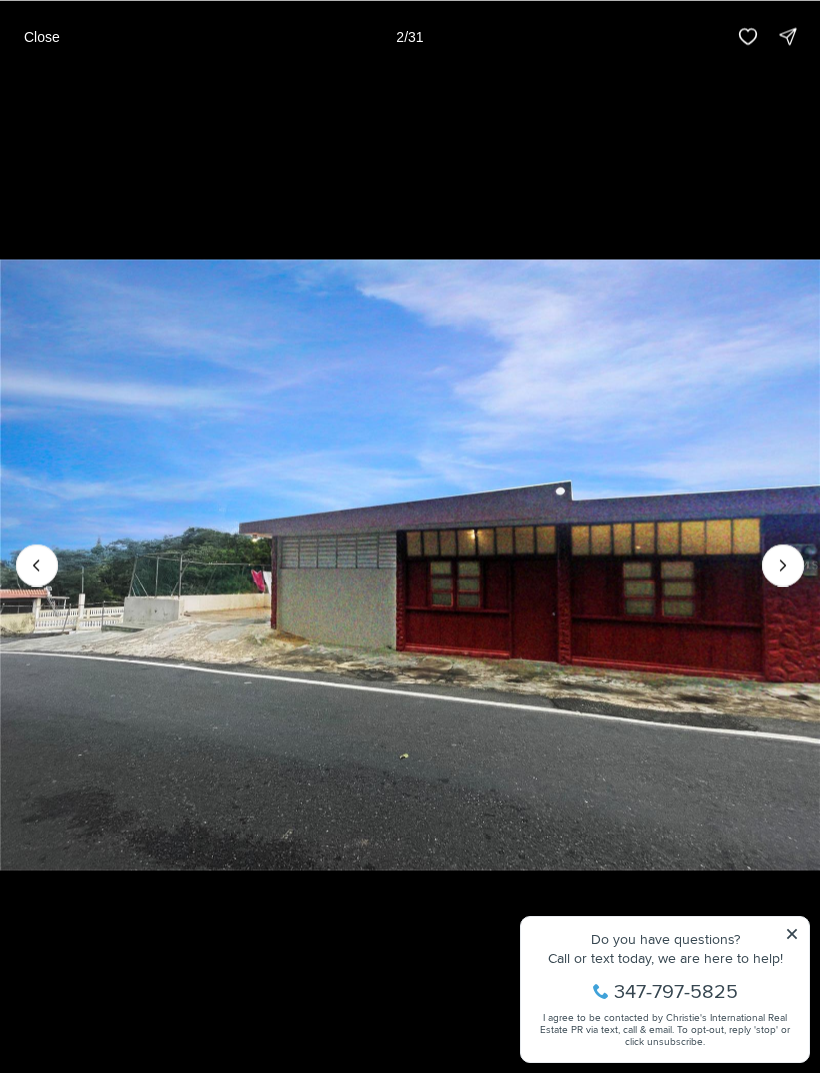 click at bounding box center [410, 564] 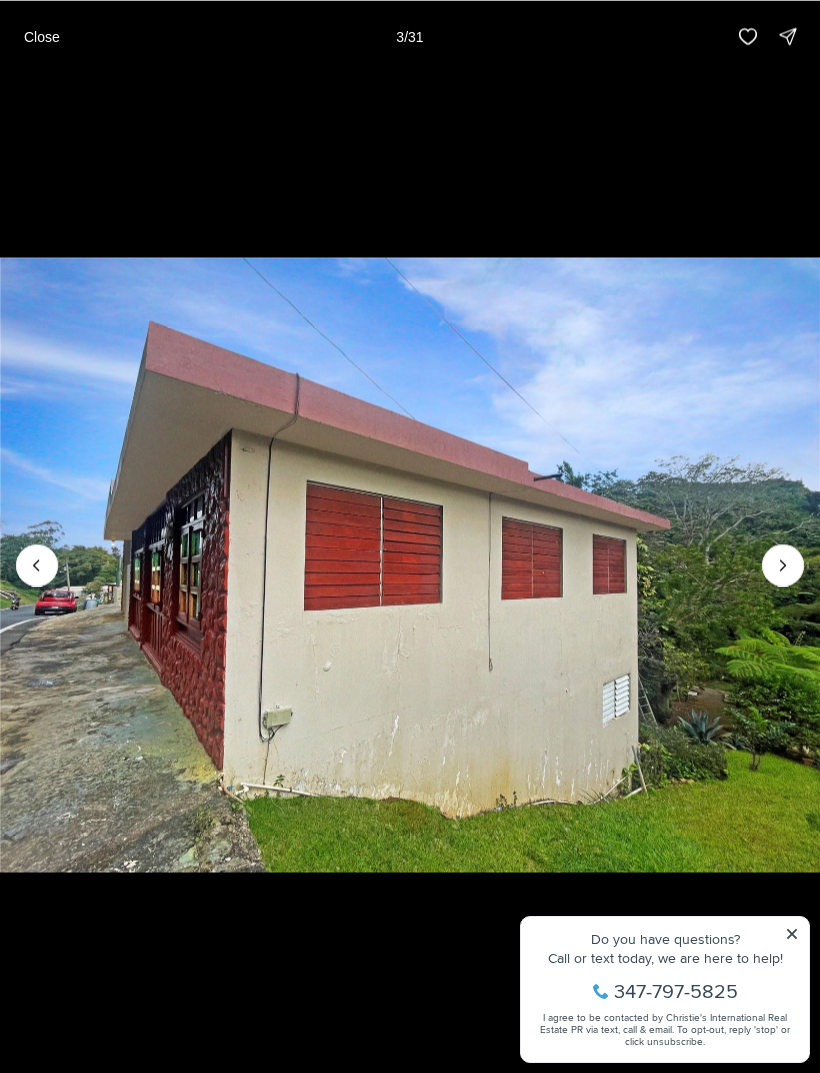 click at bounding box center (783, 565) 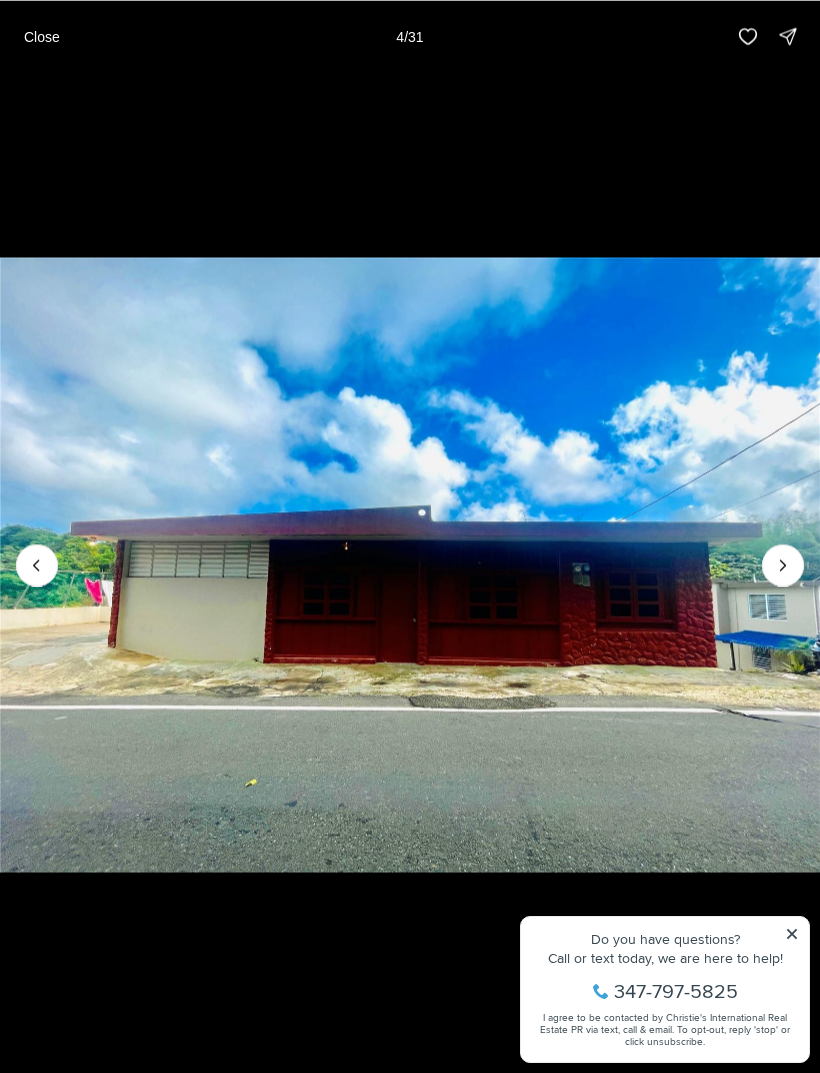 click at bounding box center [783, 565] 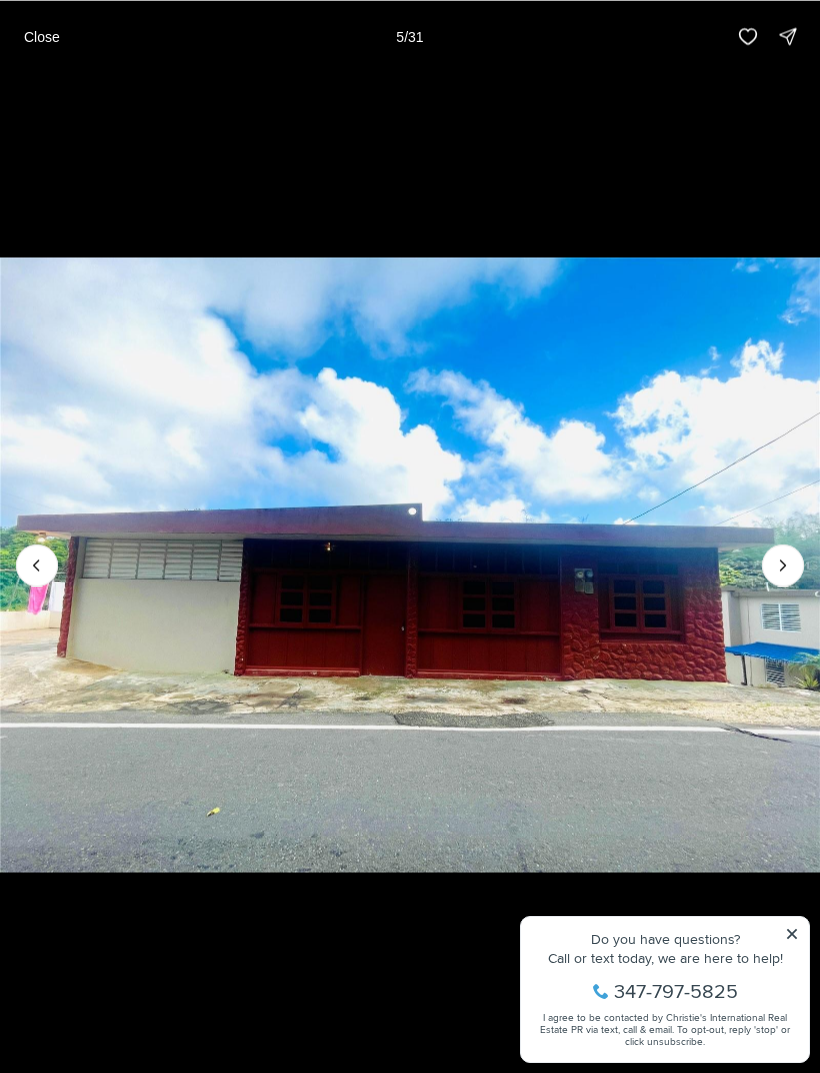 click at bounding box center [783, 565] 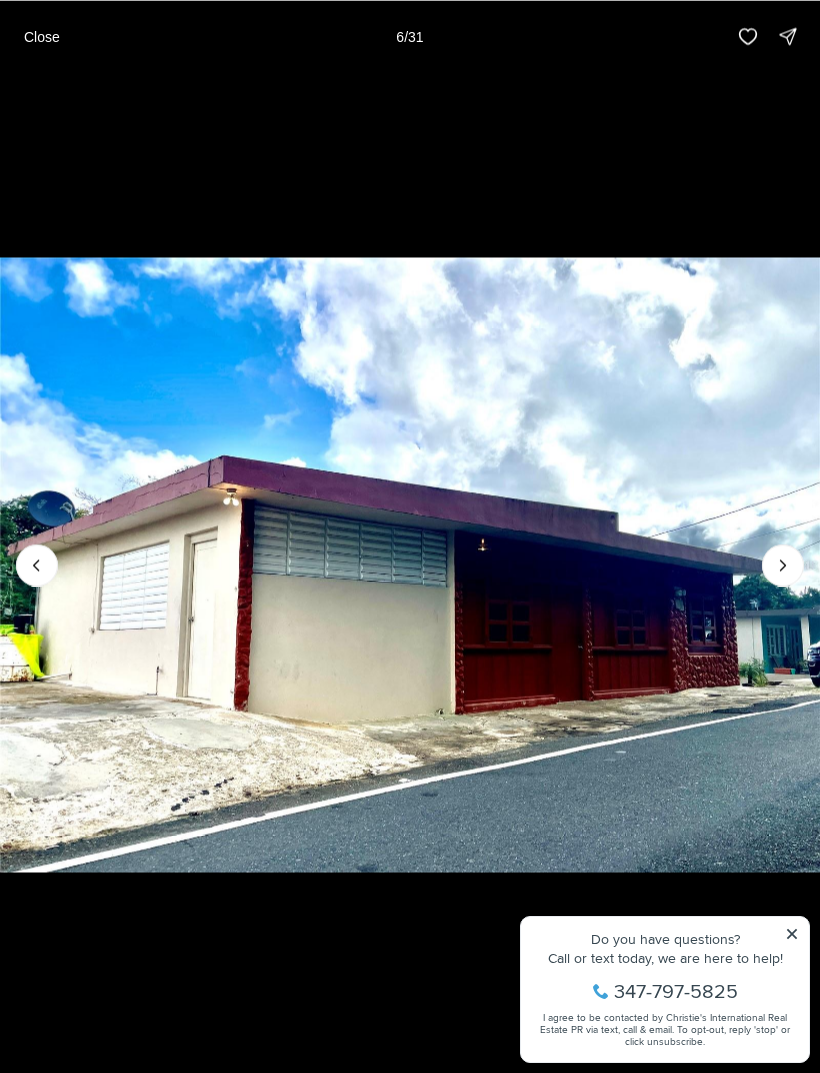 click at bounding box center [410, 564] 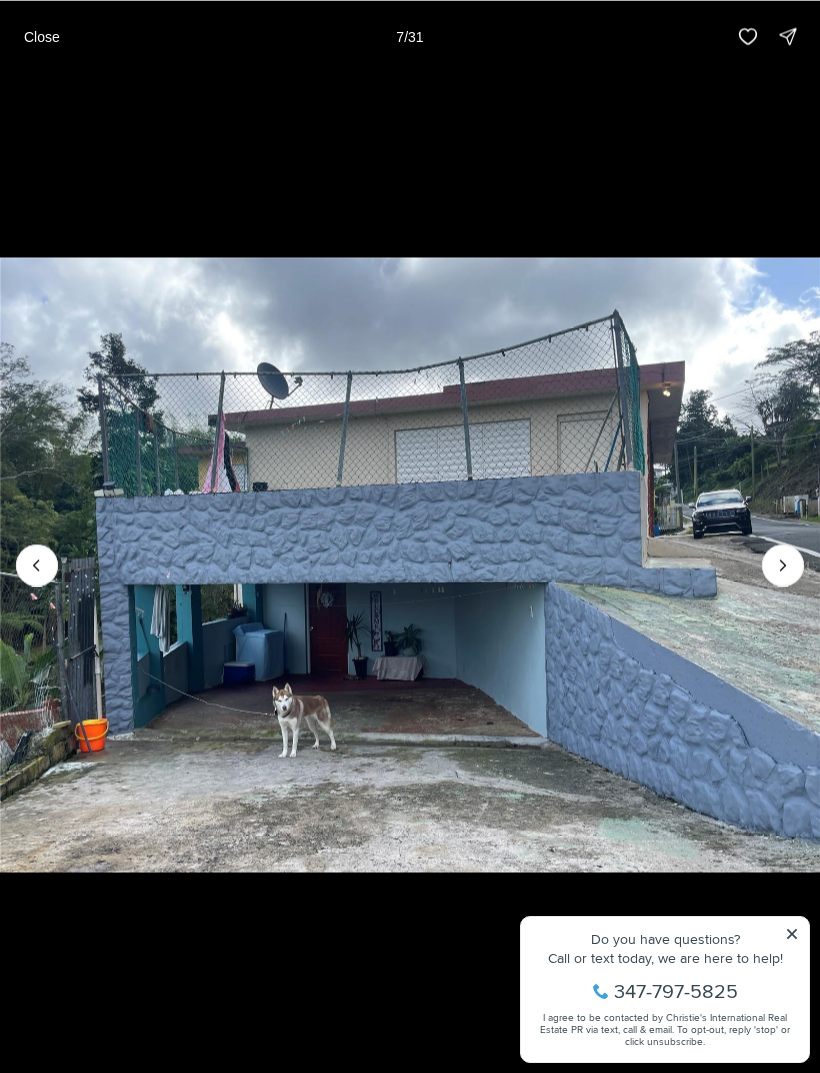 click at bounding box center (783, 565) 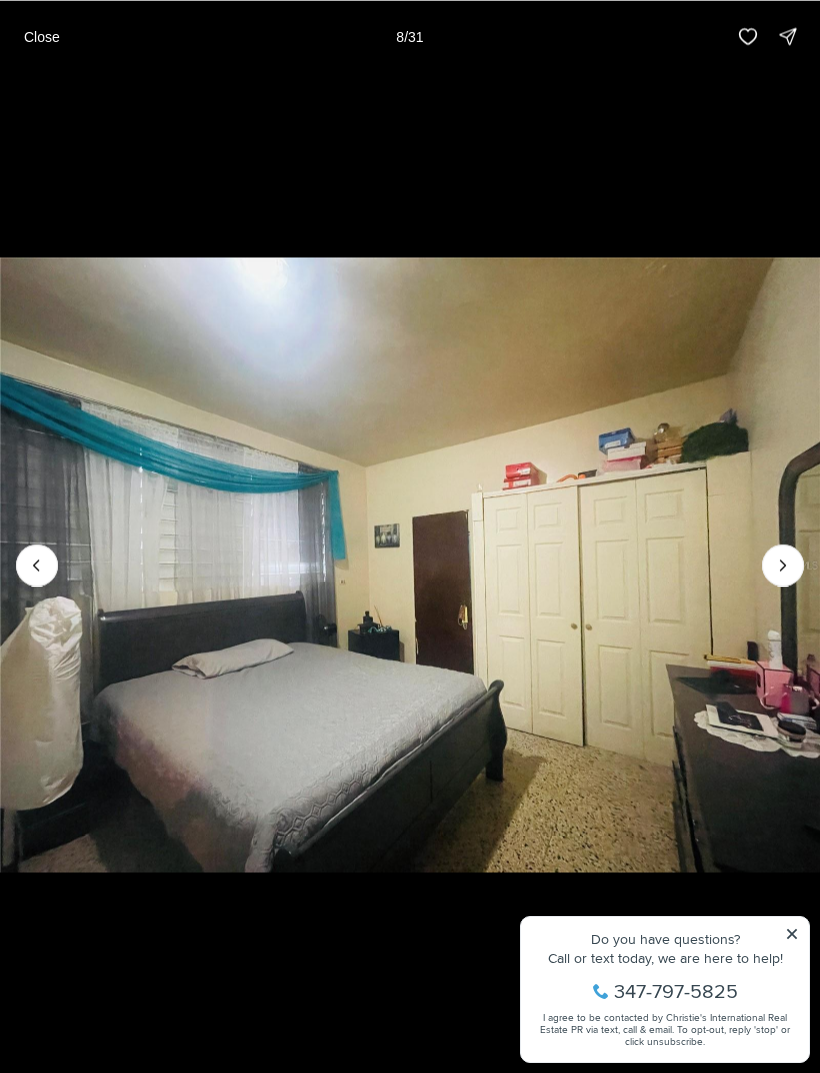 click at bounding box center (783, 565) 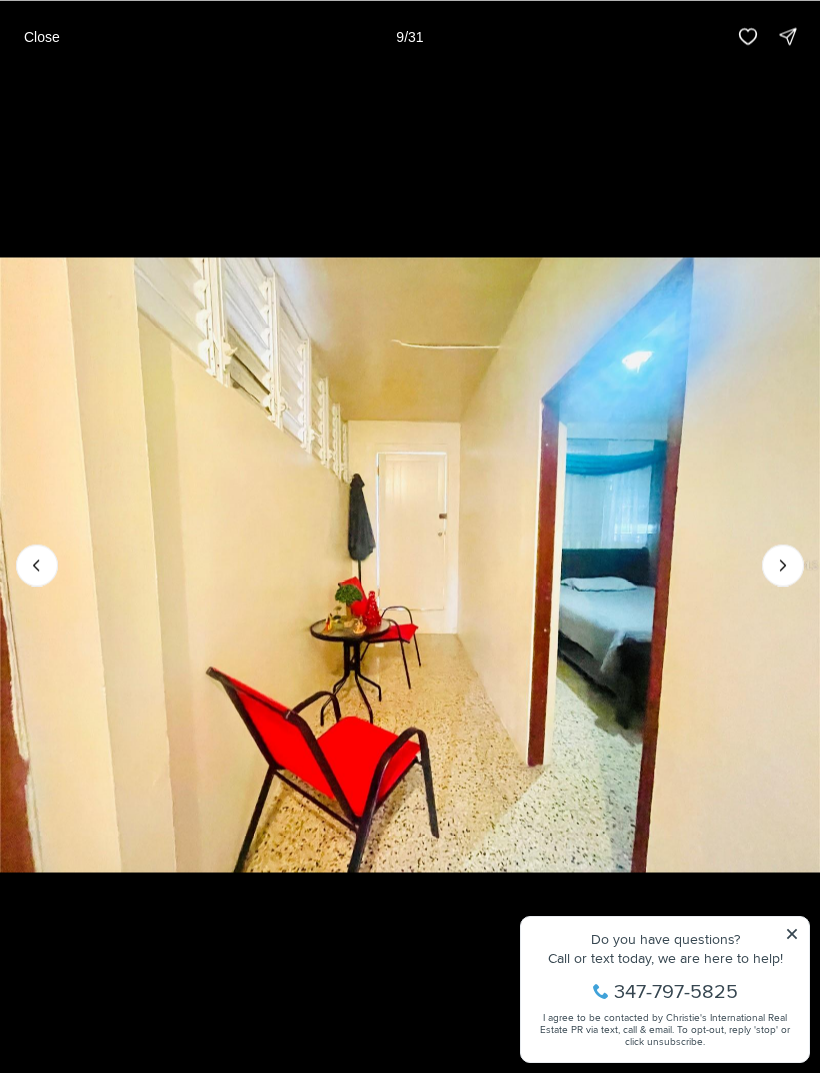 click at bounding box center [410, 564] 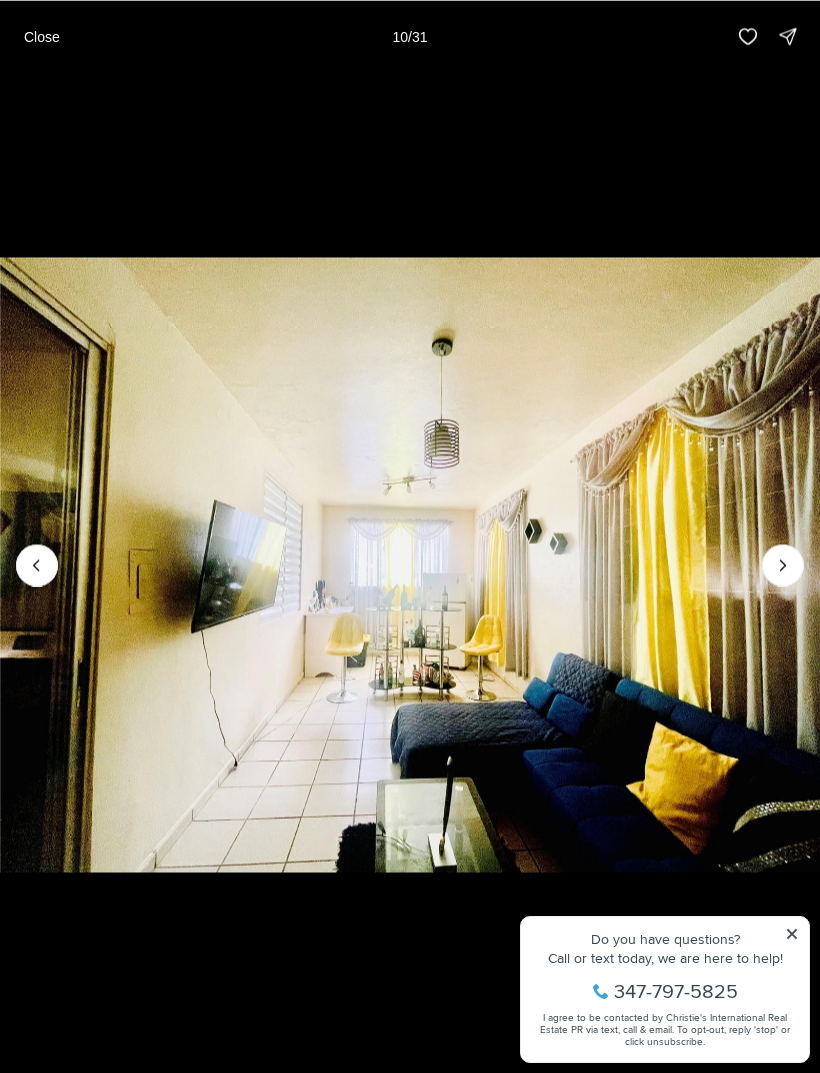 click at bounding box center [783, 565] 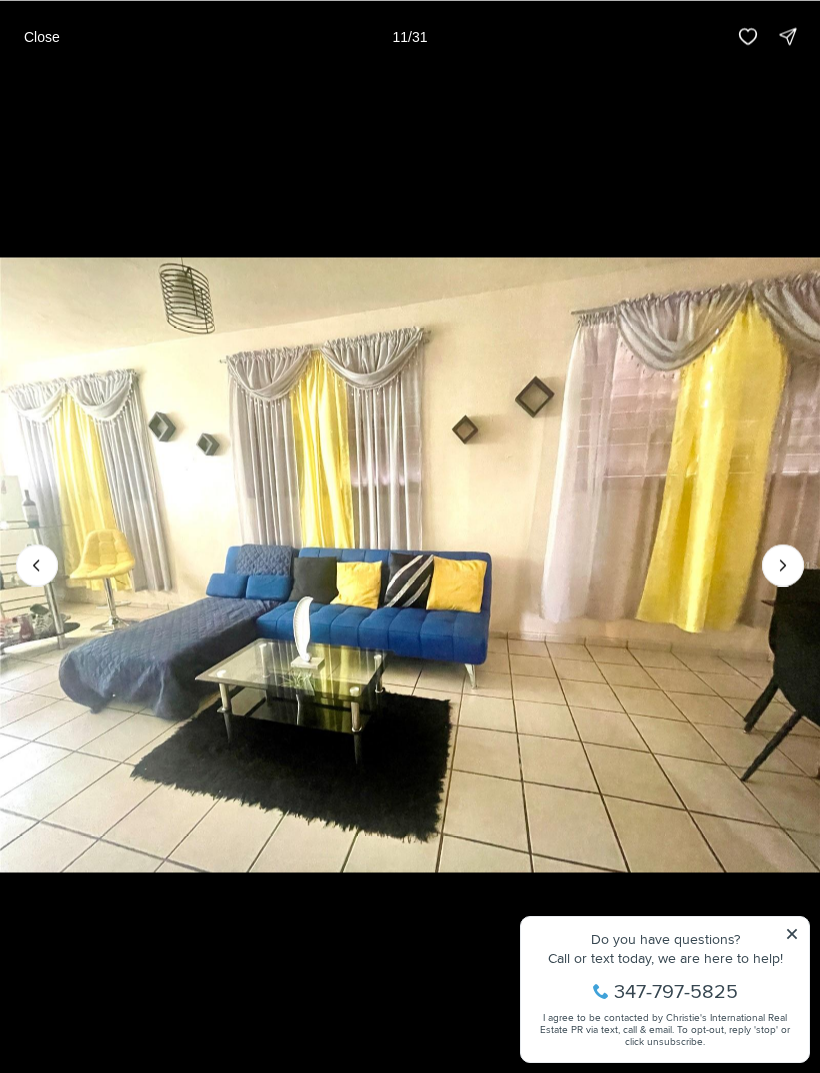 click at bounding box center [783, 565] 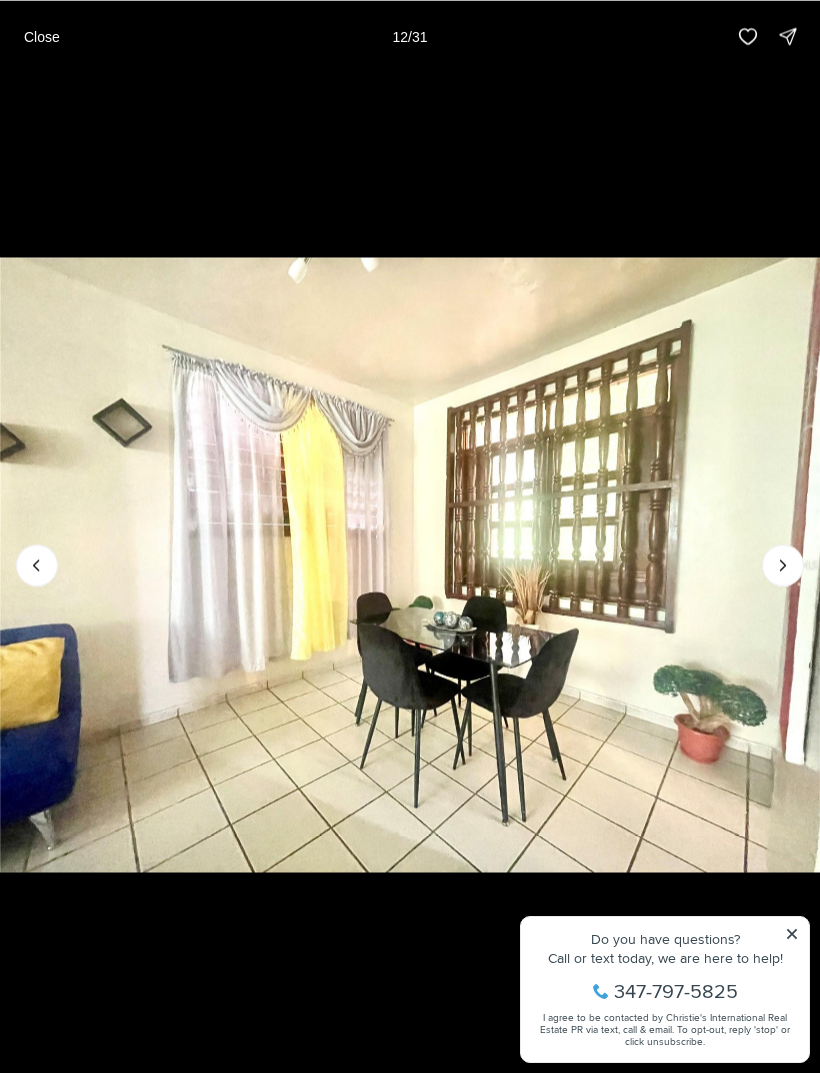 click at bounding box center (37, 565) 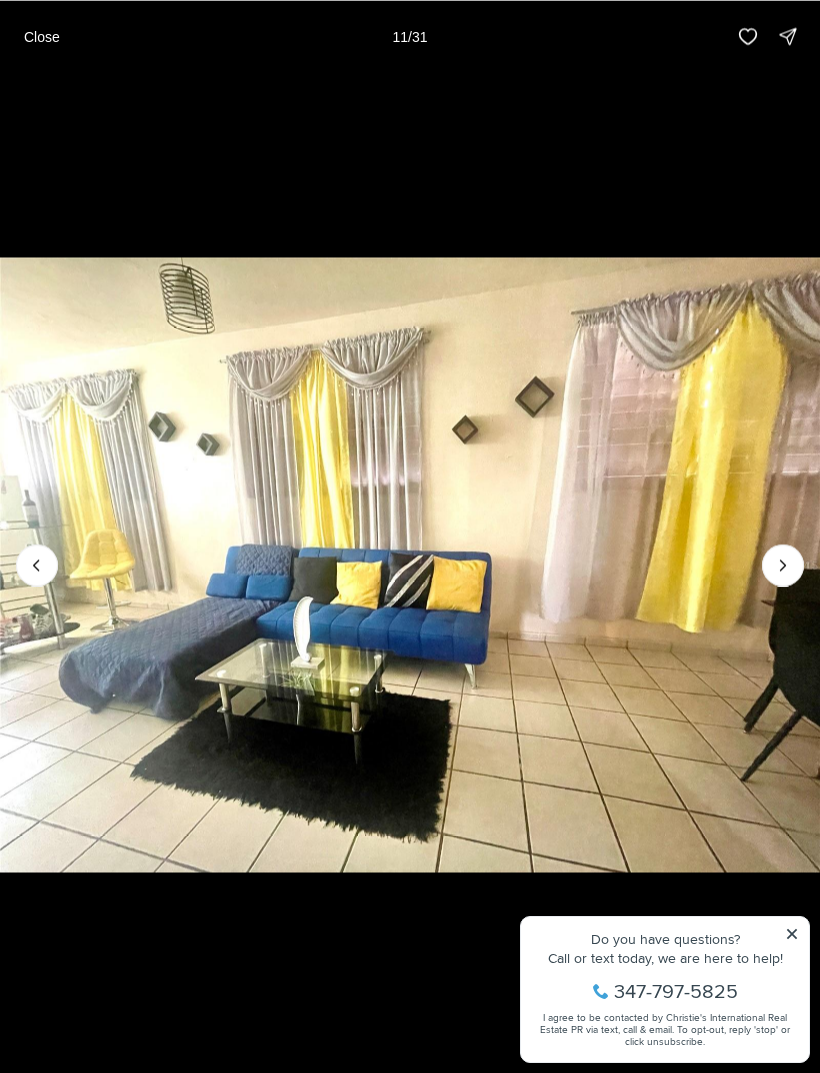 click at bounding box center (783, 565) 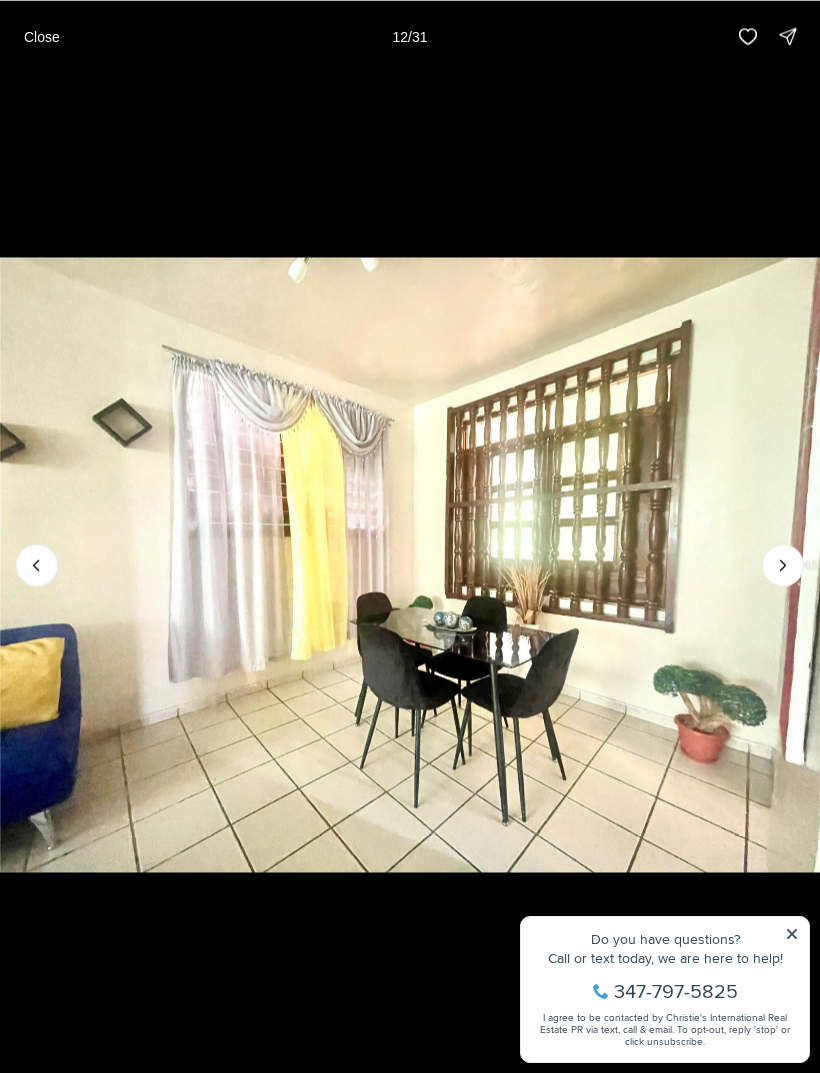 click at bounding box center [410, 564] 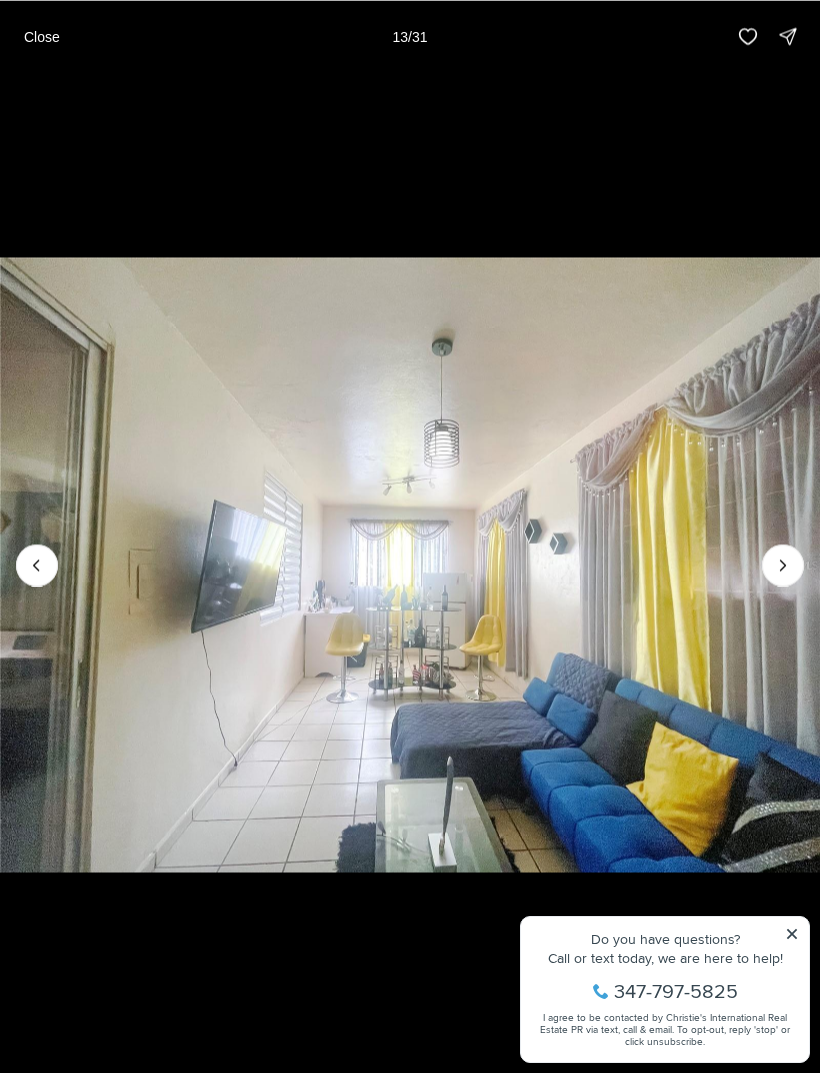 click at bounding box center (783, 565) 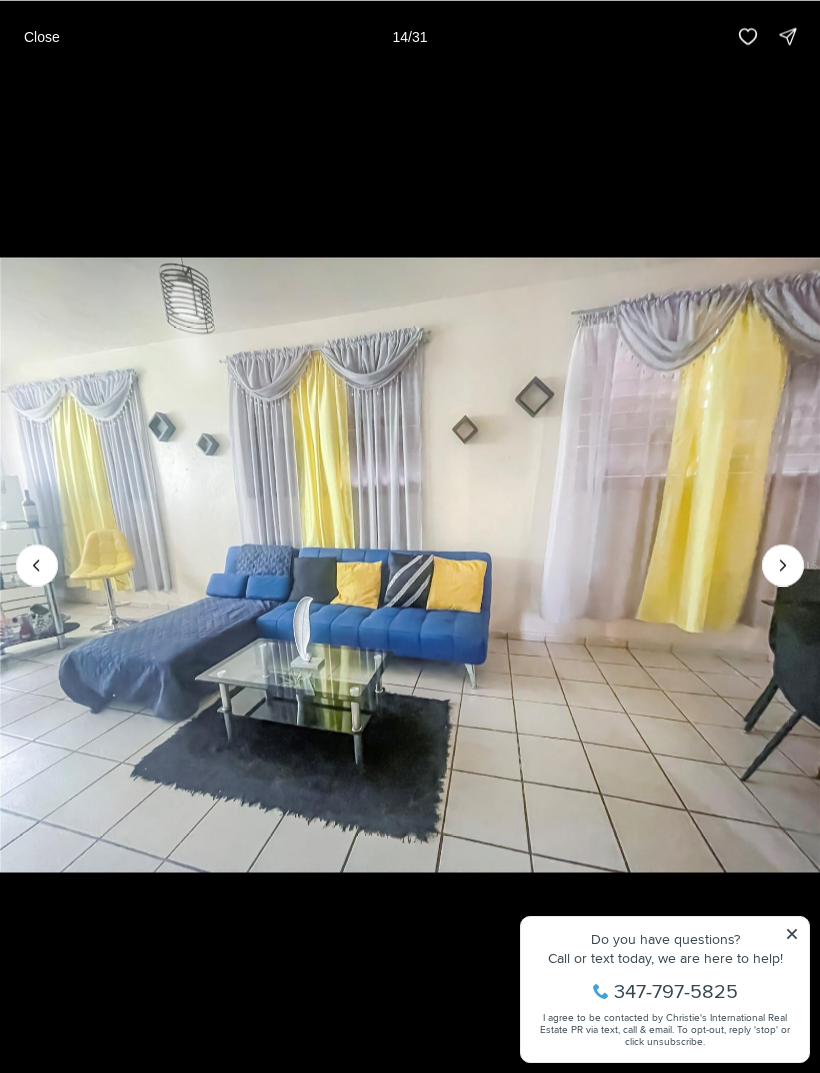 click at bounding box center (783, 565) 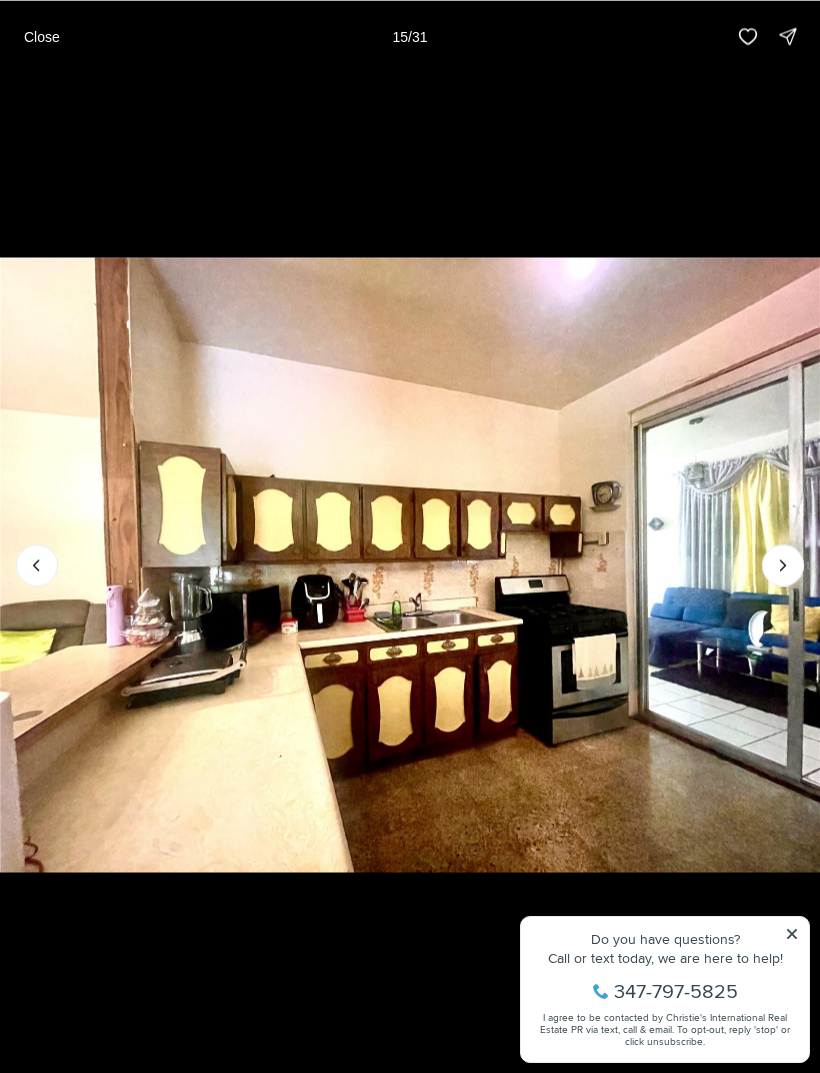click at bounding box center [783, 565] 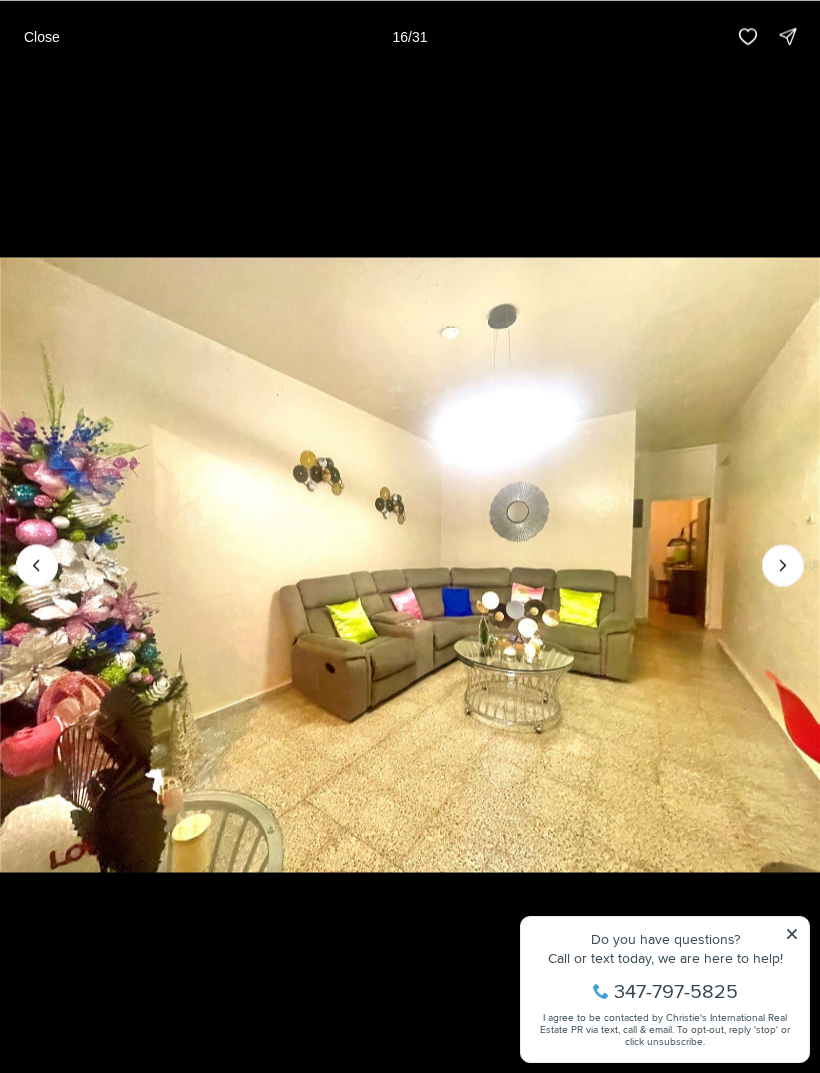 click at bounding box center [783, 565] 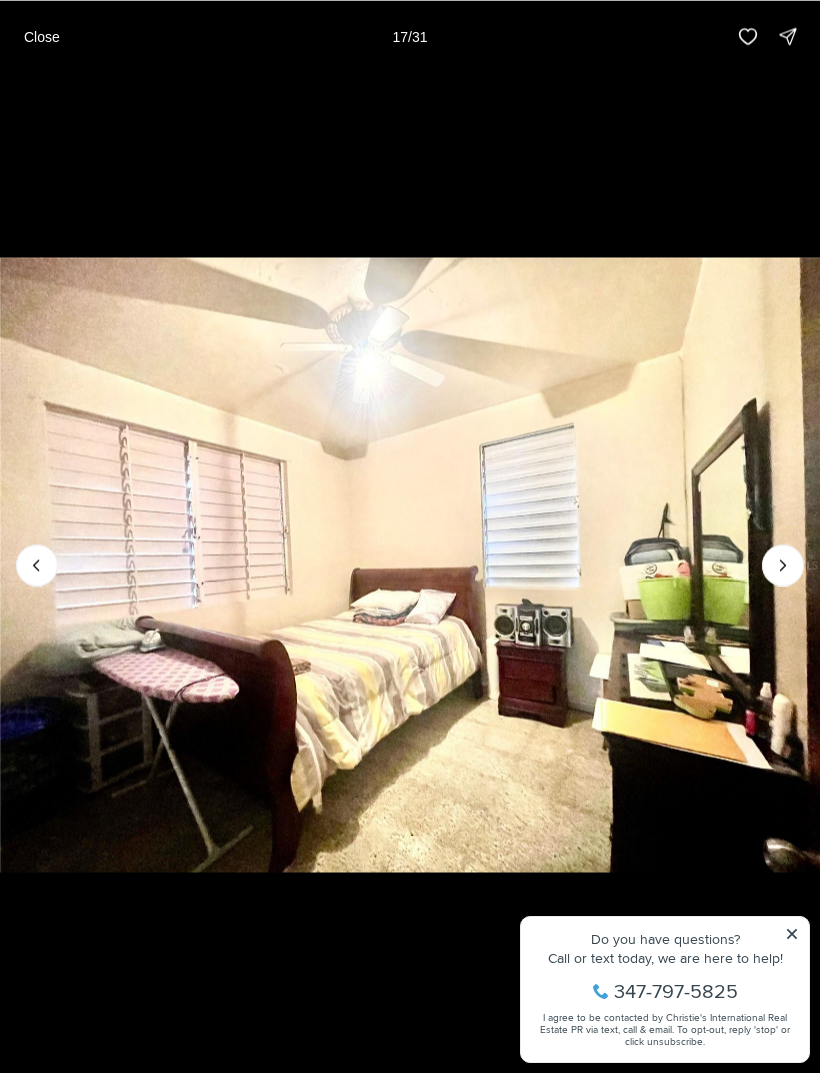 click at bounding box center (783, 565) 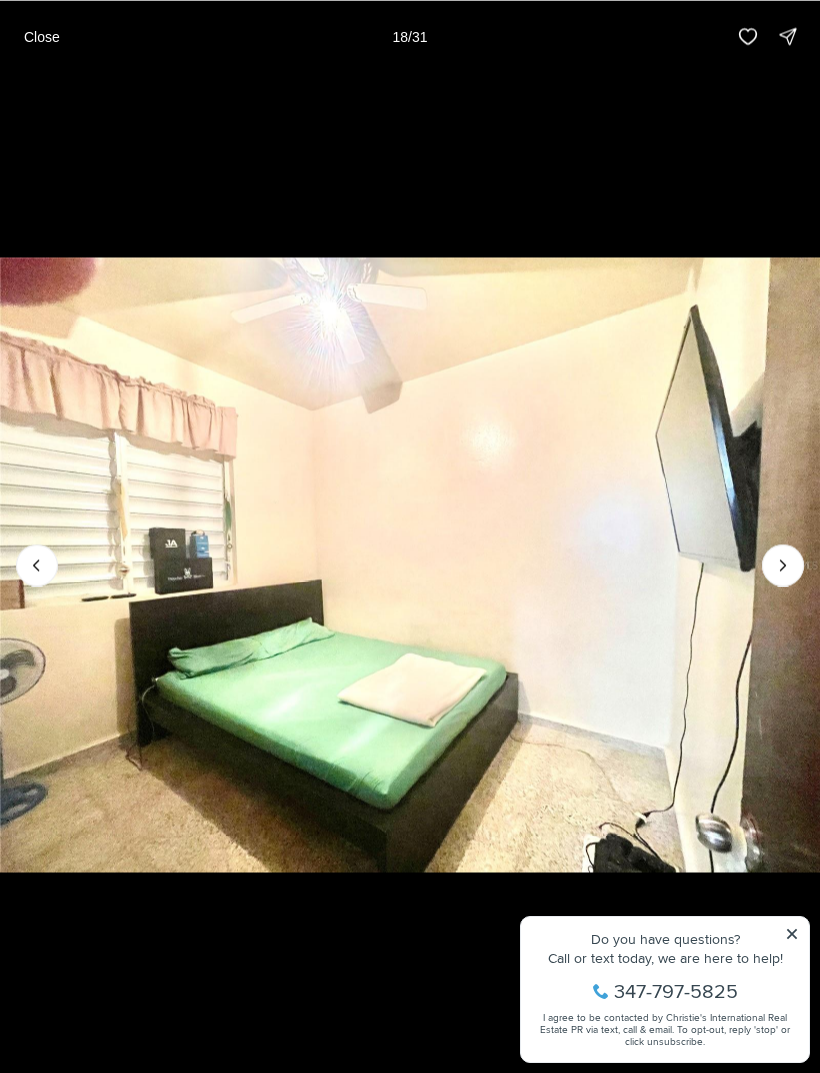 click at bounding box center (783, 565) 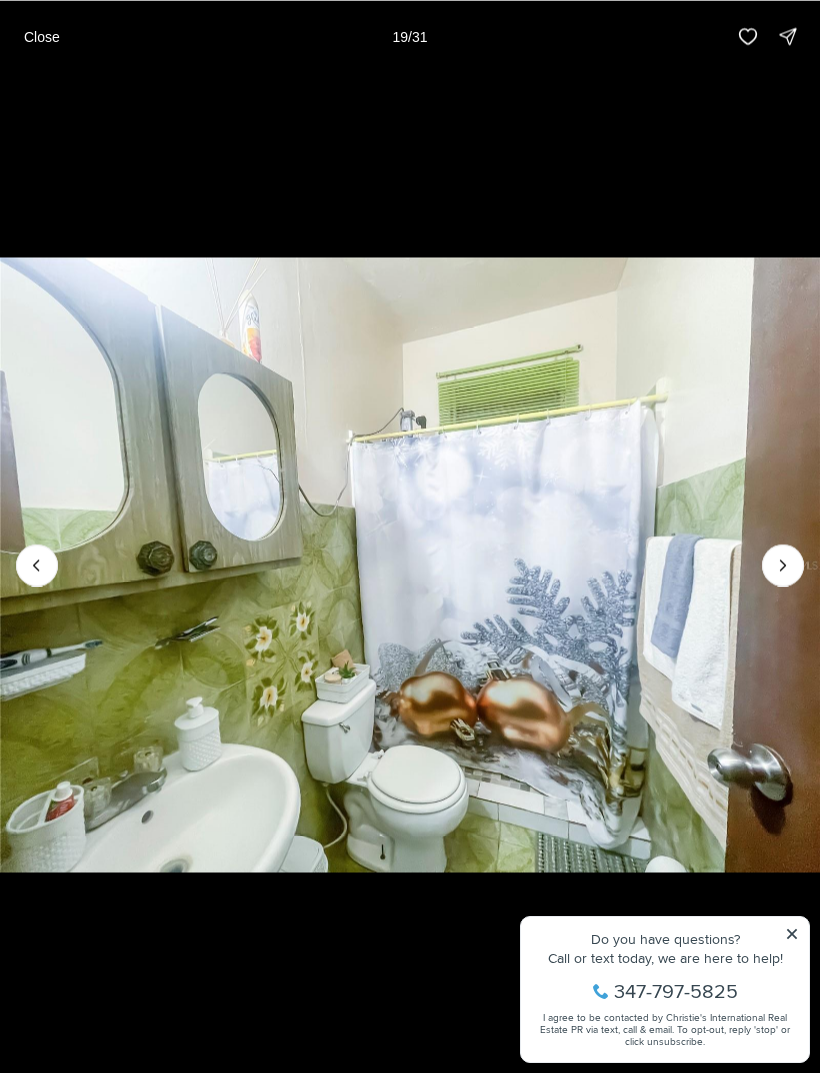 click at bounding box center (783, 565) 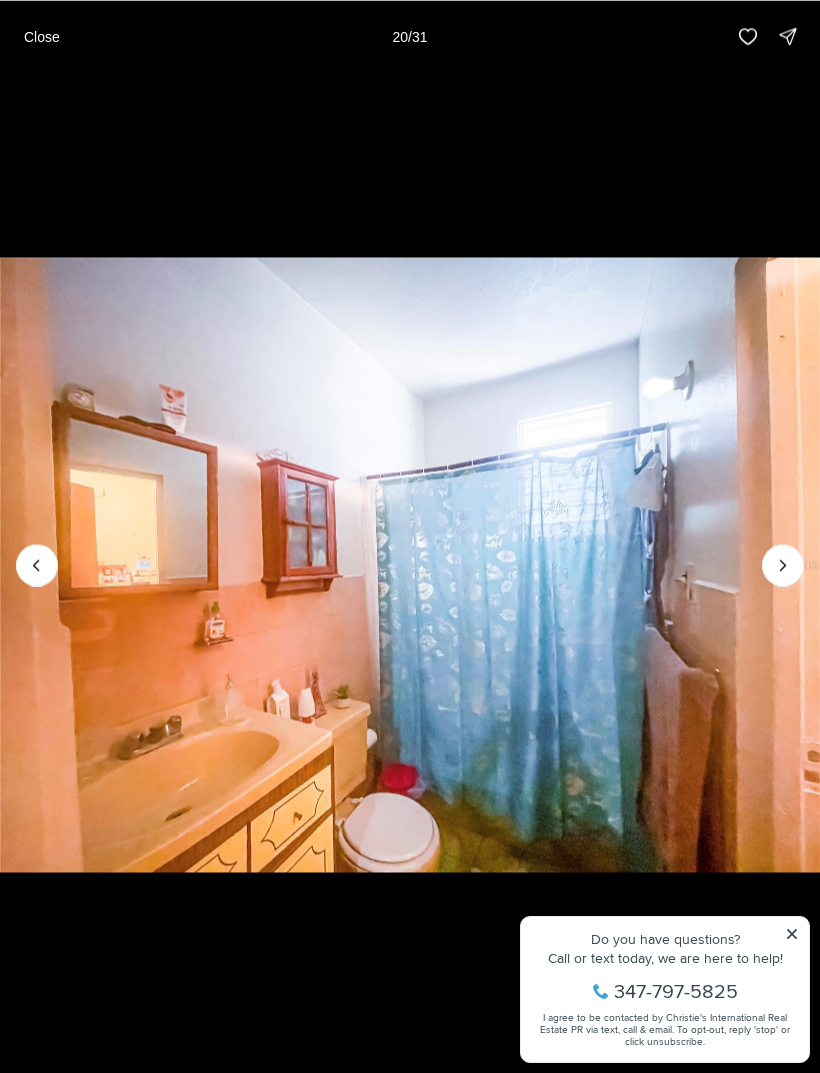 click at bounding box center (783, 565) 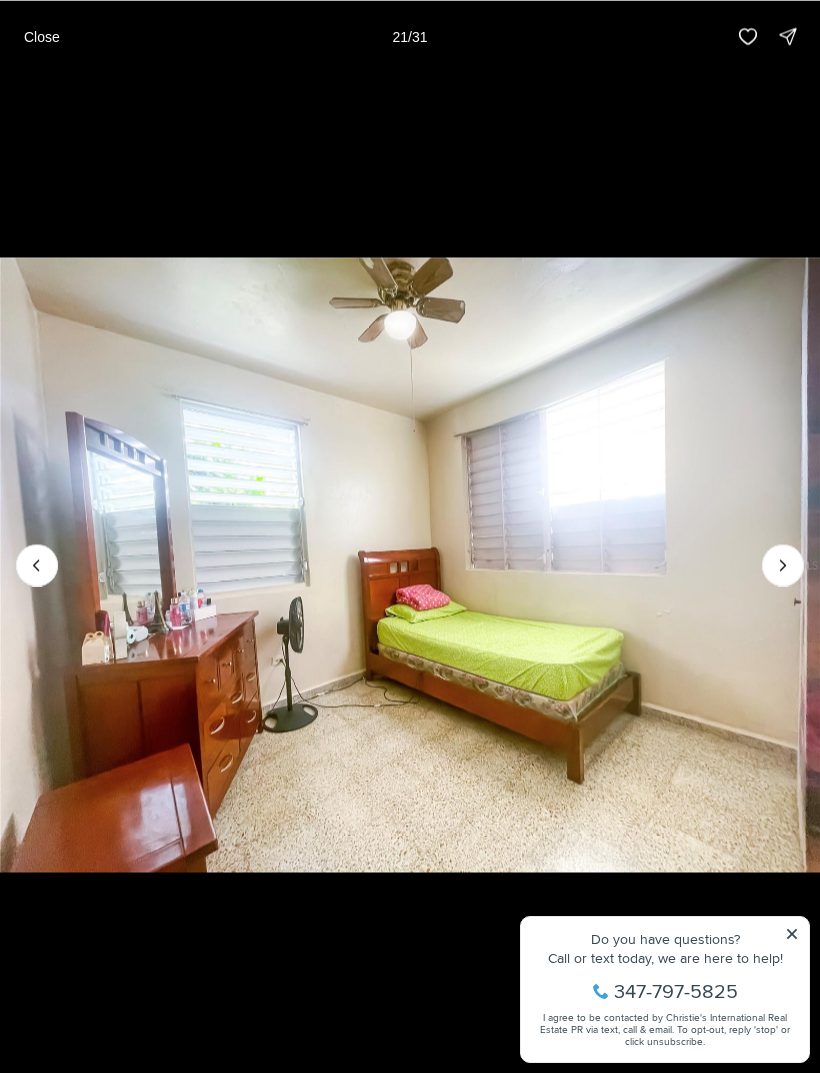 click at bounding box center [783, 565] 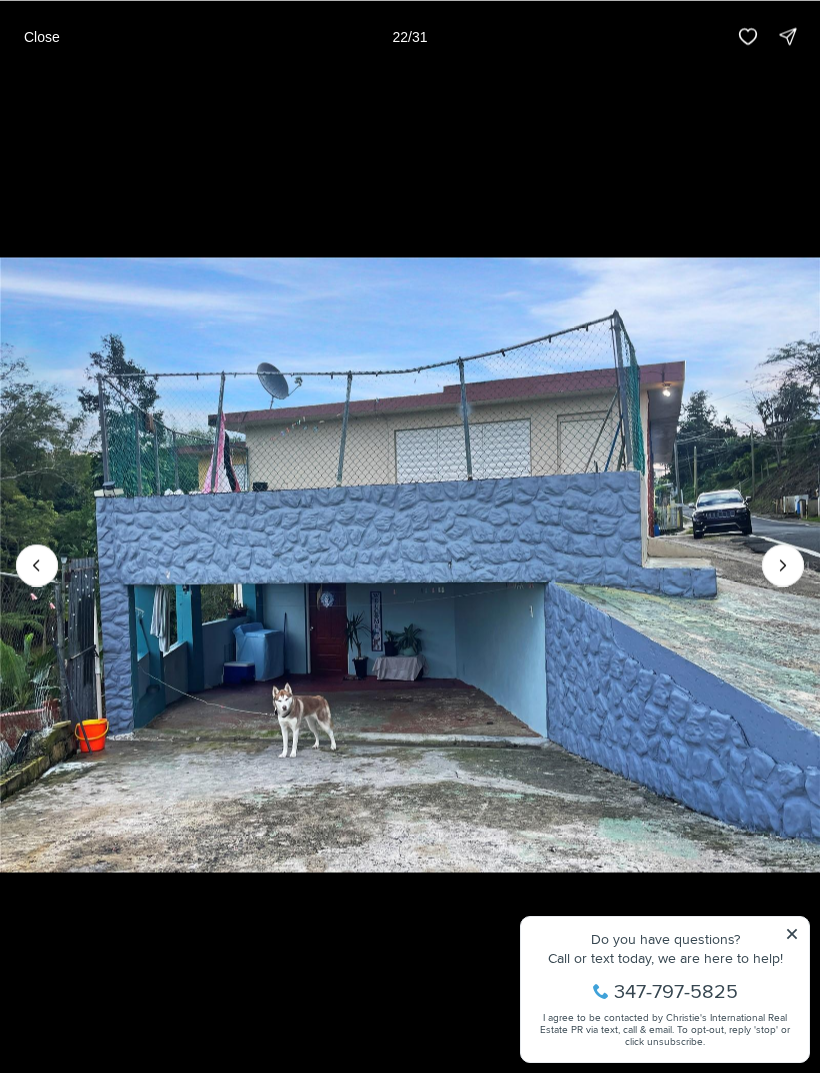 click at bounding box center [783, 565] 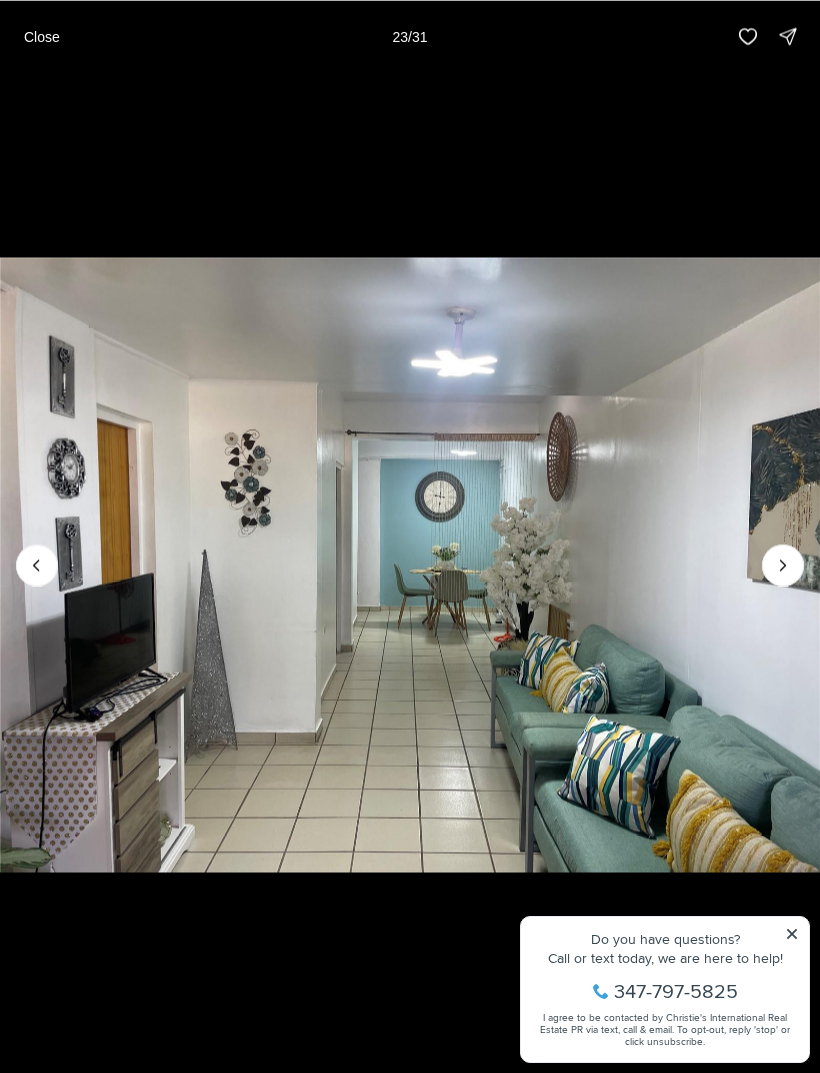 click on "Close" at bounding box center (42, 36) 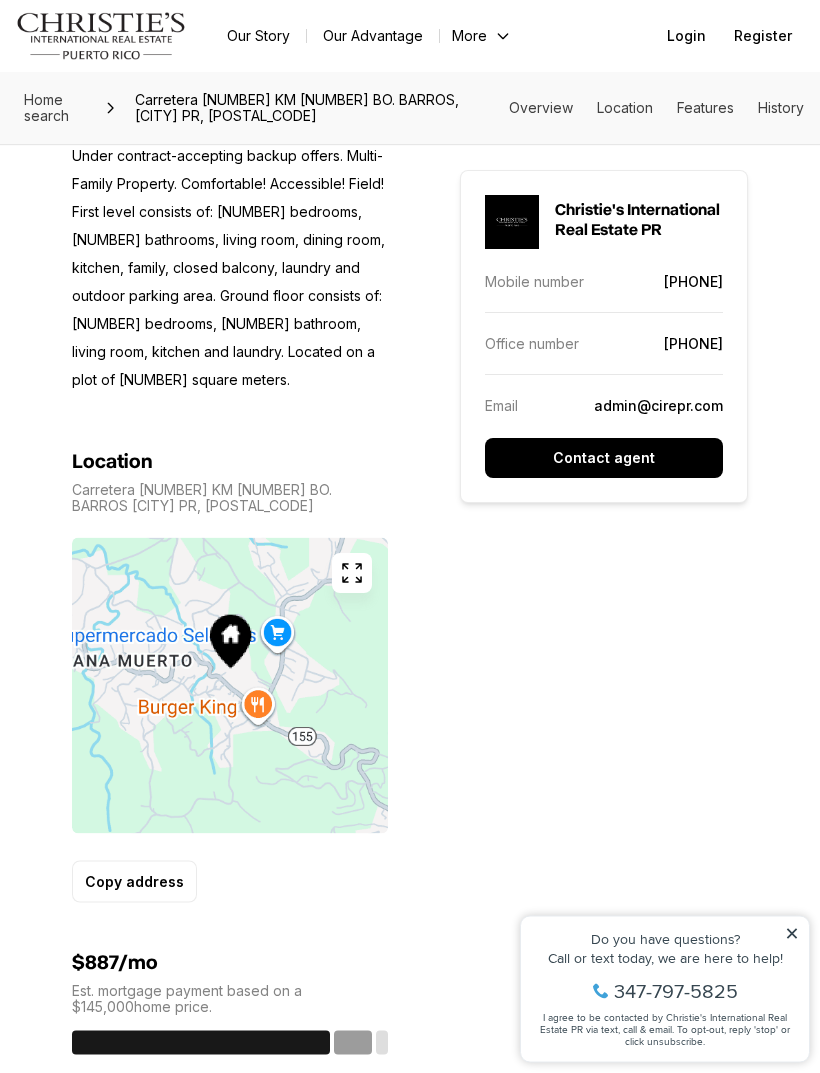 scroll, scrollTop: 1019, scrollLeft: 0, axis: vertical 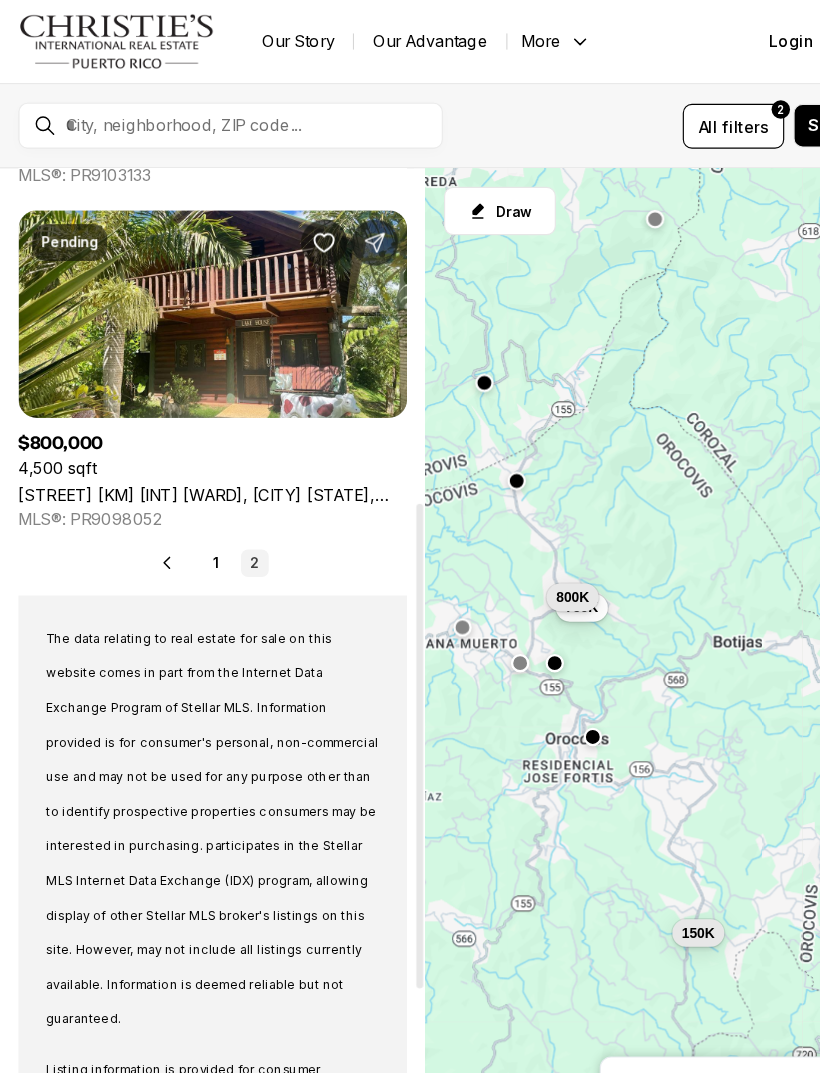 click on "2" at bounding box center [221, 488] 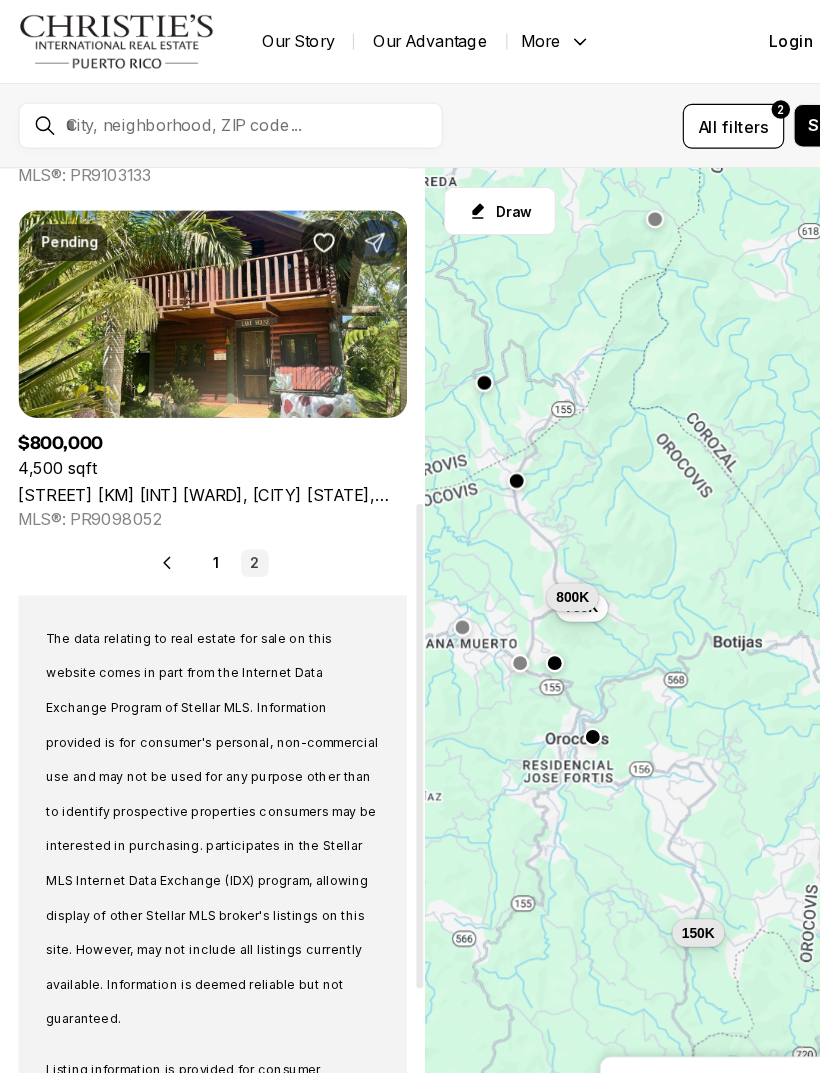 click on "2" at bounding box center [221, 488] 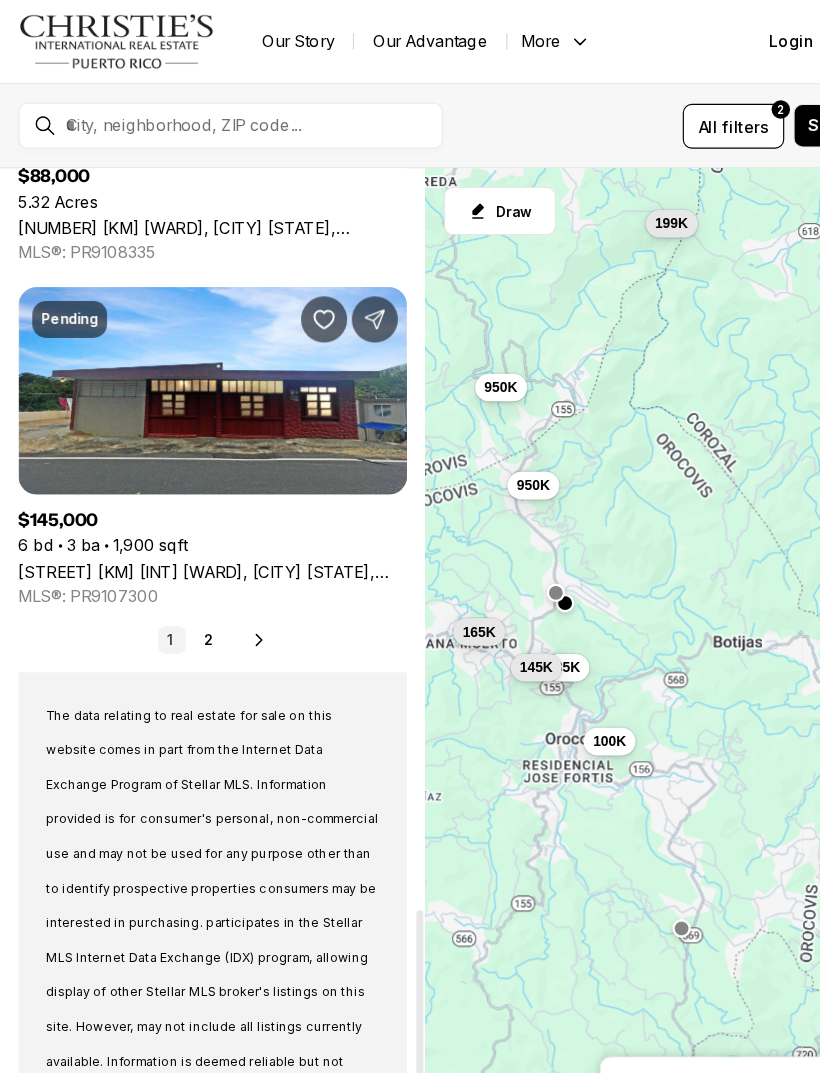 scroll, scrollTop: 3230, scrollLeft: 0, axis: vertical 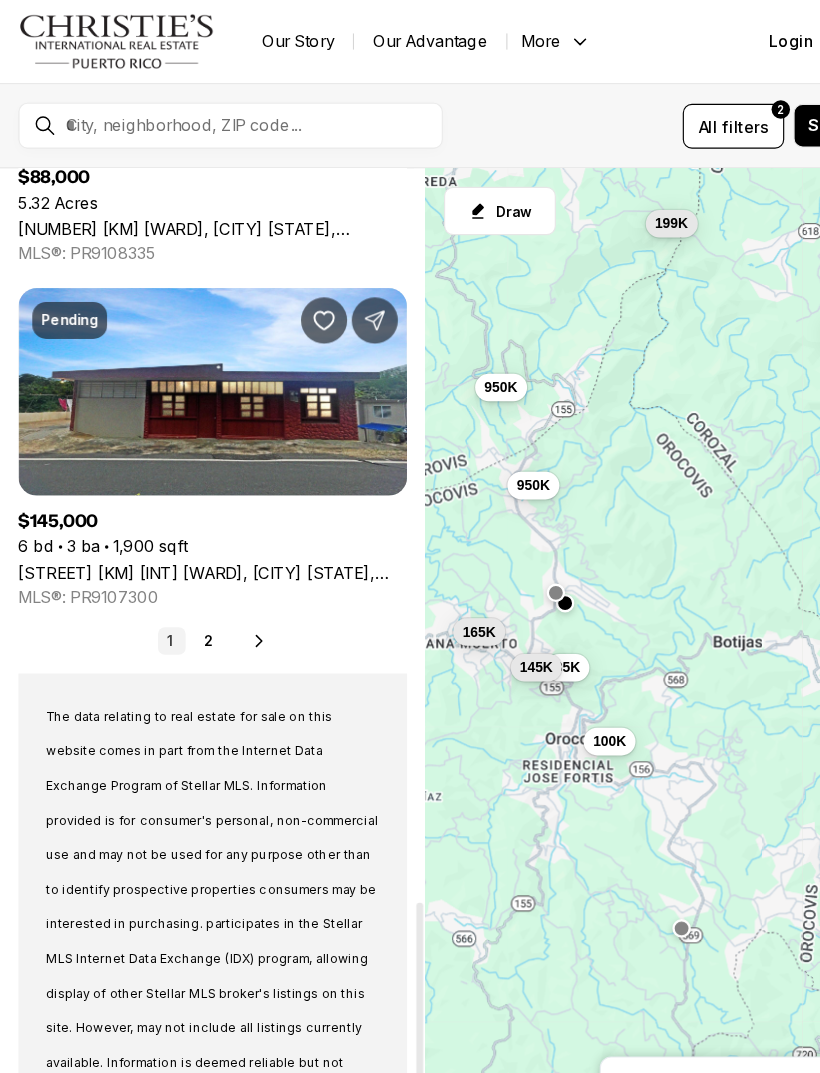 click on "2" at bounding box center (181, 556) 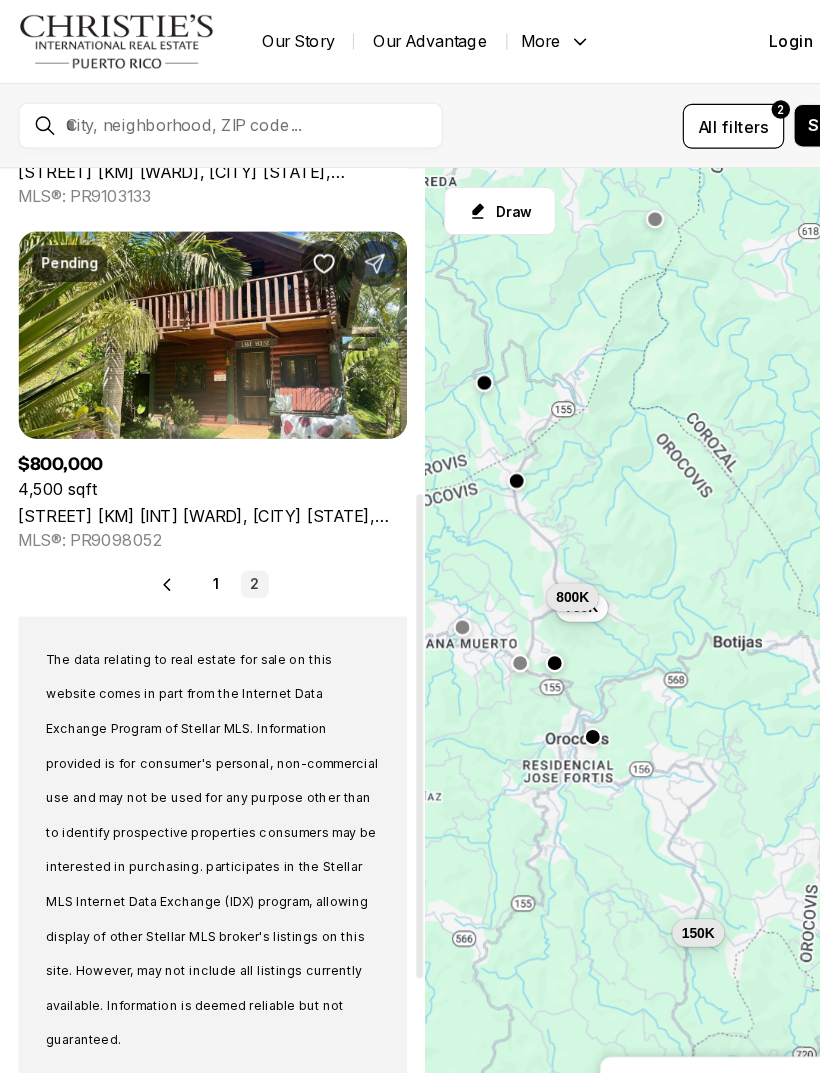 scroll, scrollTop: 619, scrollLeft: 0, axis: vertical 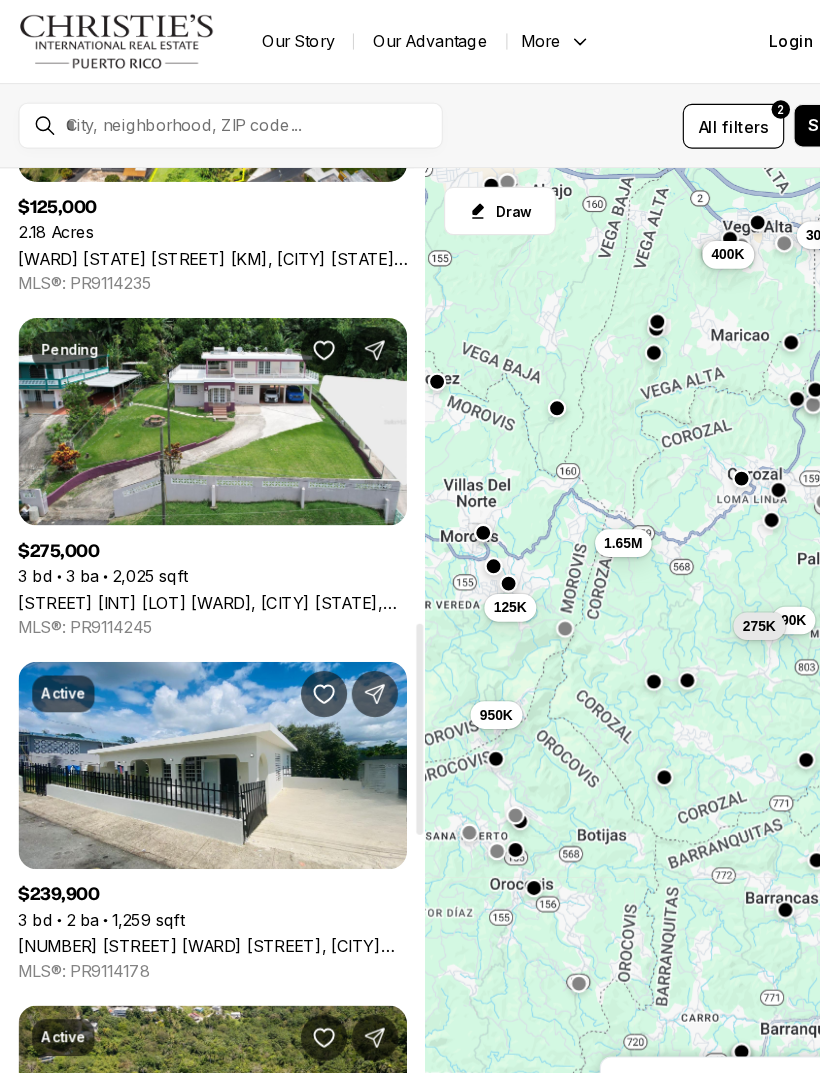 click on "Carr [NUMBER] int [NUMBER] BO CIBUCO LOT [LETTER], COROZAL [STATE], [POSTAL_CODE]" at bounding box center (184, 522) 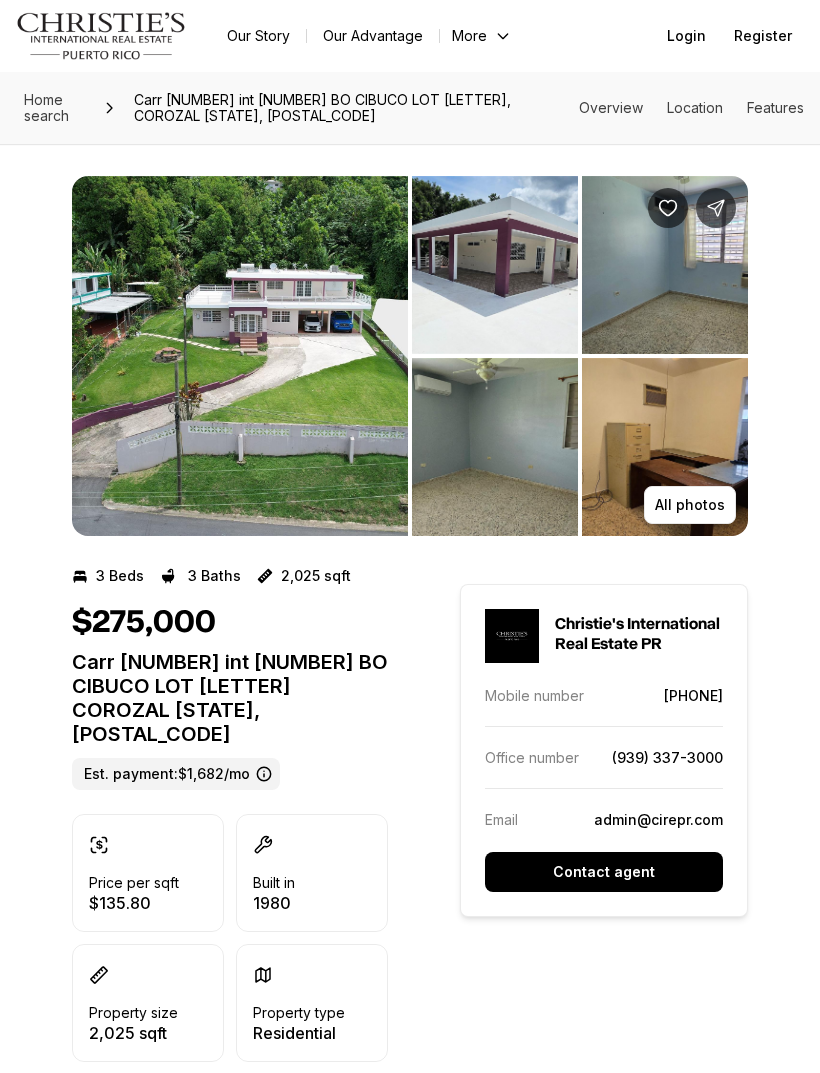 scroll, scrollTop: 0, scrollLeft: 0, axis: both 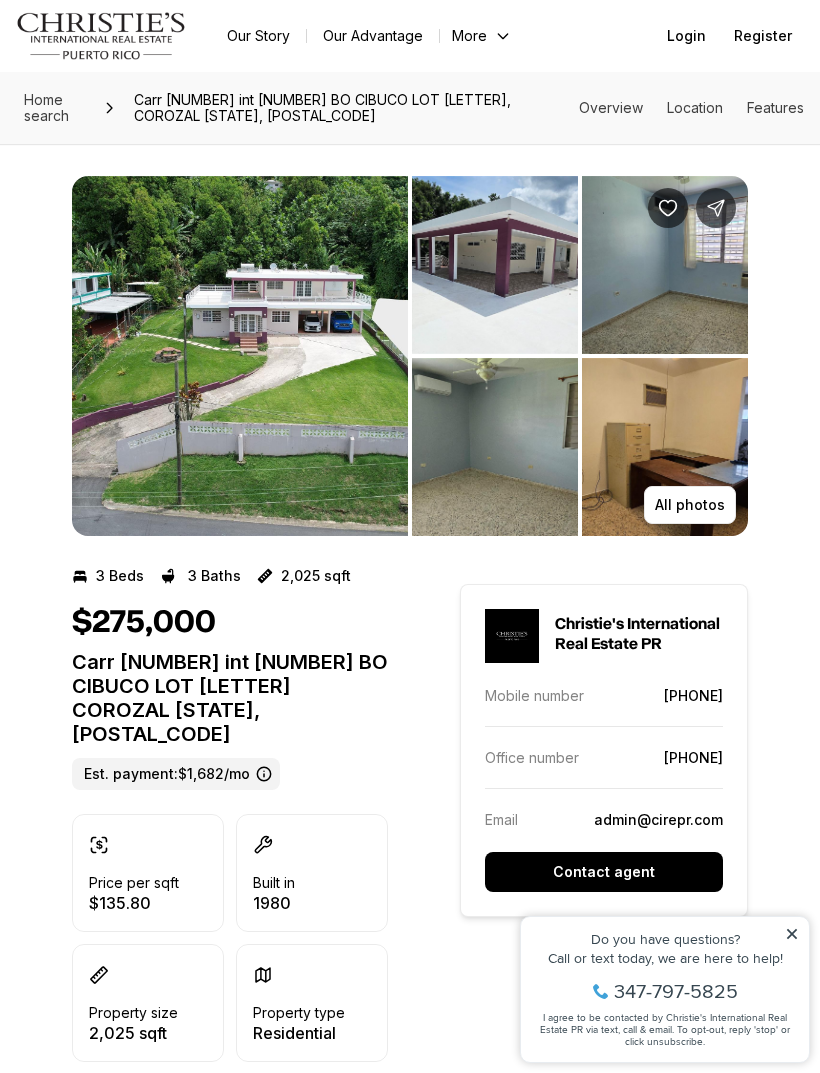 click on "All photos" at bounding box center (690, 505) 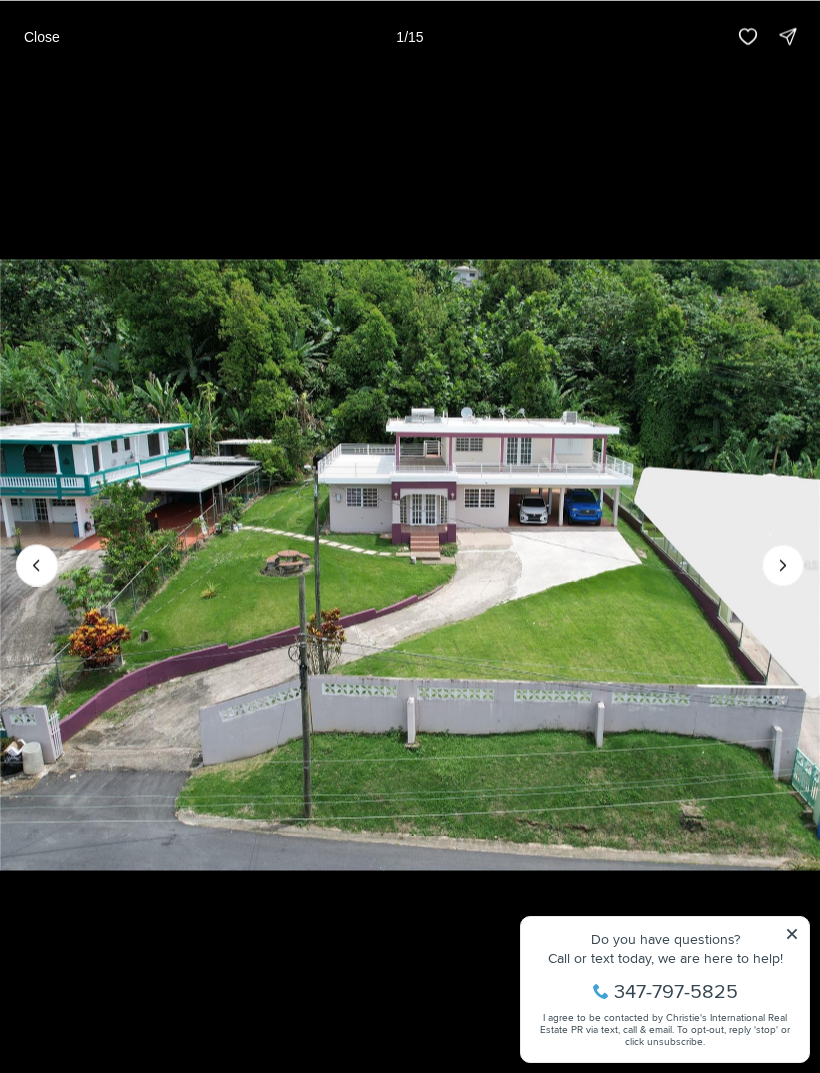 click at bounding box center (783, 565) 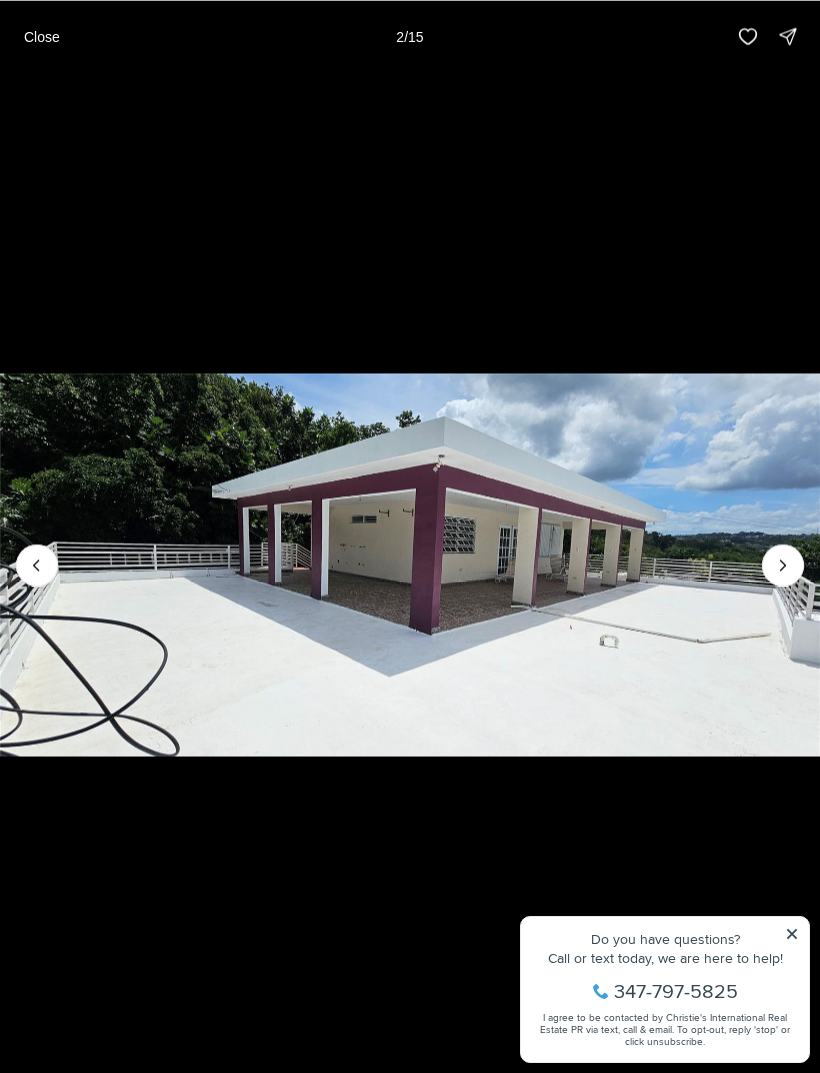 click at bounding box center (783, 565) 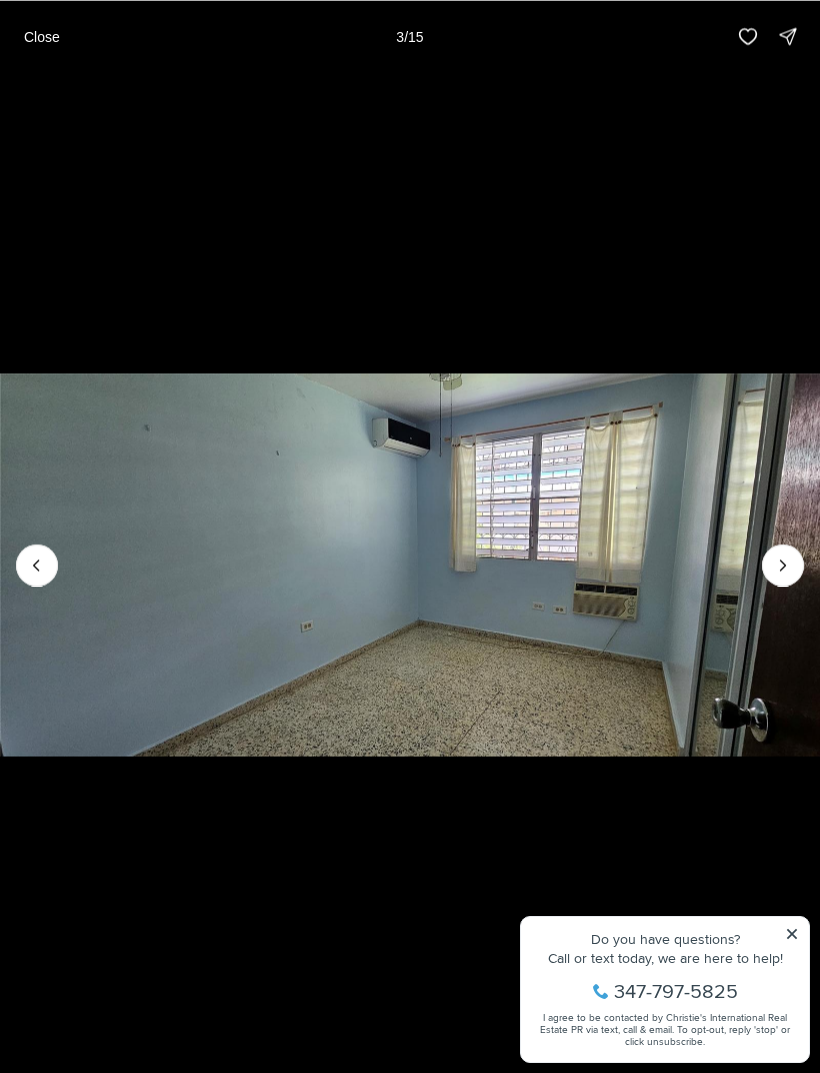 click at bounding box center (783, 565) 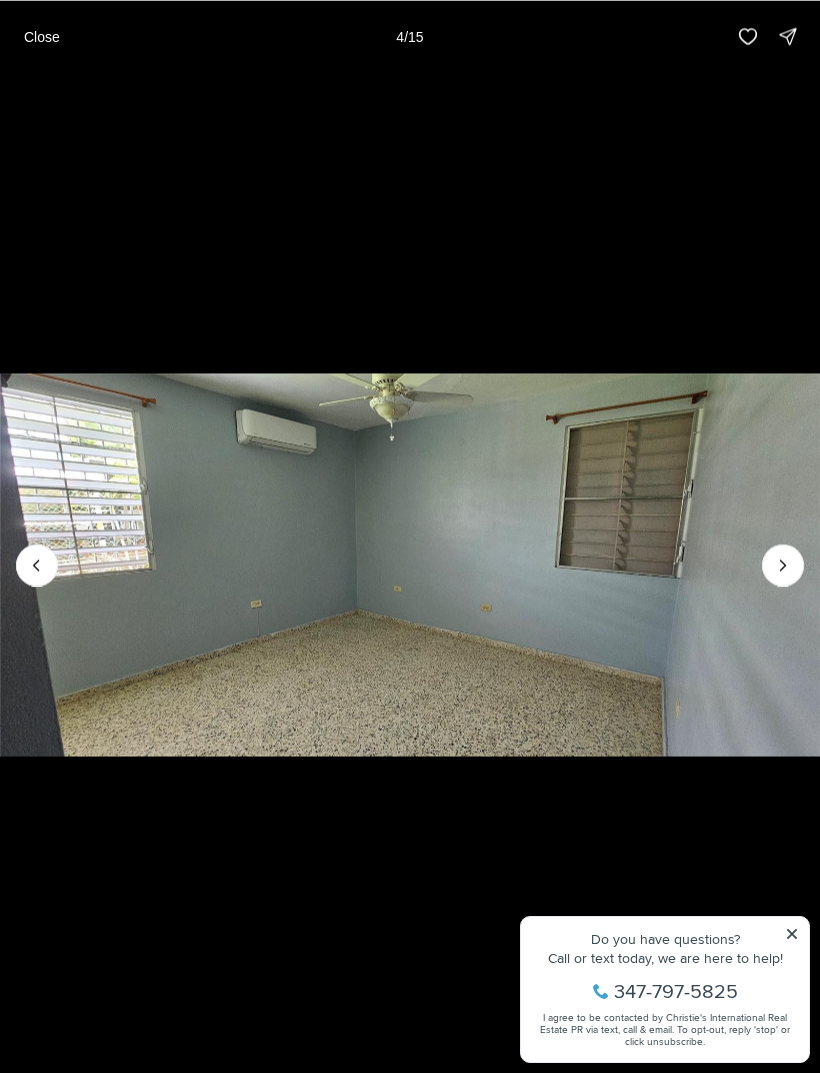 click at bounding box center (783, 565) 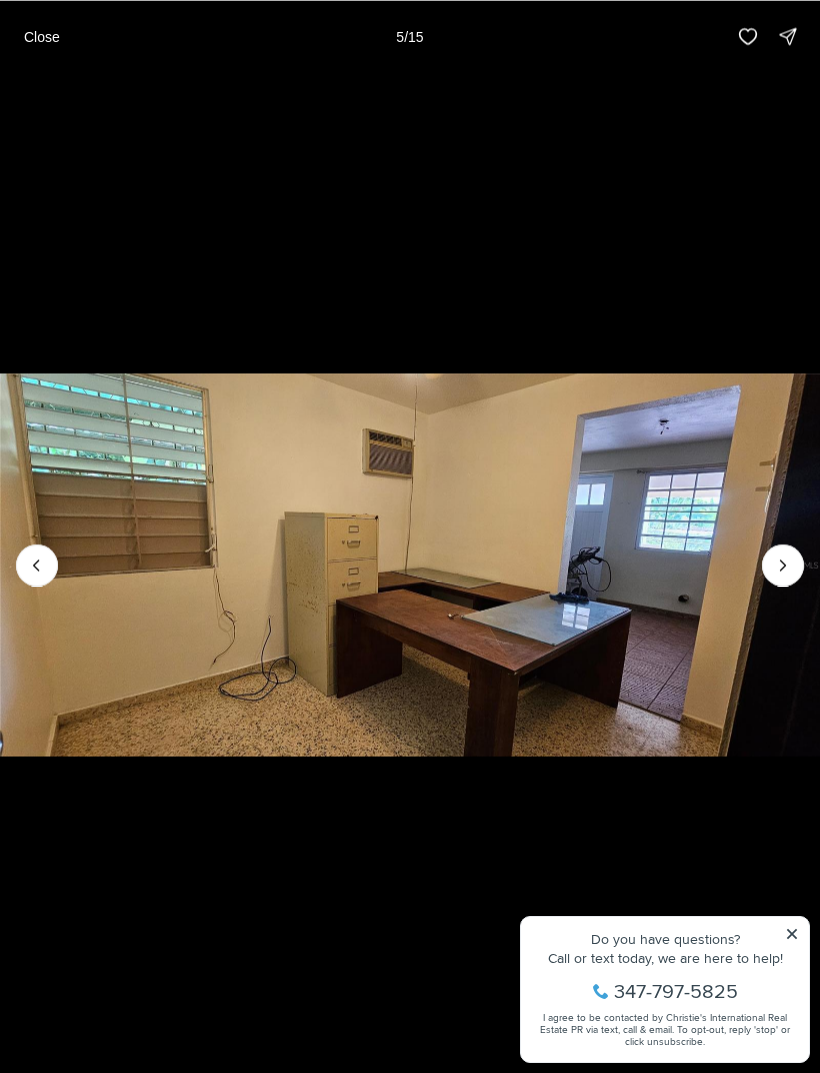 click at bounding box center [783, 565] 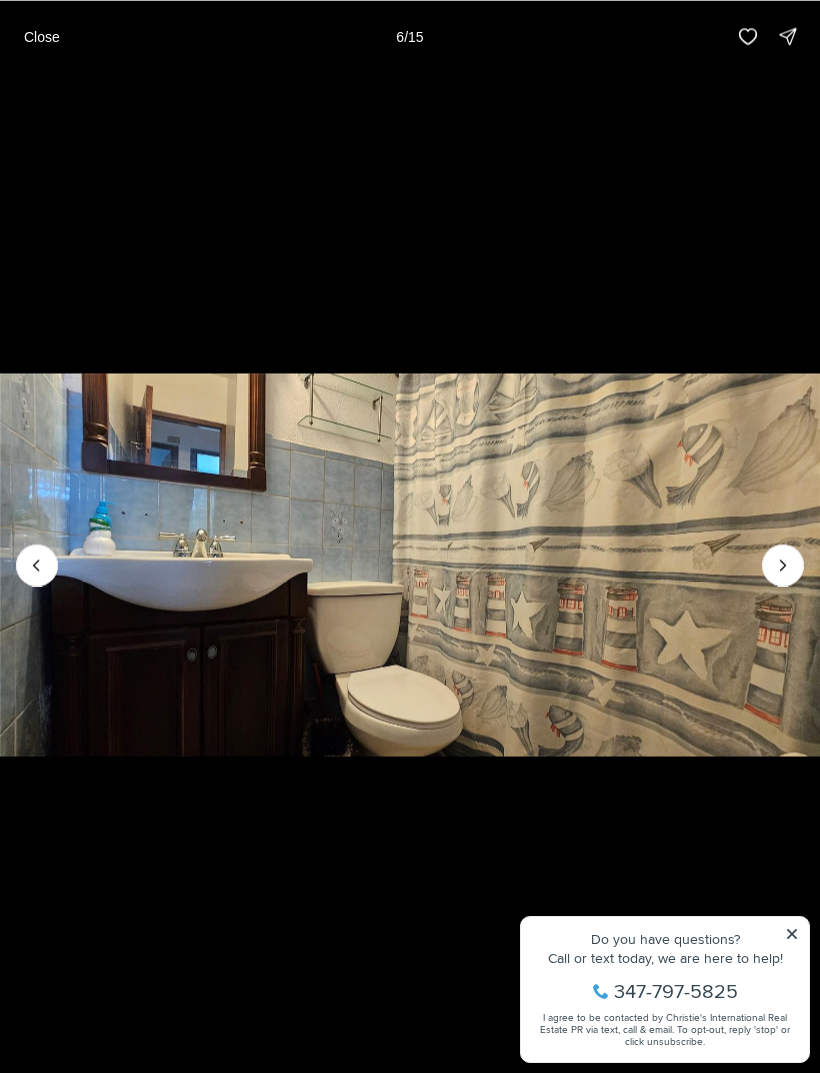 click at bounding box center (783, 565) 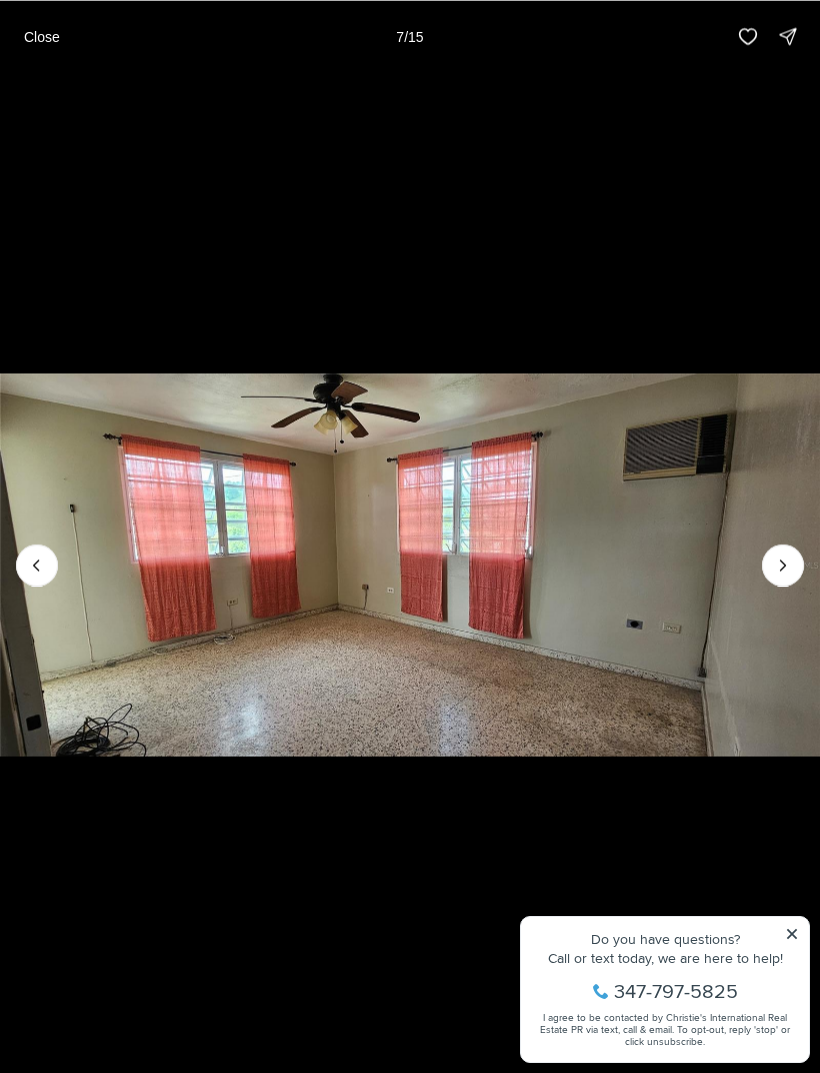 click at bounding box center [783, 565] 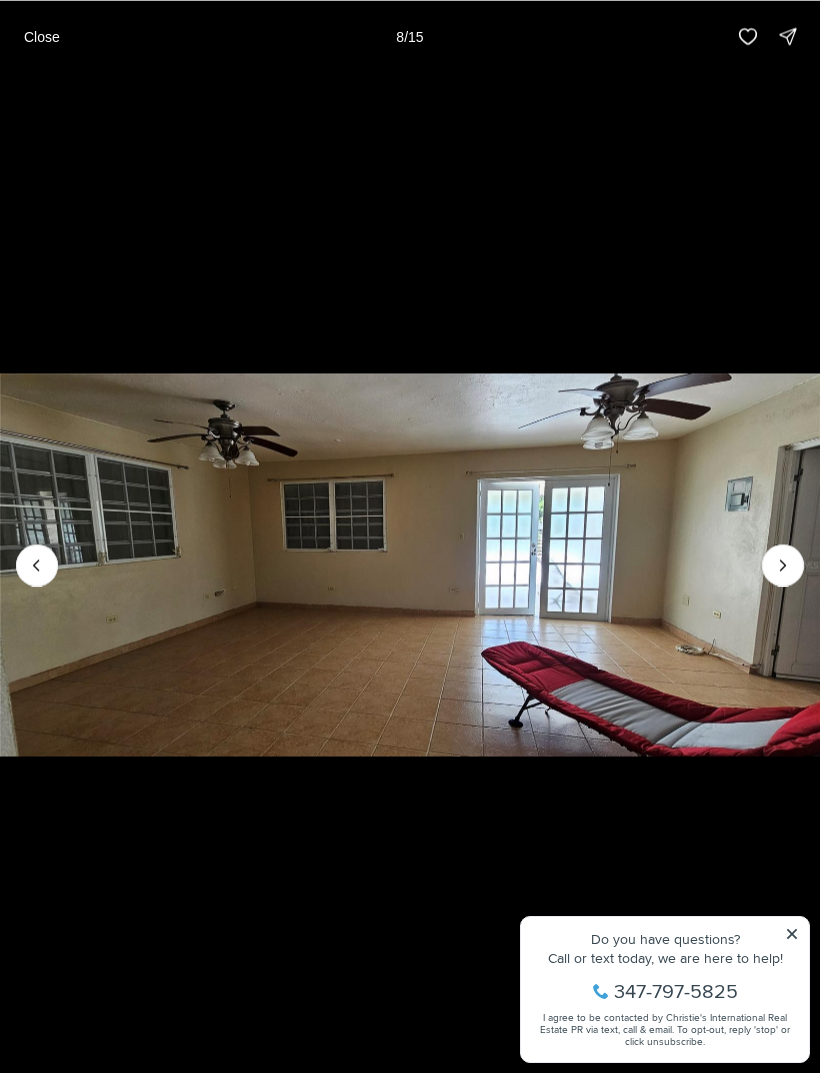 click at bounding box center [783, 565] 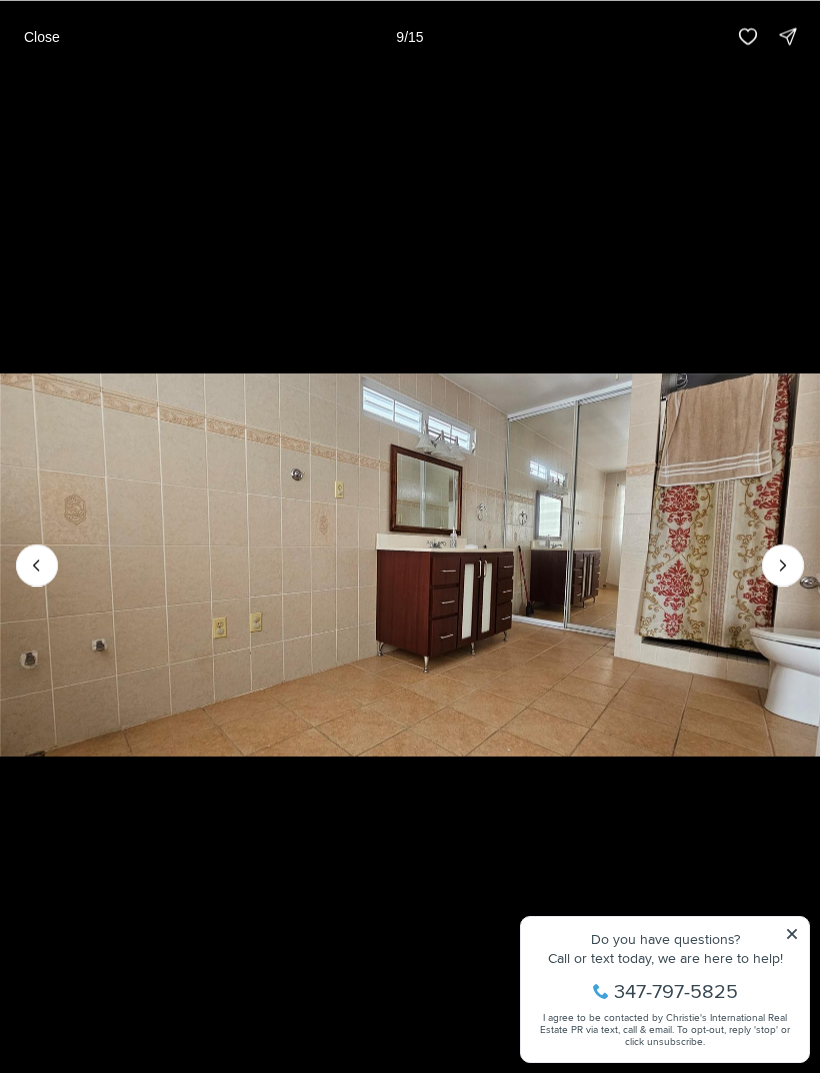 click at bounding box center [783, 565] 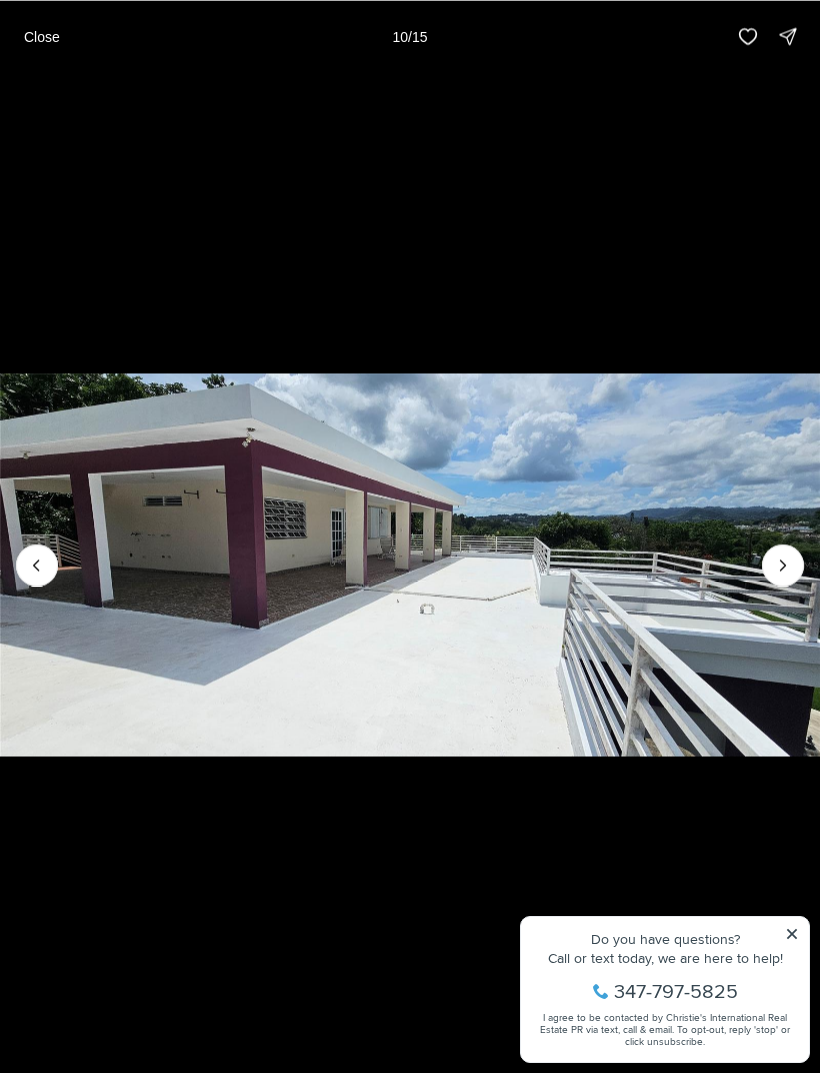 click at bounding box center [783, 565] 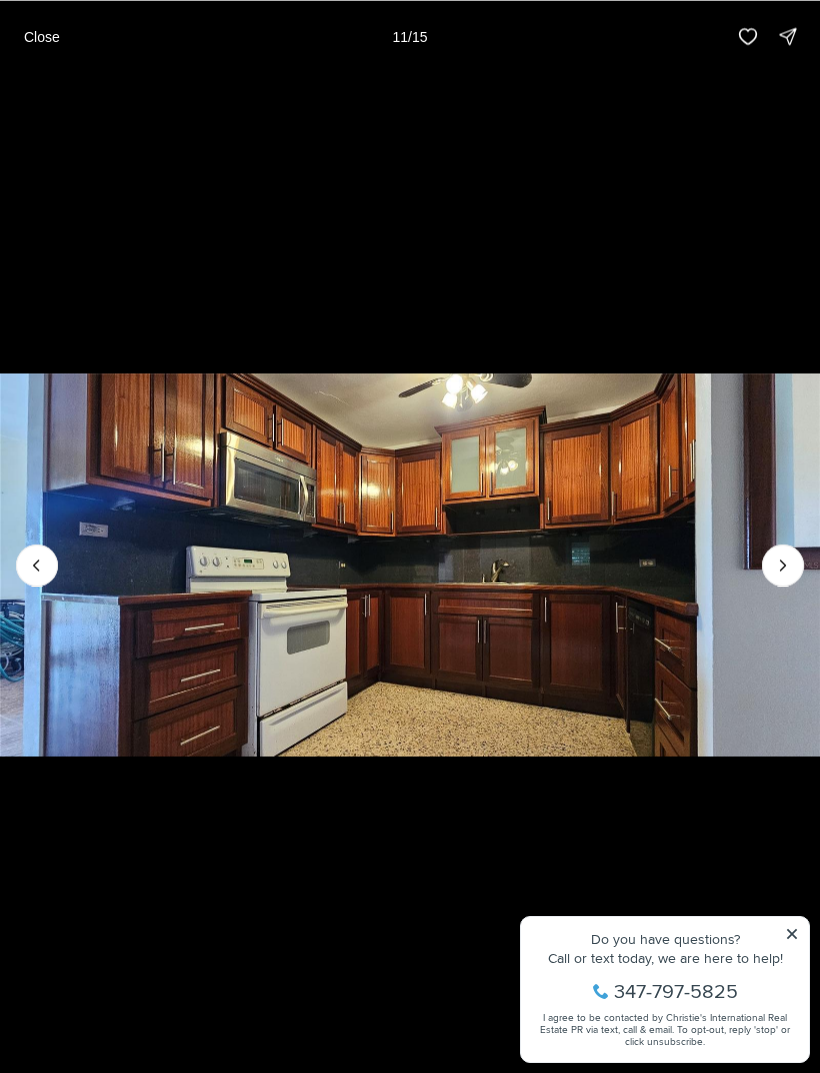 click at bounding box center (783, 565) 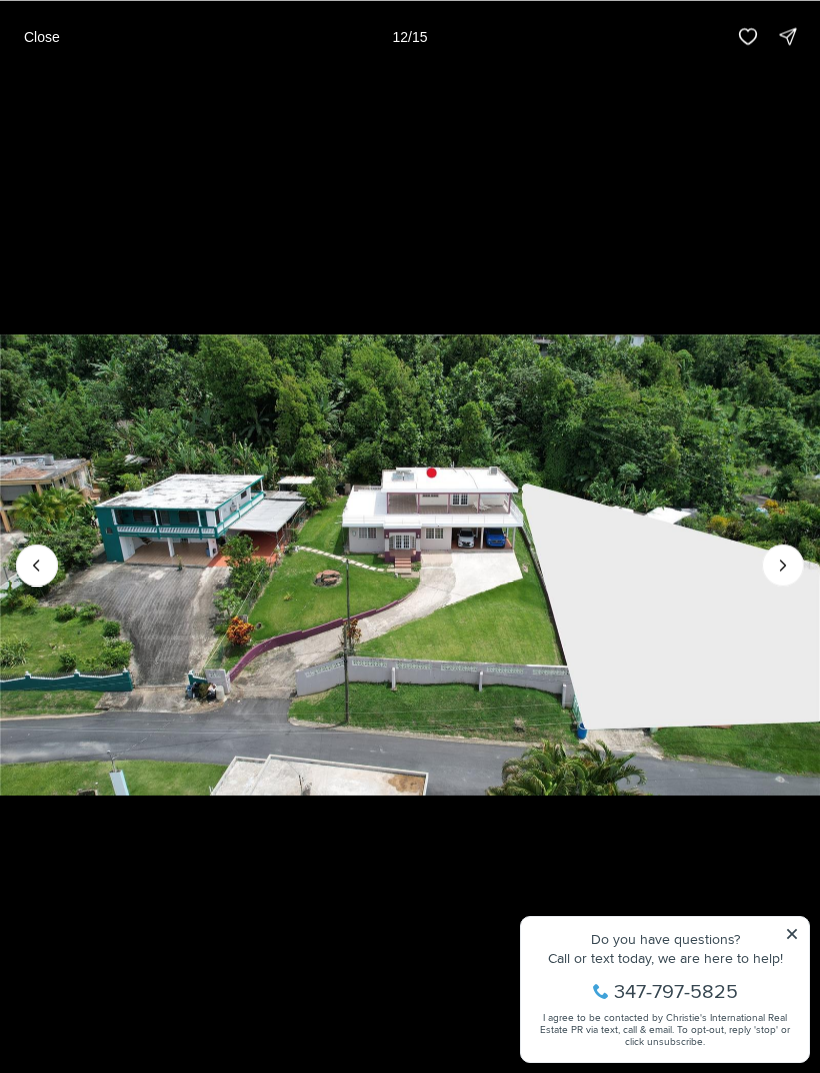click at bounding box center (783, 565) 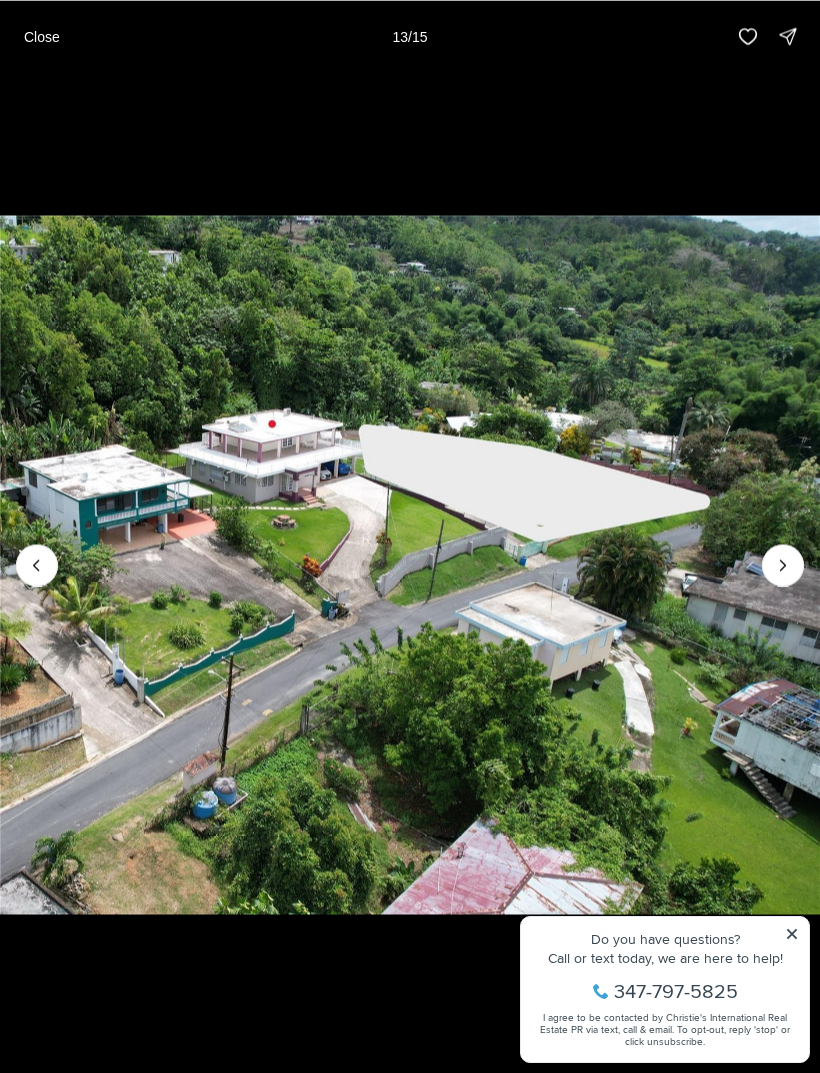 click at bounding box center (783, 565) 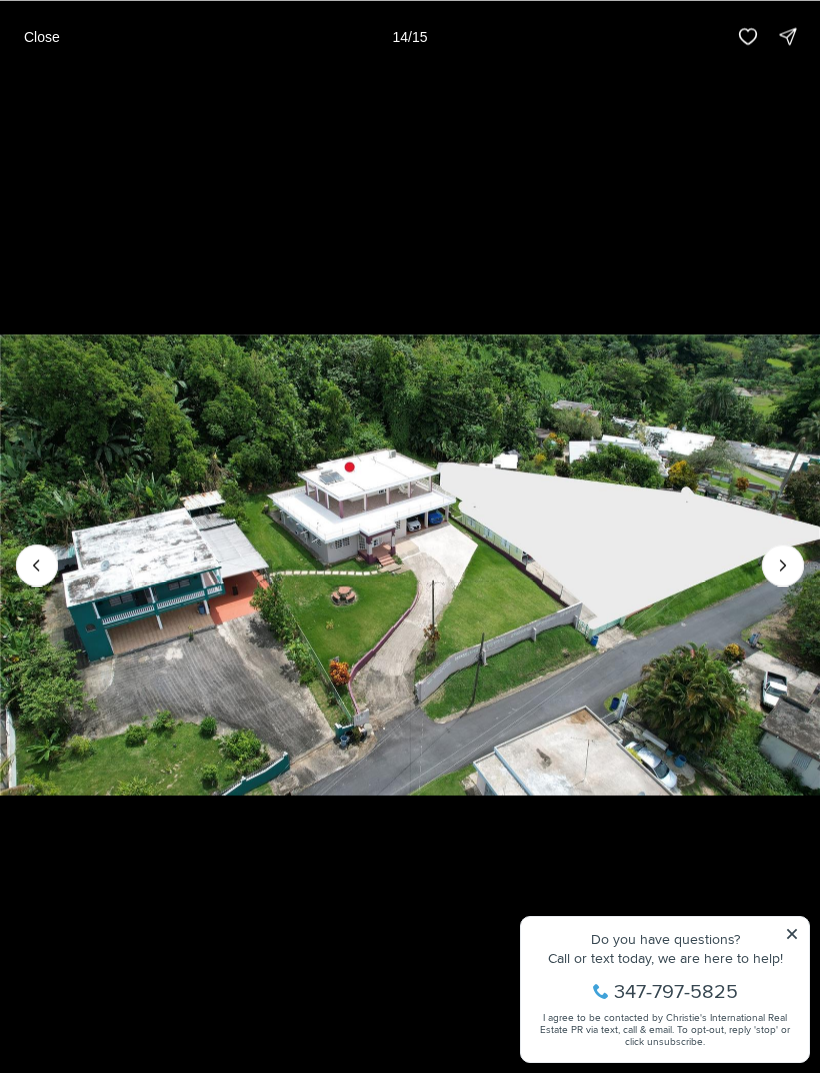 click at bounding box center (783, 565) 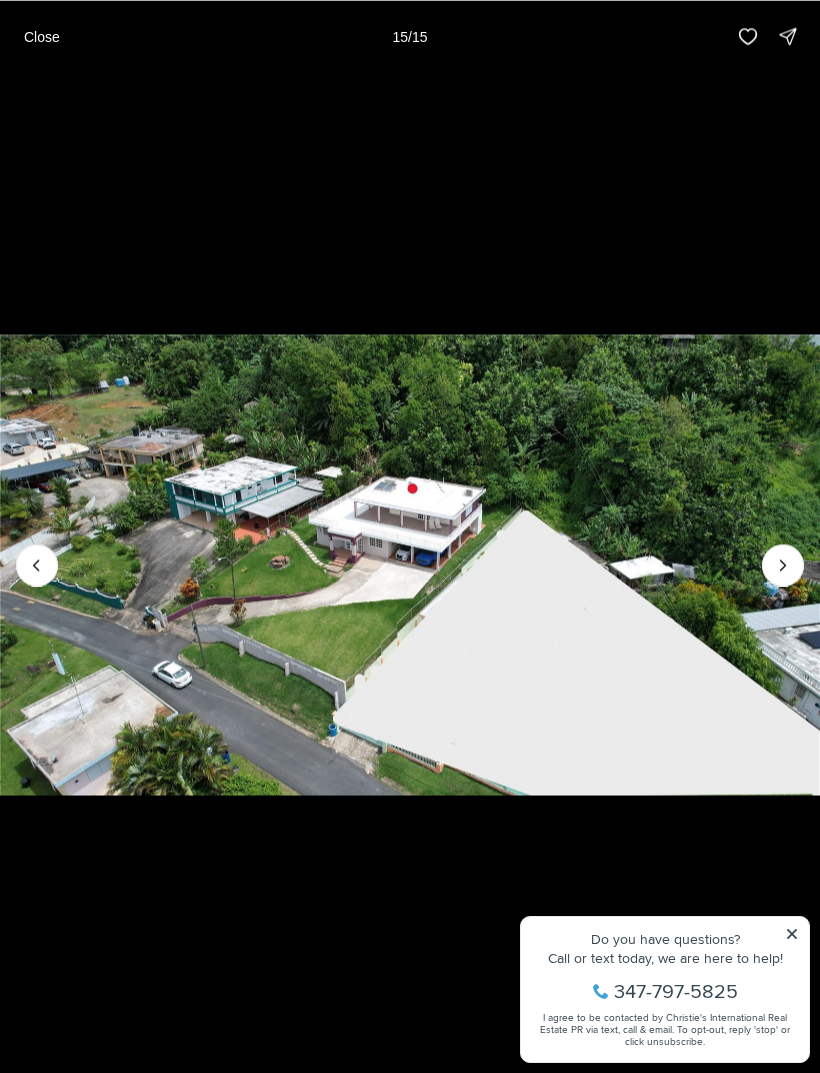 click at bounding box center (410, 564) 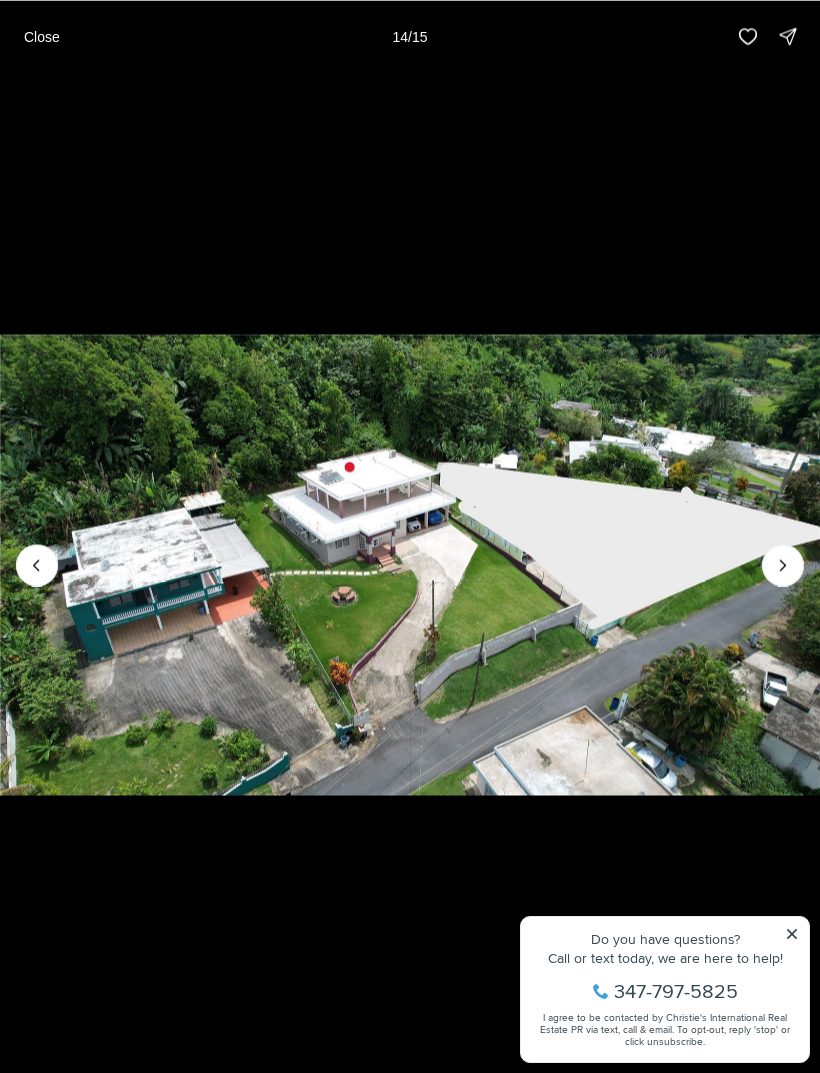 click on "Close" at bounding box center [42, 36] 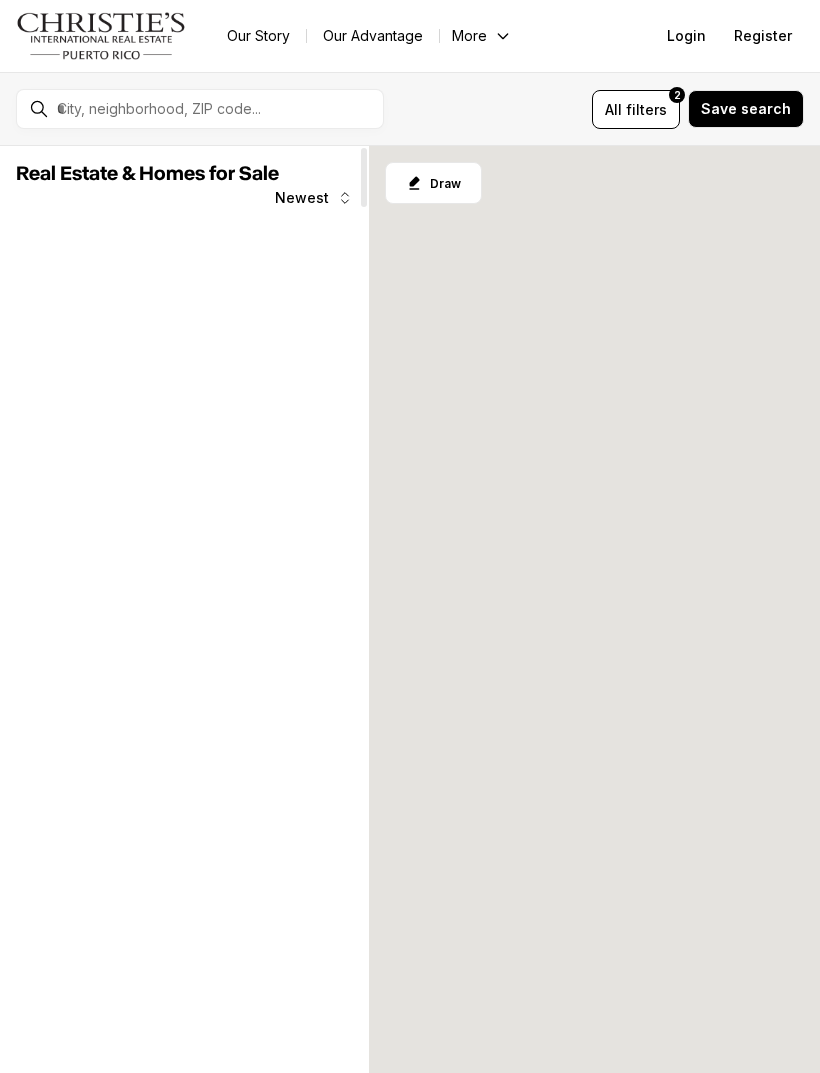 scroll, scrollTop: 19, scrollLeft: 0, axis: vertical 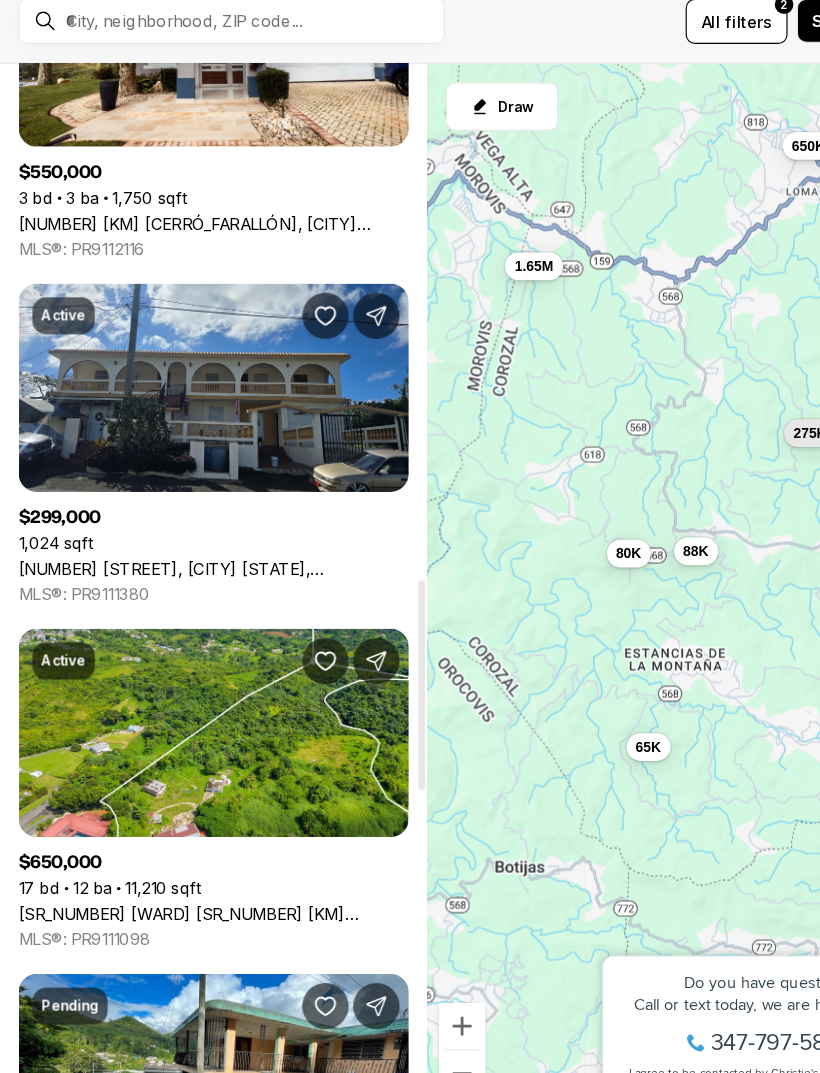 click on "[NUMBER] [STREET], [CITY] [STATE], [POSTAL_CODE]" at bounding box center [184, 582] 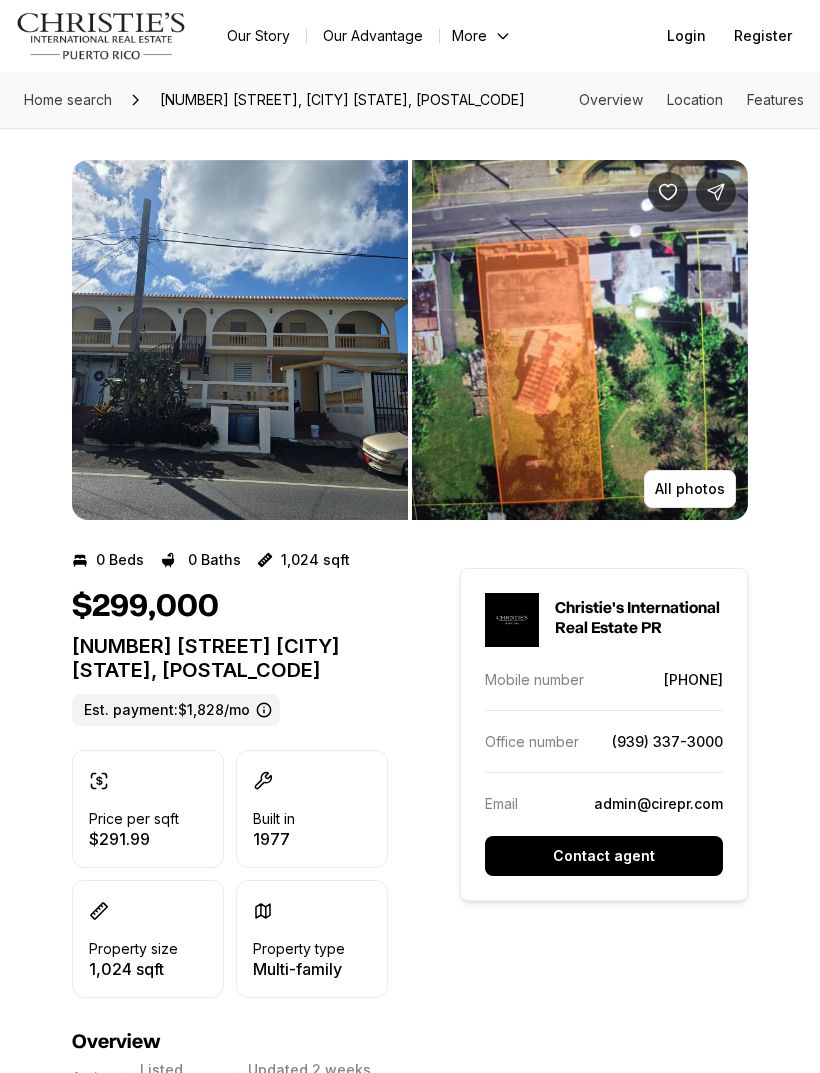scroll, scrollTop: 0, scrollLeft: 0, axis: both 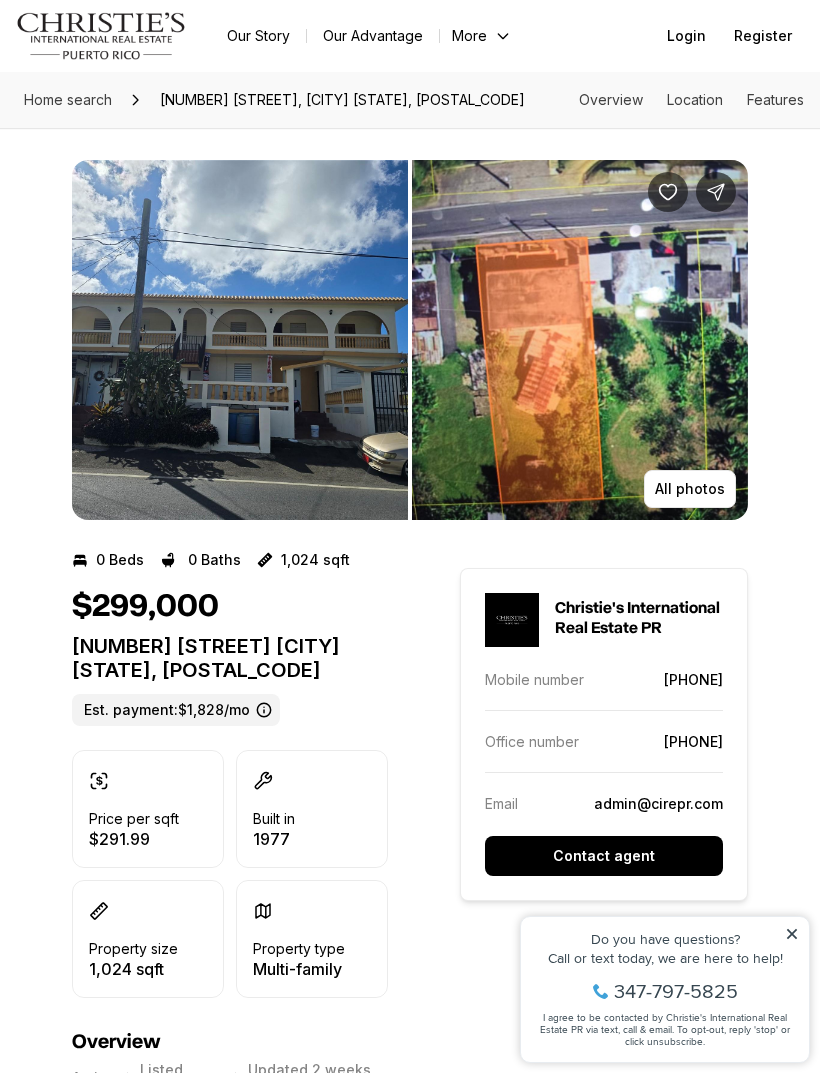 click on "All photos" at bounding box center (690, 489) 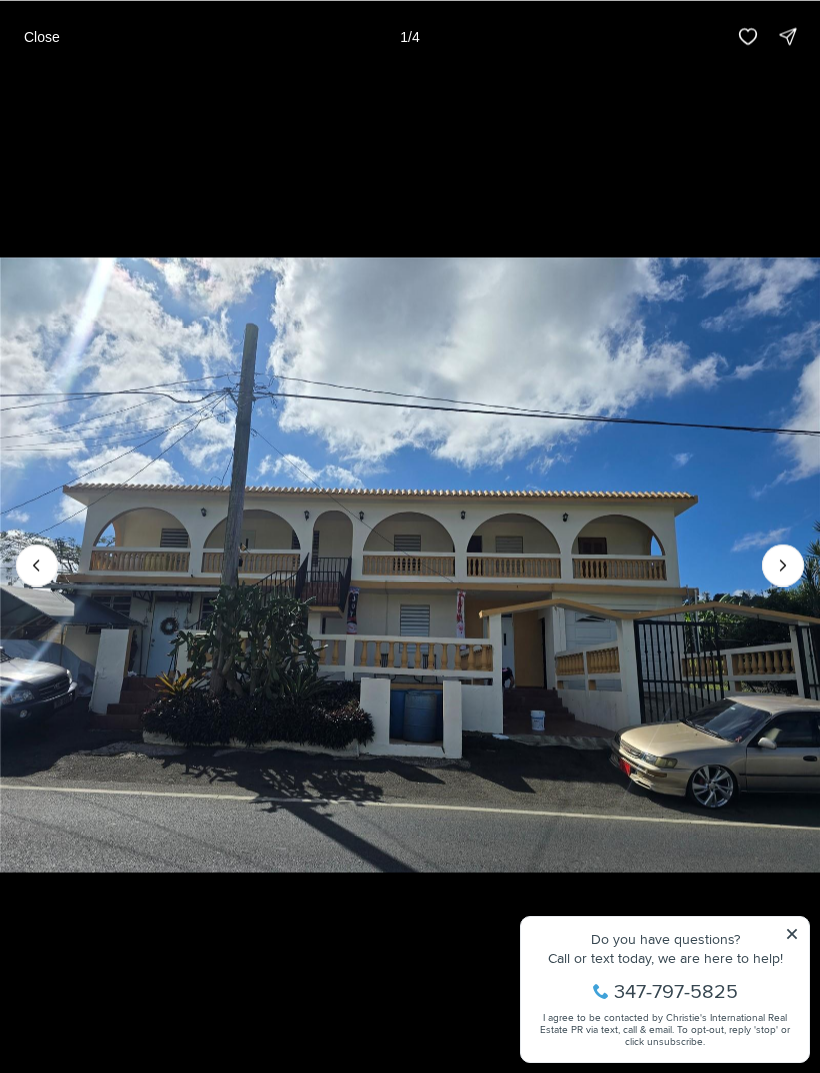 click at bounding box center [410, 564] 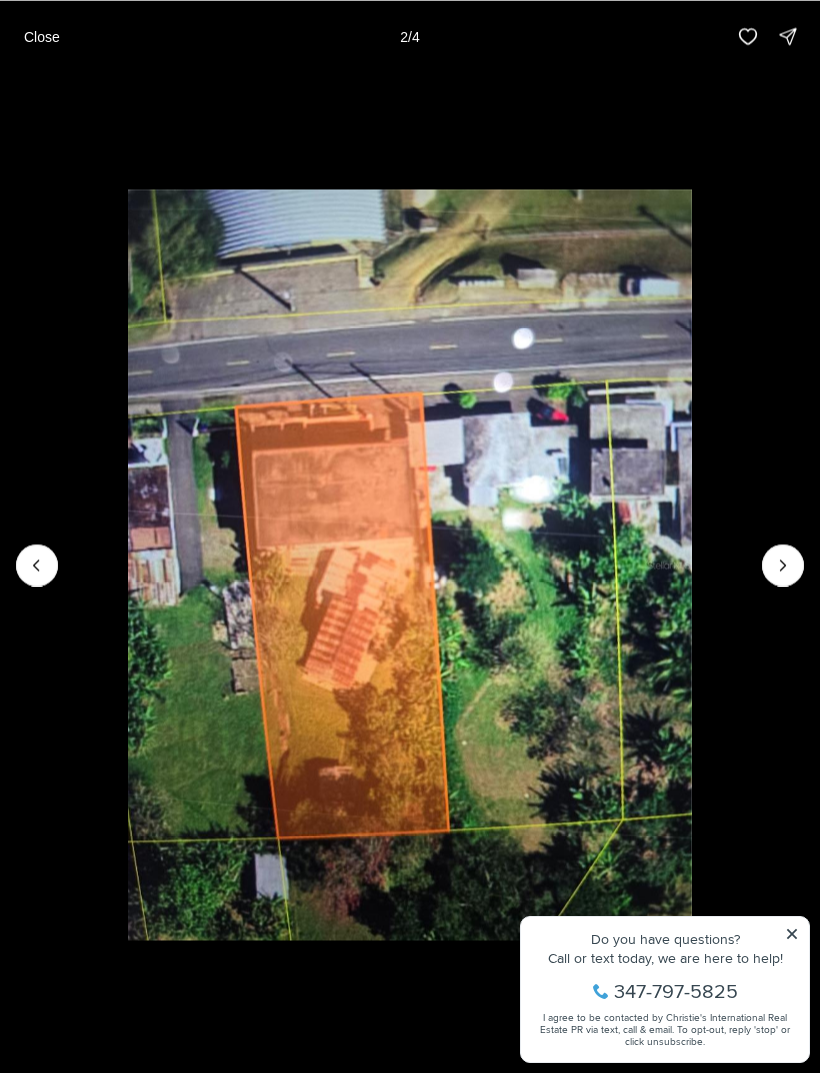 click at bounding box center (783, 565) 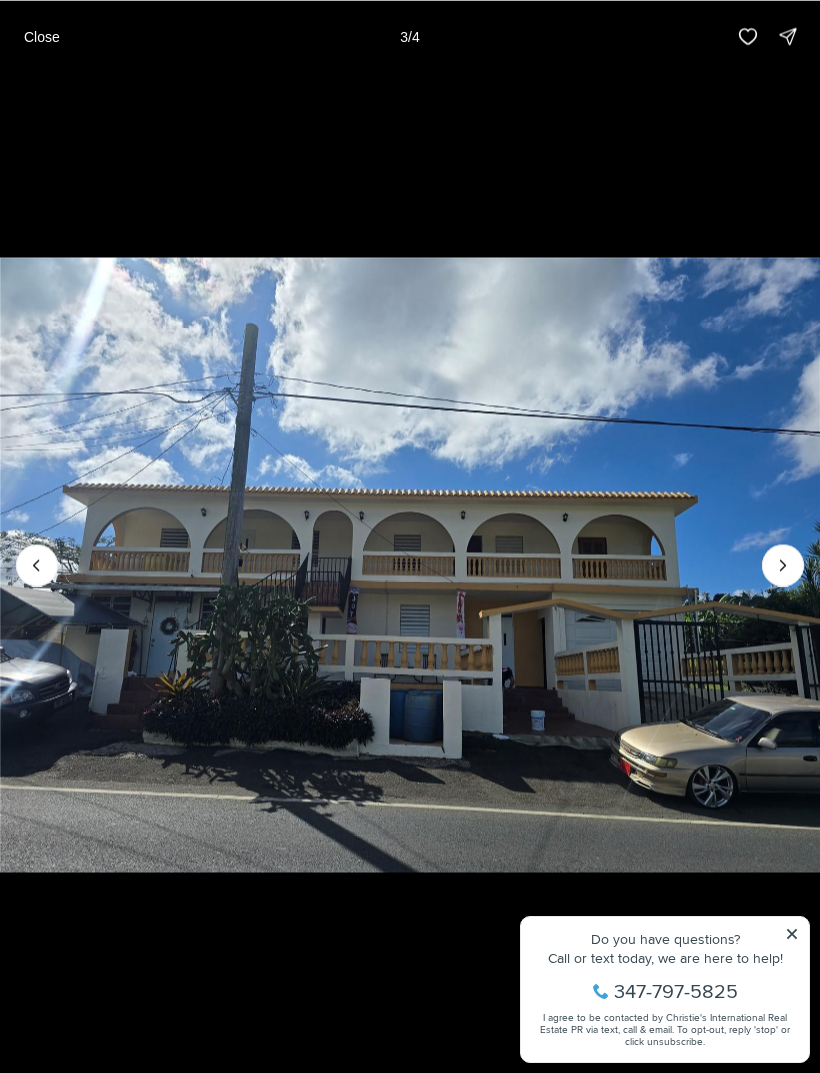 click on "Close" at bounding box center [42, 36] 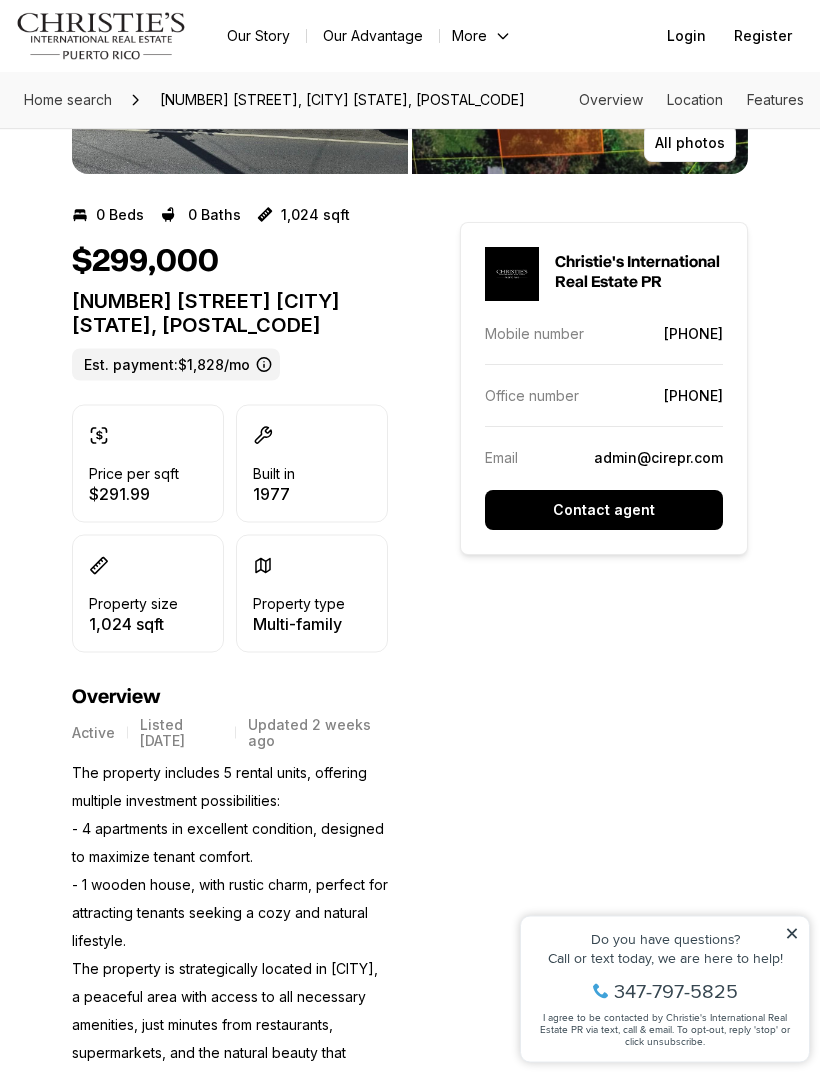 scroll, scrollTop: 435, scrollLeft: 0, axis: vertical 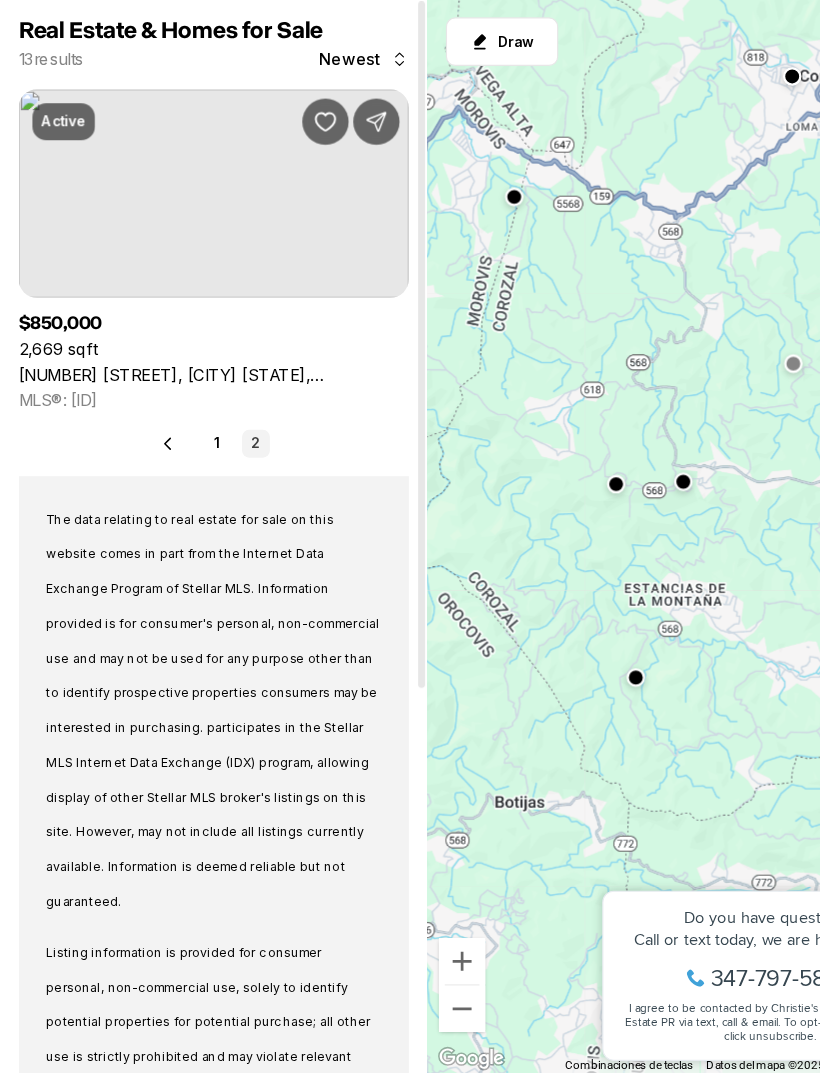 click on "1" at bounding box center [189, 530] 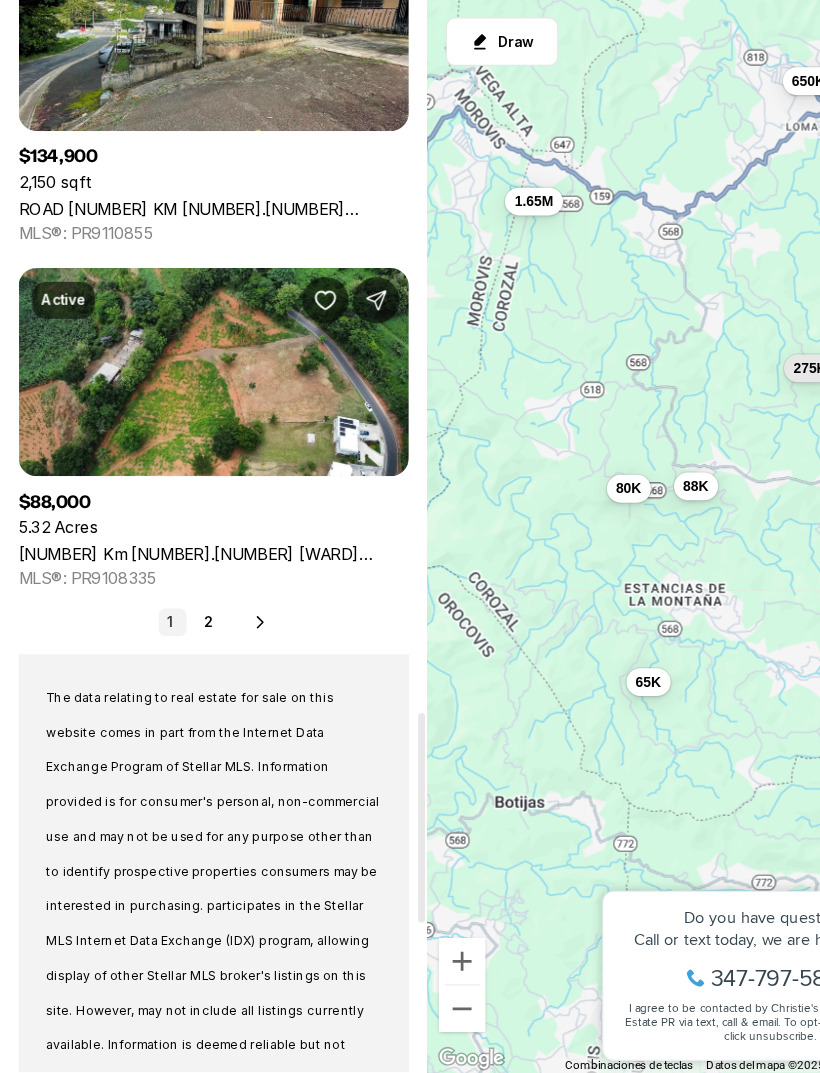 scroll, scrollTop: 3143, scrollLeft: 0, axis: vertical 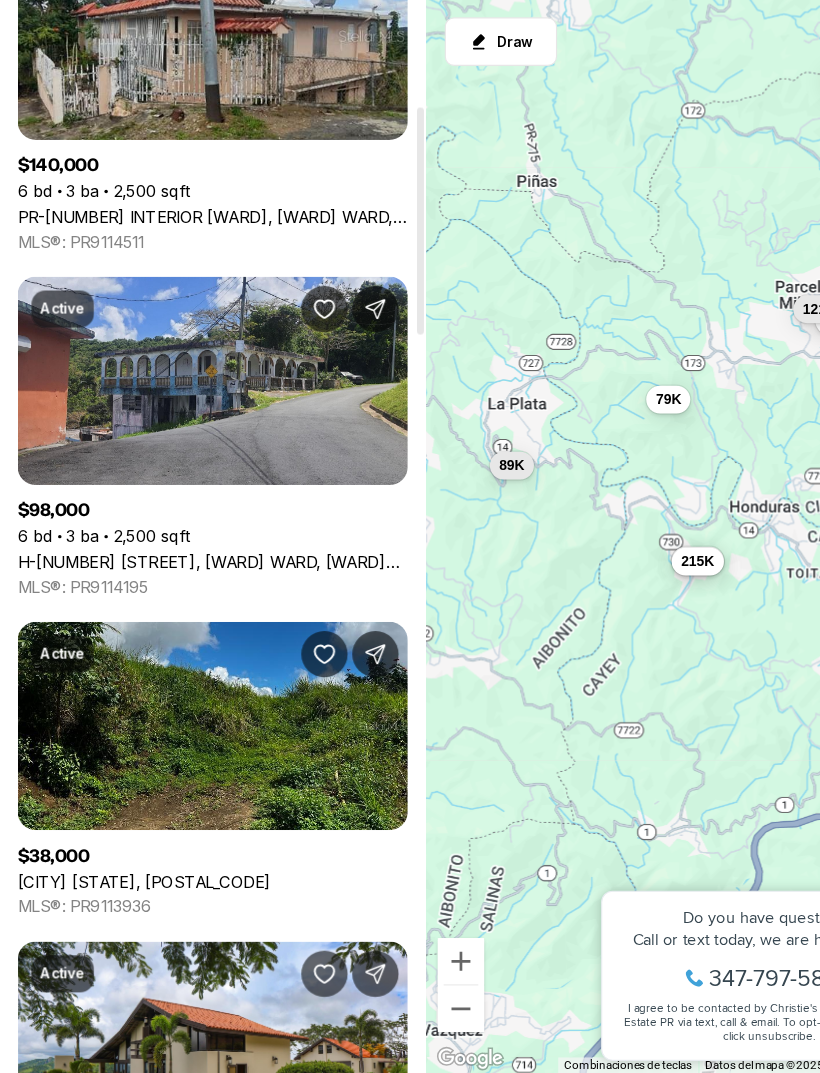 click on "[HOUSE_NUMBER] [STREET_NAME] [WARD_NAME], [SECTOR_NAME], [CITY] [STATE], [POSTAL_CODE]" at bounding box center (184, 632) 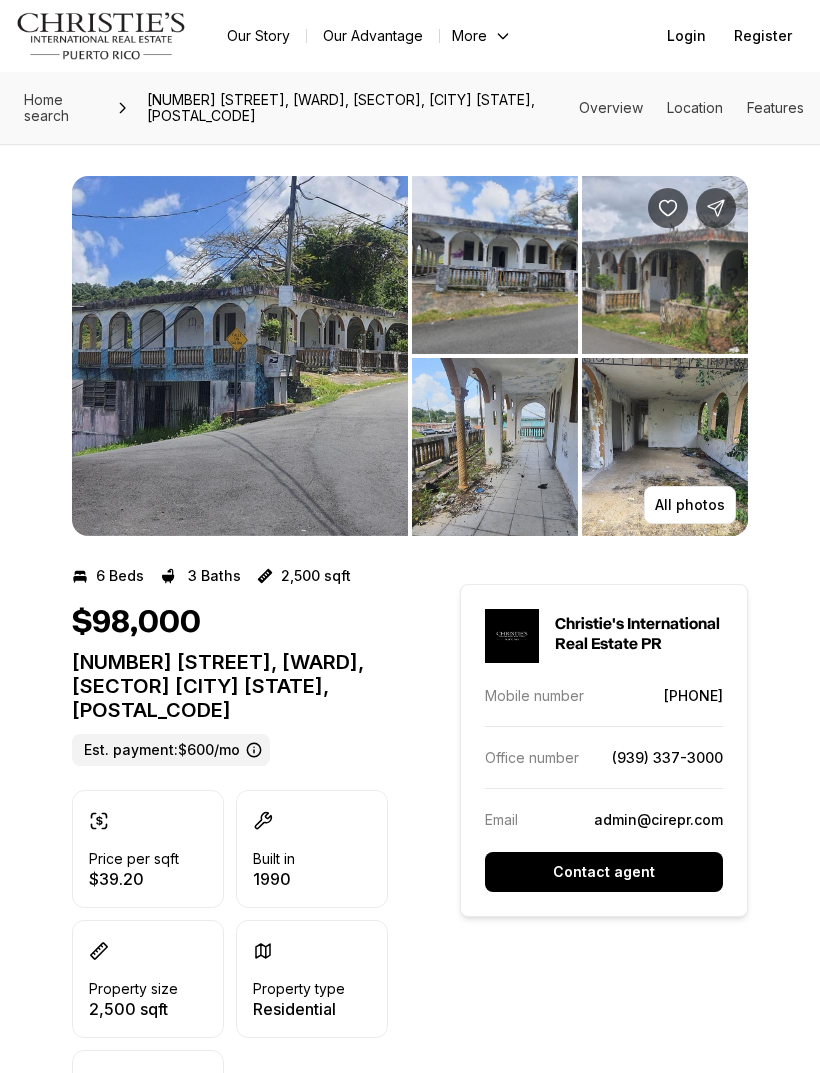 scroll, scrollTop: 0, scrollLeft: 0, axis: both 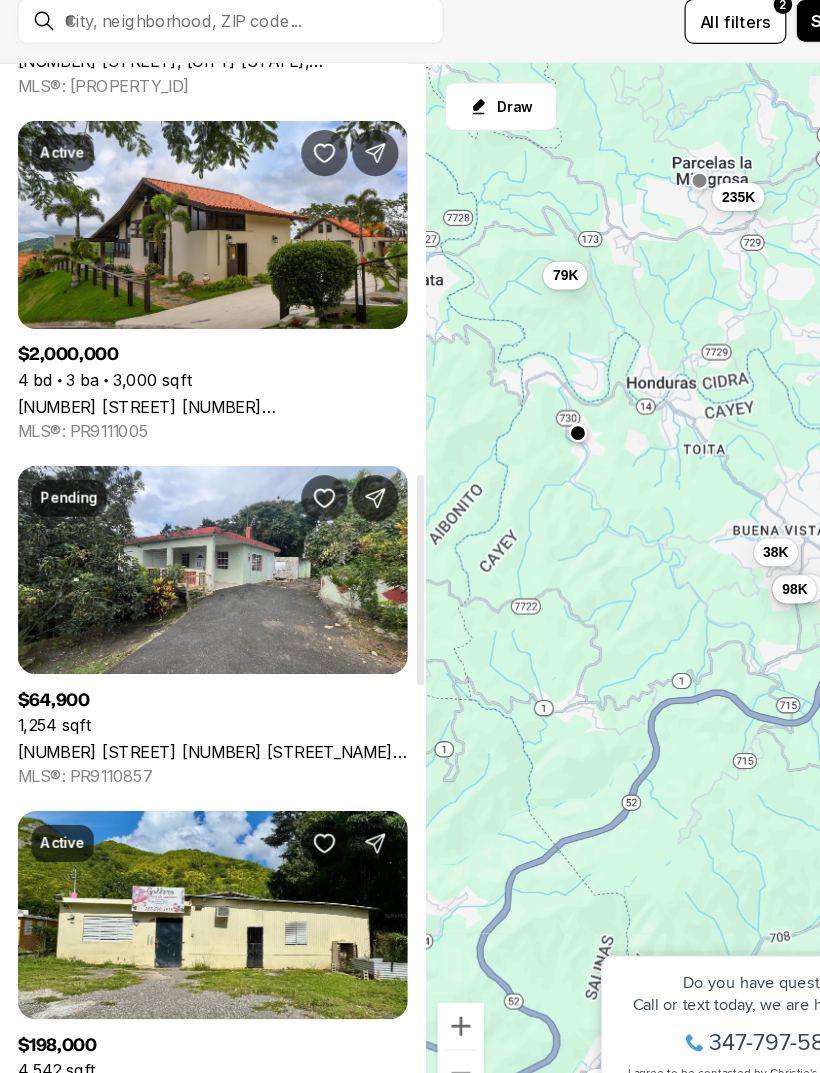 click on "km [NUMBER] [STREET] [STREET_NAME] [WARD], [CITY] PR, [POSTAL_CODE]" at bounding box center [184, 739] 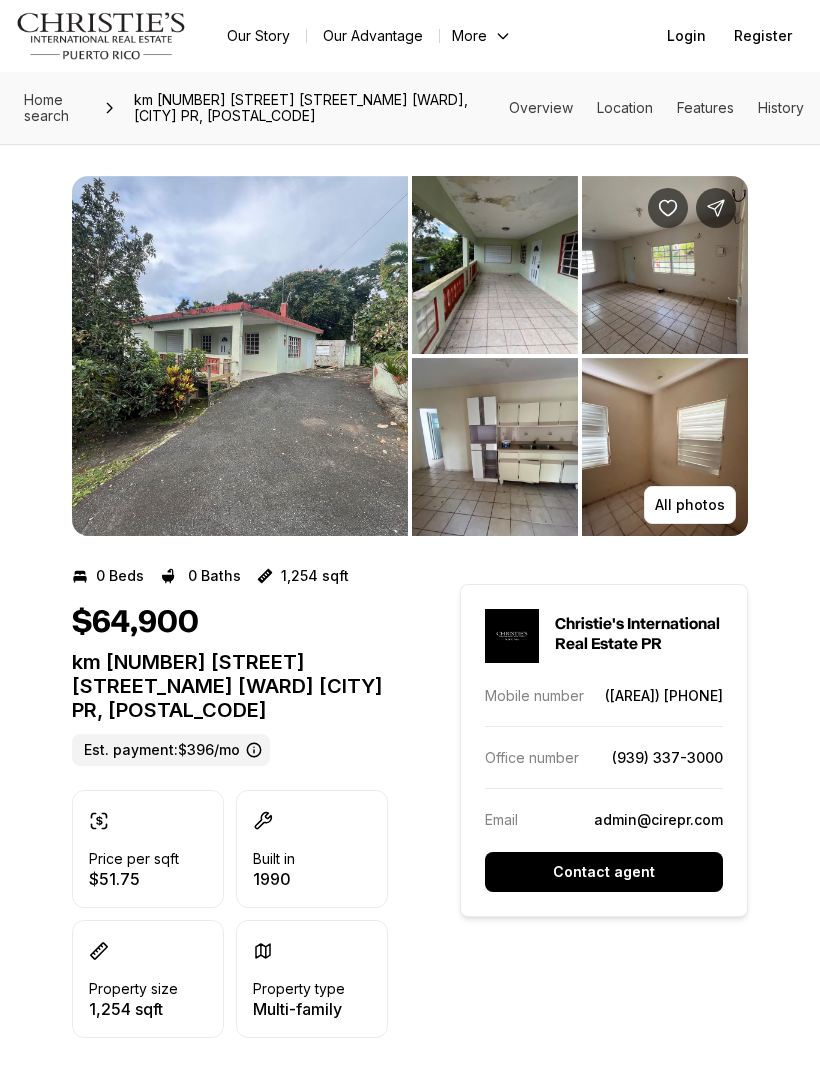 scroll, scrollTop: 0, scrollLeft: 0, axis: both 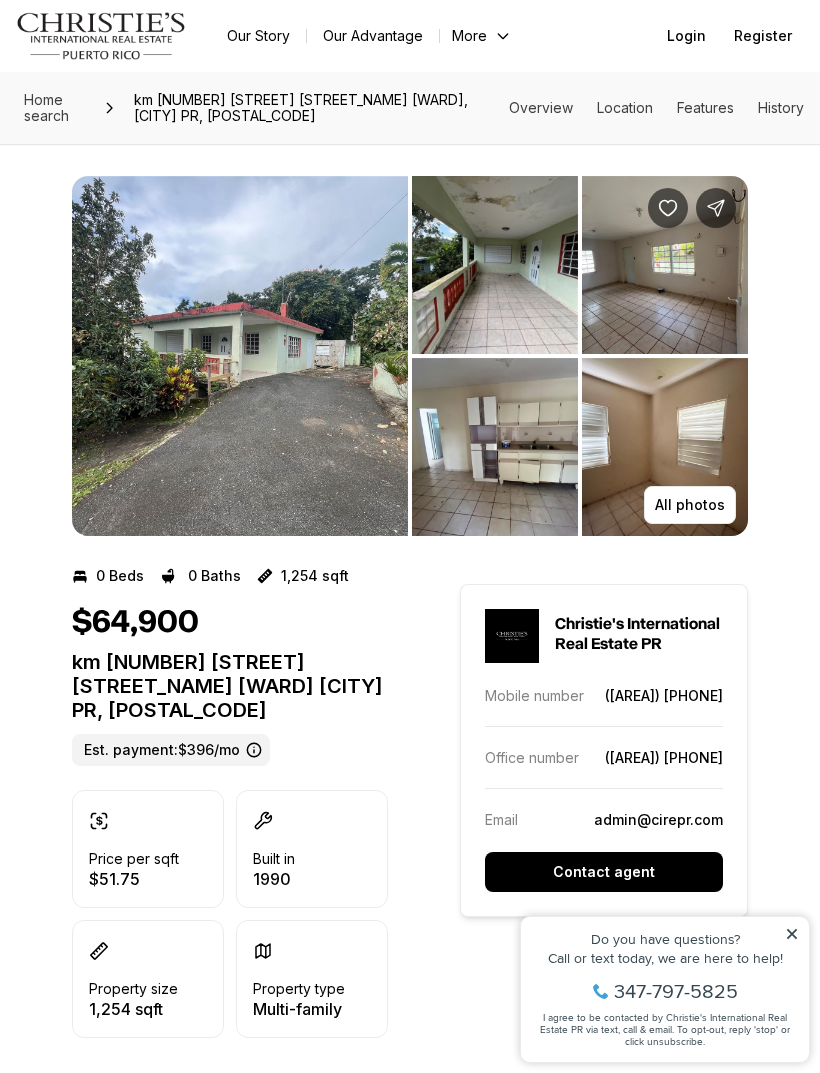 click at bounding box center [240, 356] 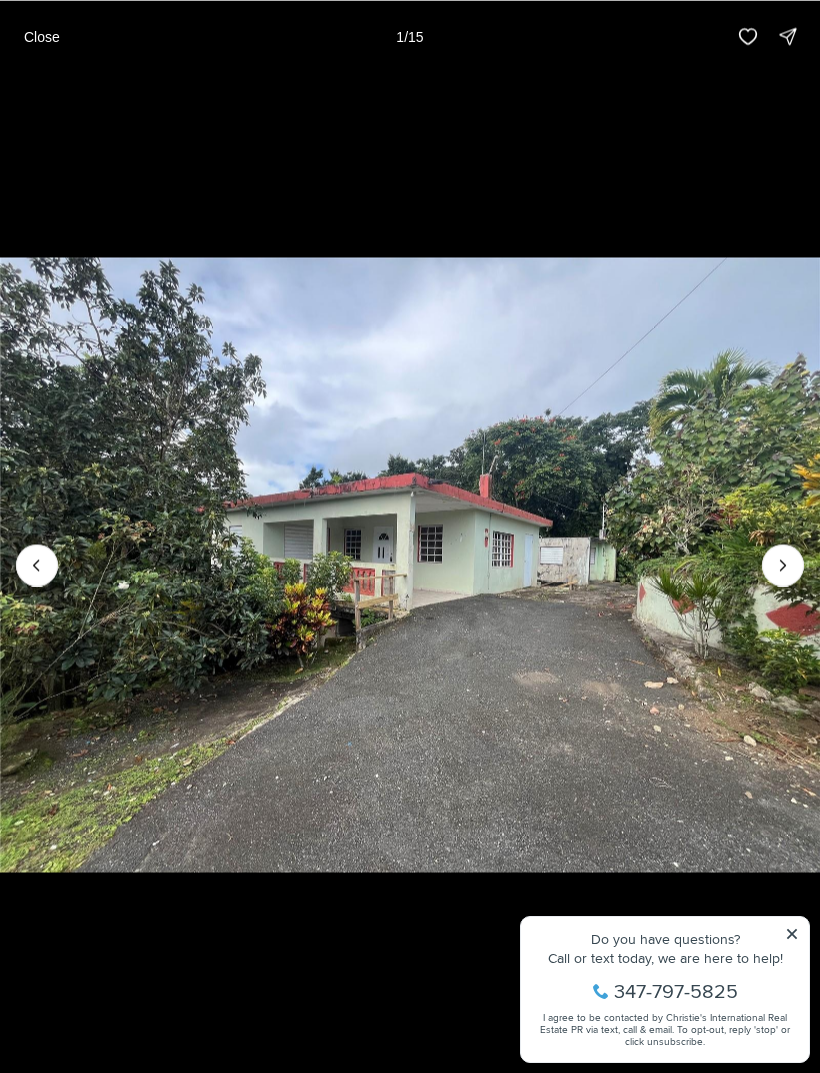 click at bounding box center [783, 565] 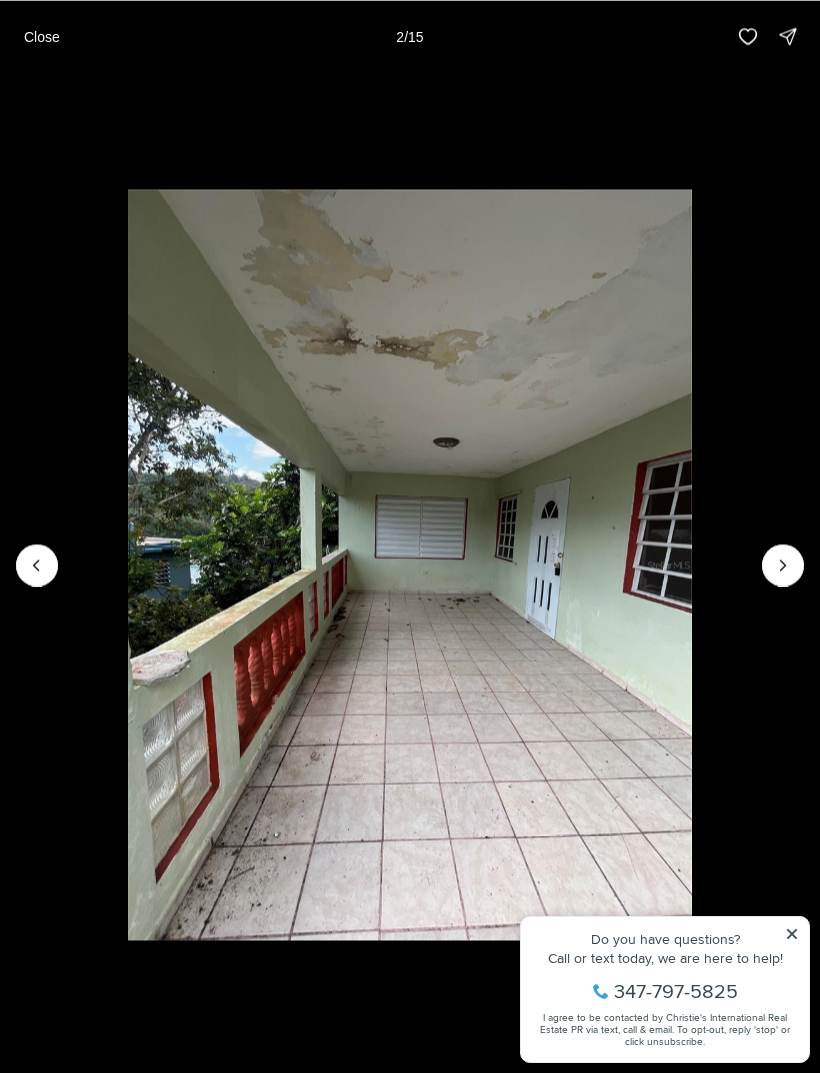 click at bounding box center [783, 565] 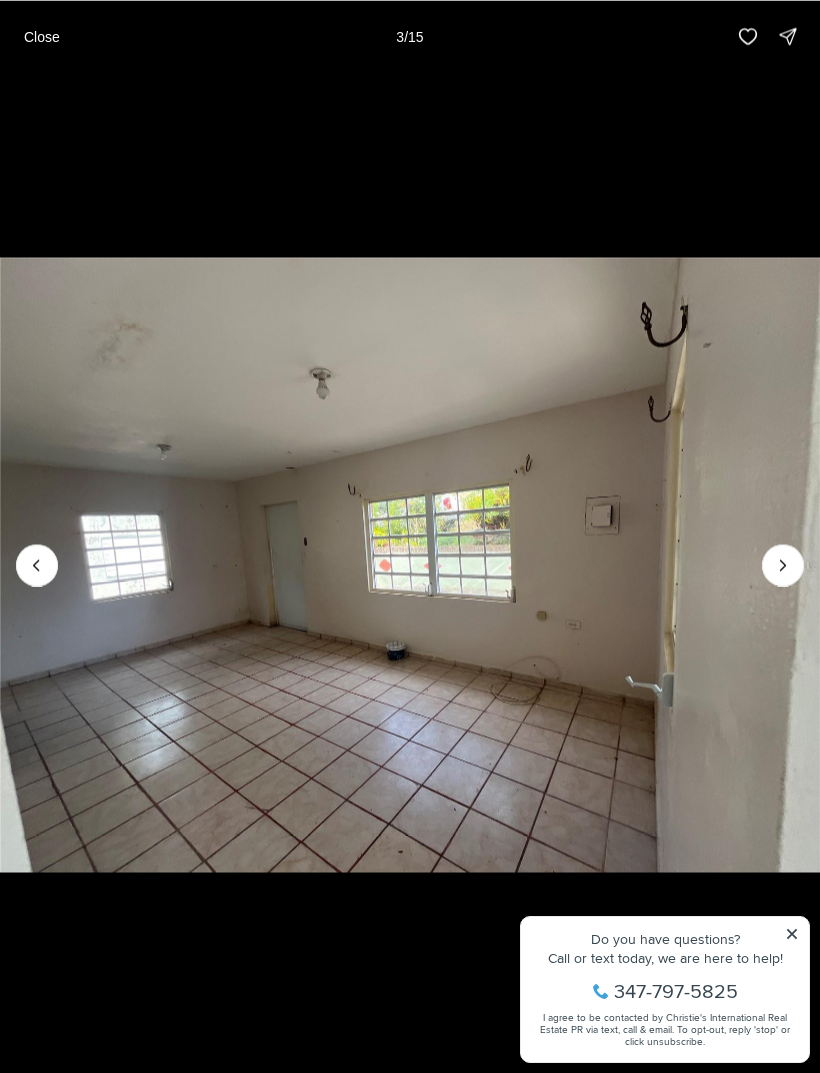 click at bounding box center [783, 565] 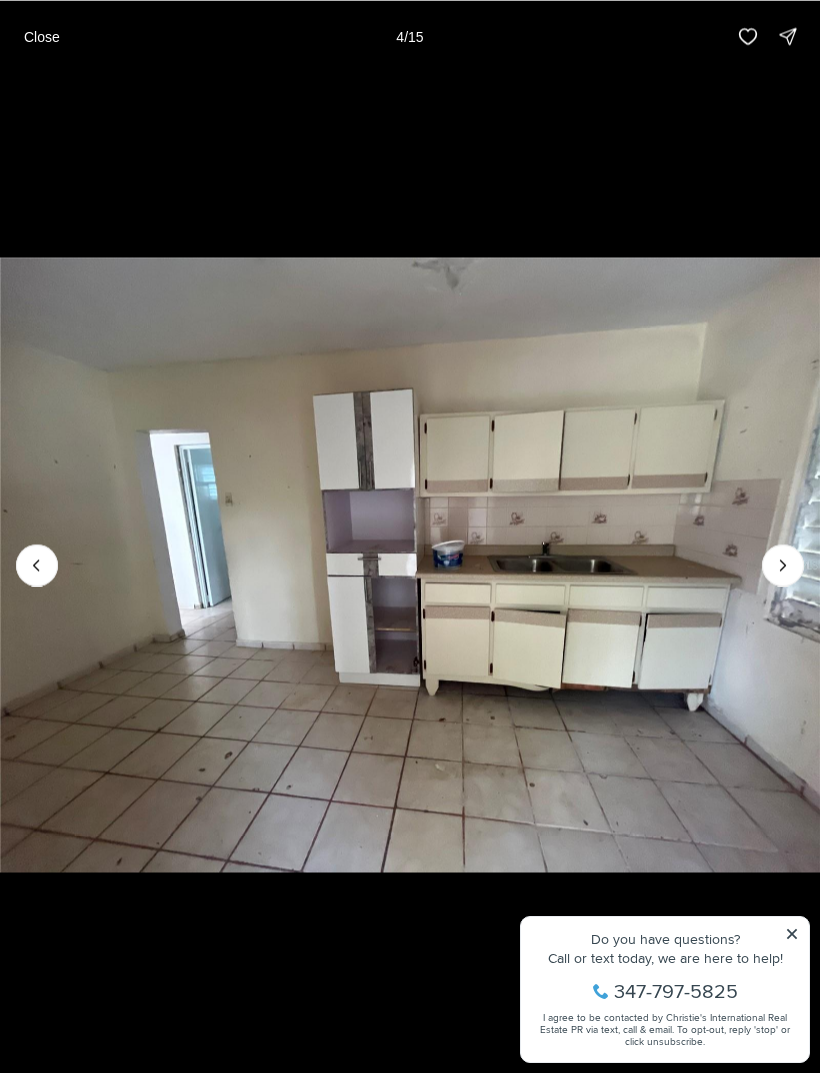 click at bounding box center [783, 565] 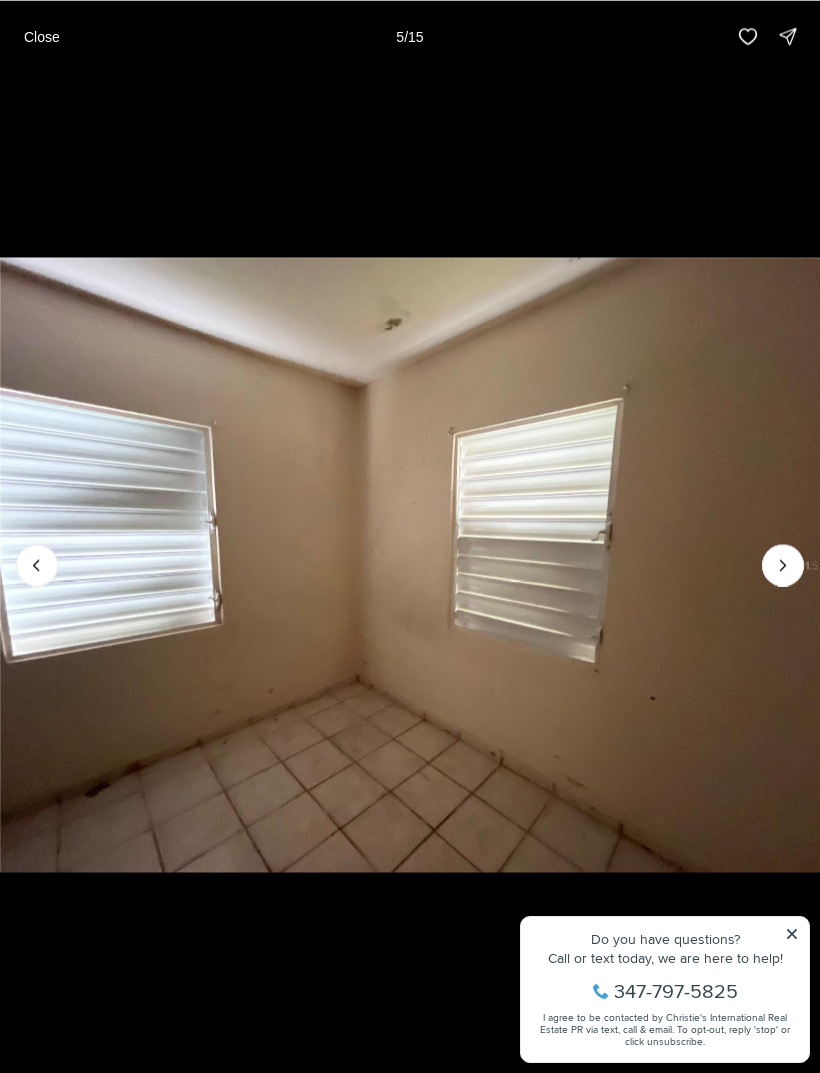 click at bounding box center [783, 565] 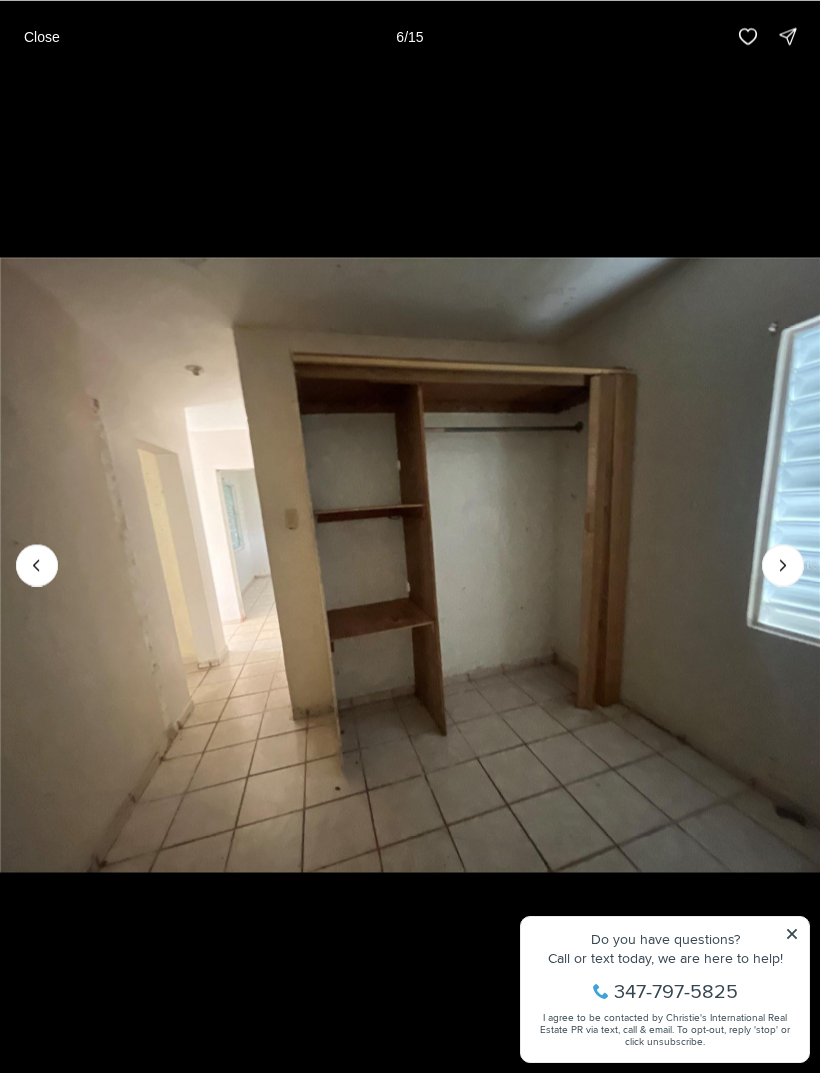 click at bounding box center [783, 565] 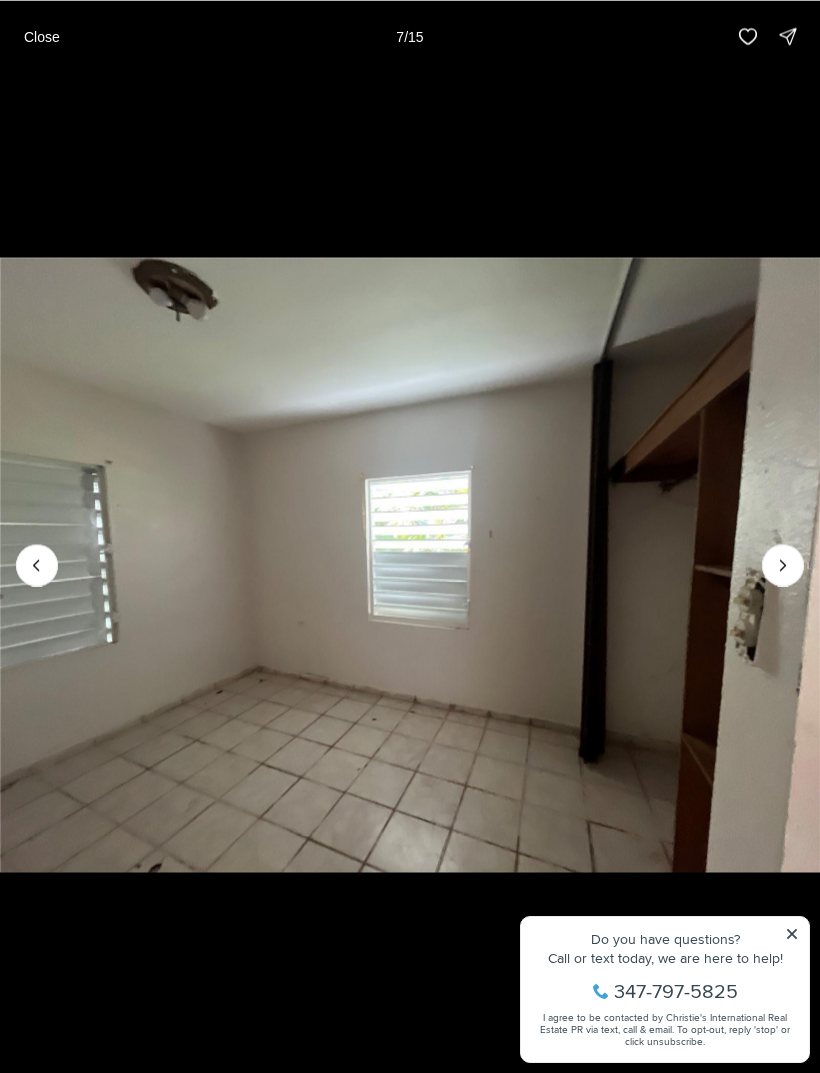 click at bounding box center [783, 565] 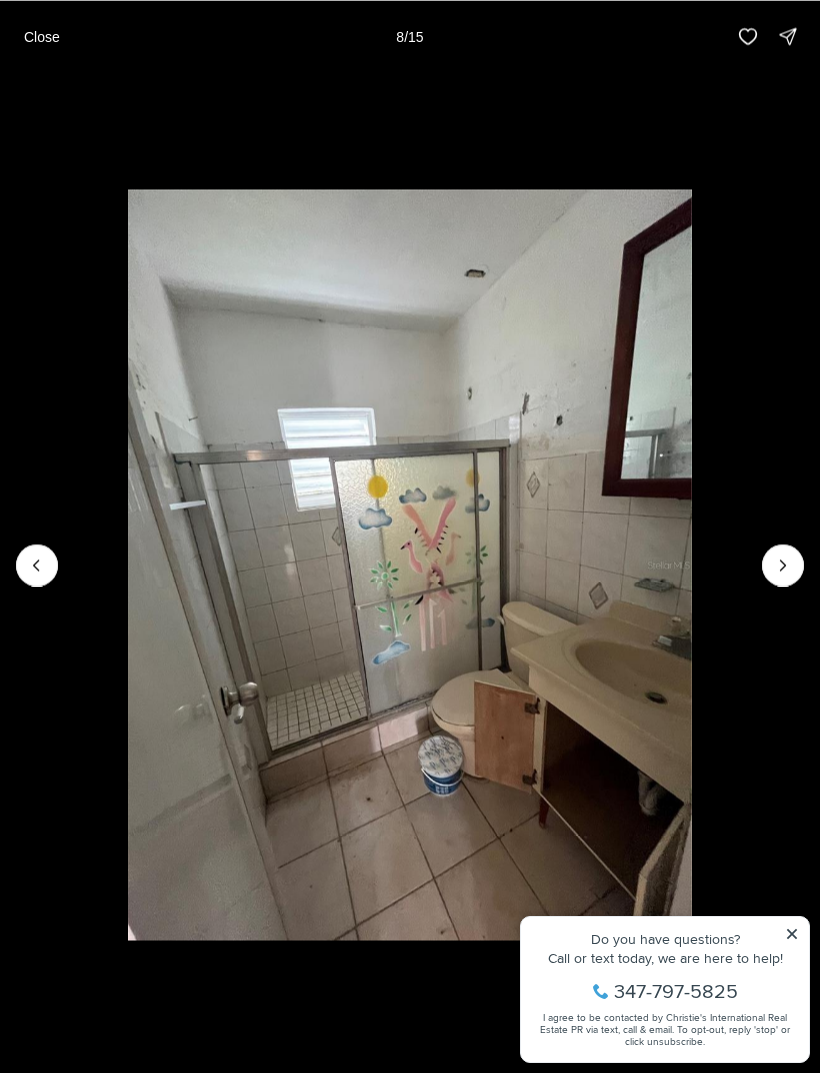 click at bounding box center (783, 565) 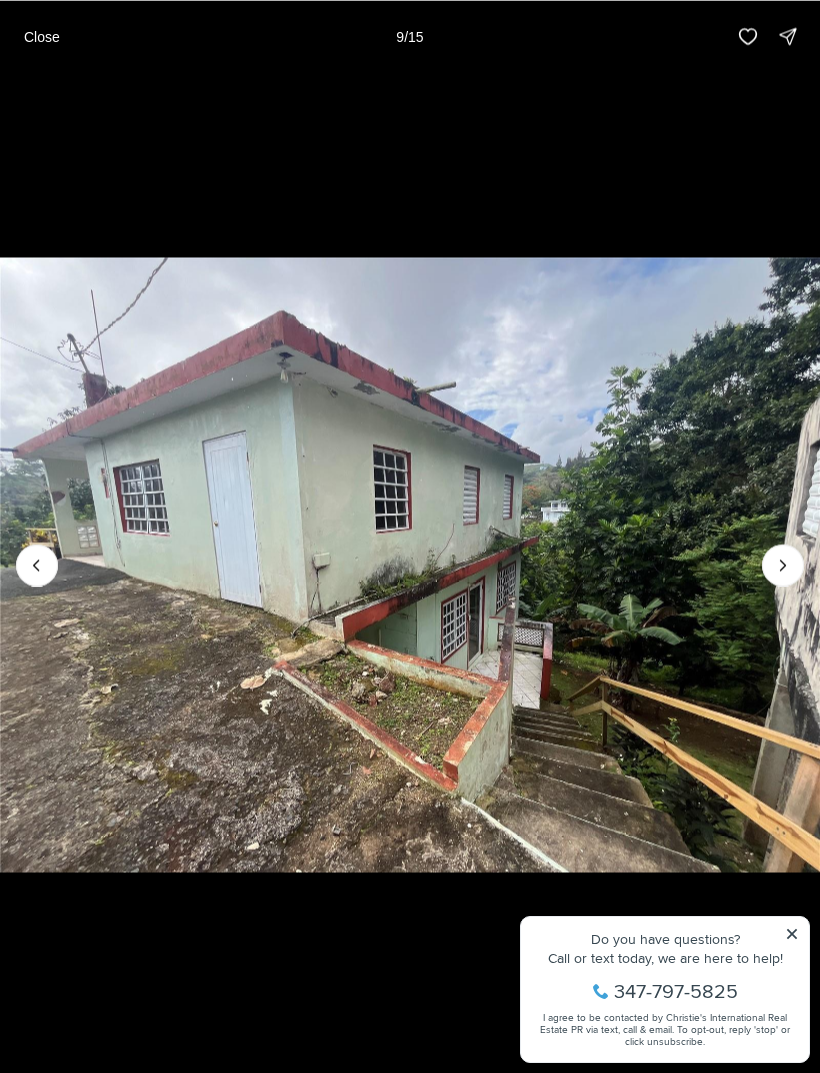 click at bounding box center (783, 565) 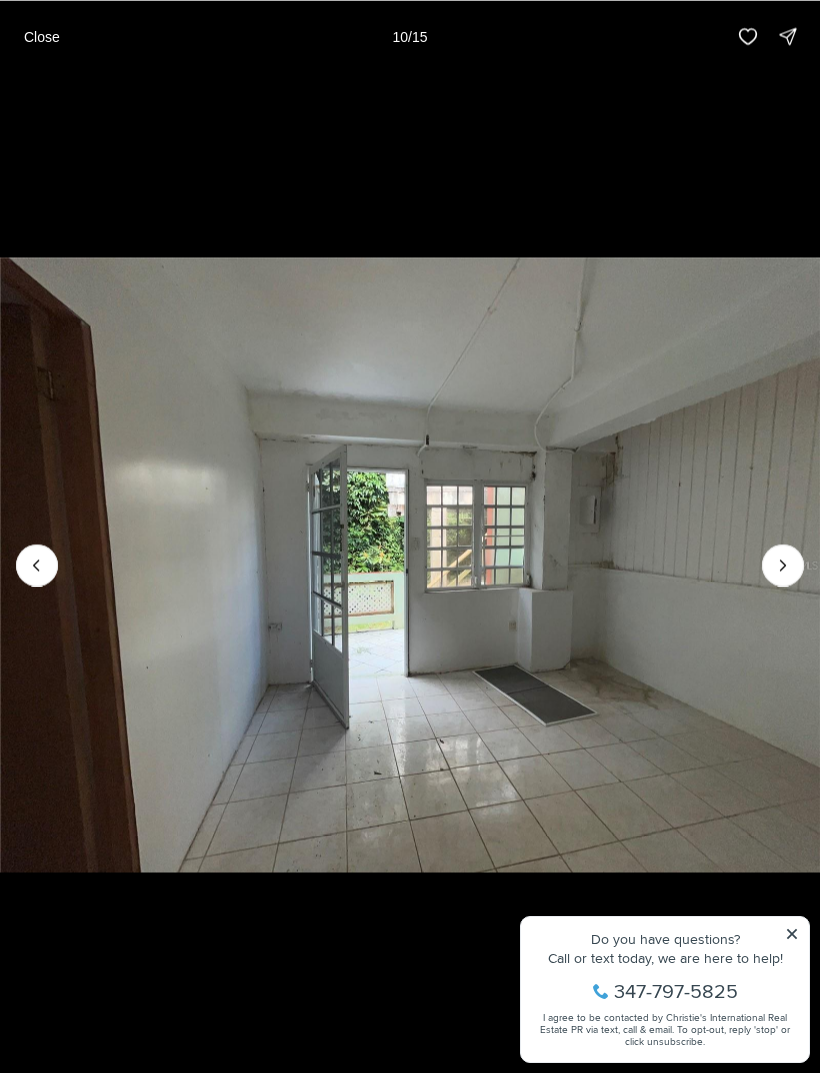 click at bounding box center (783, 565) 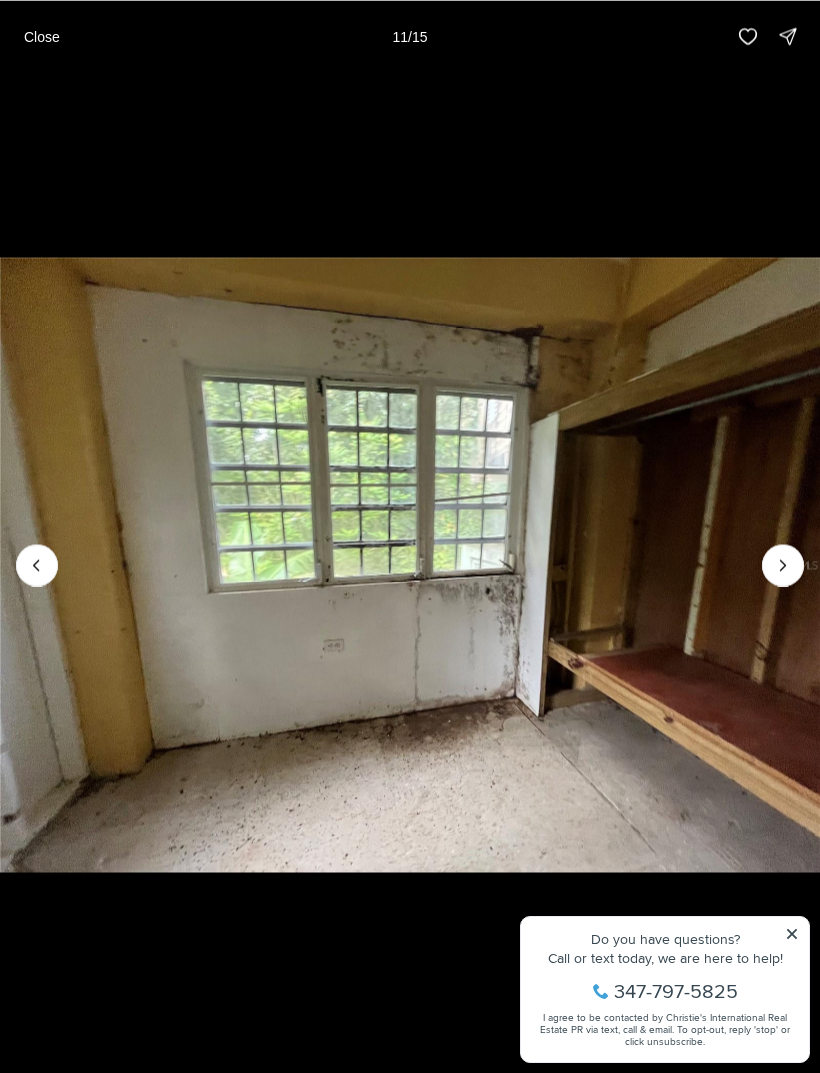 click at bounding box center [783, 565] 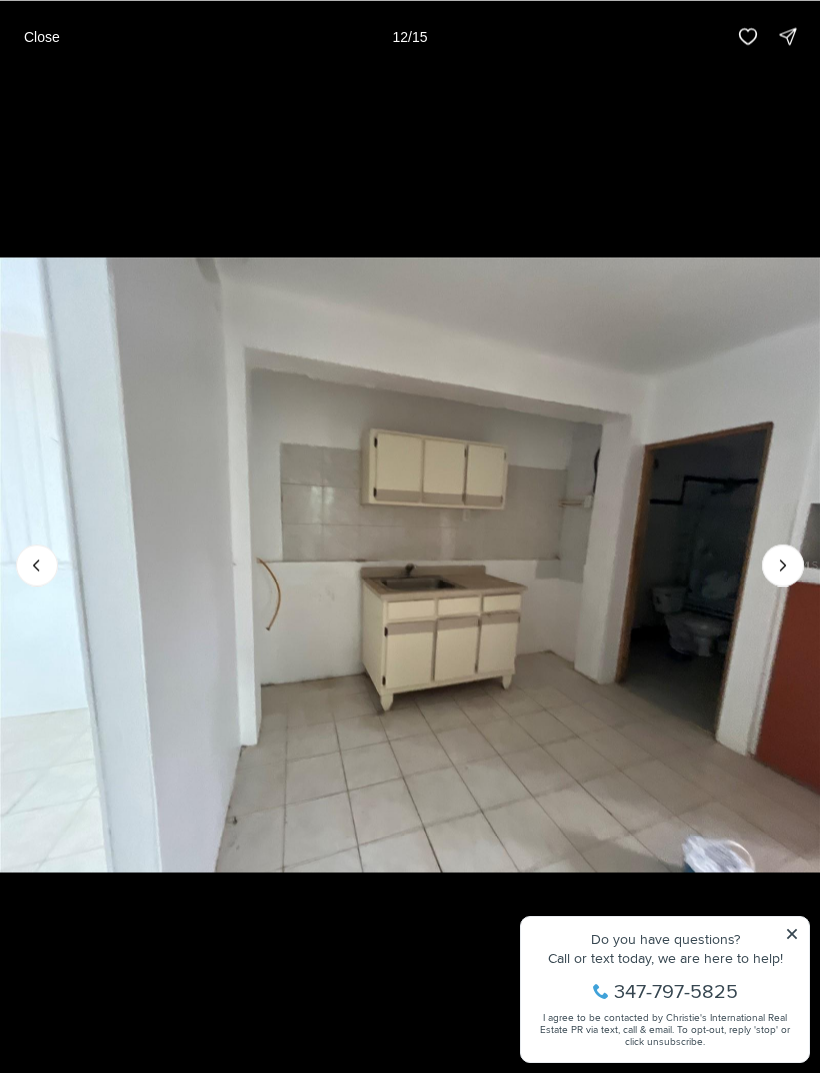 click at bounding box center [783, 565] 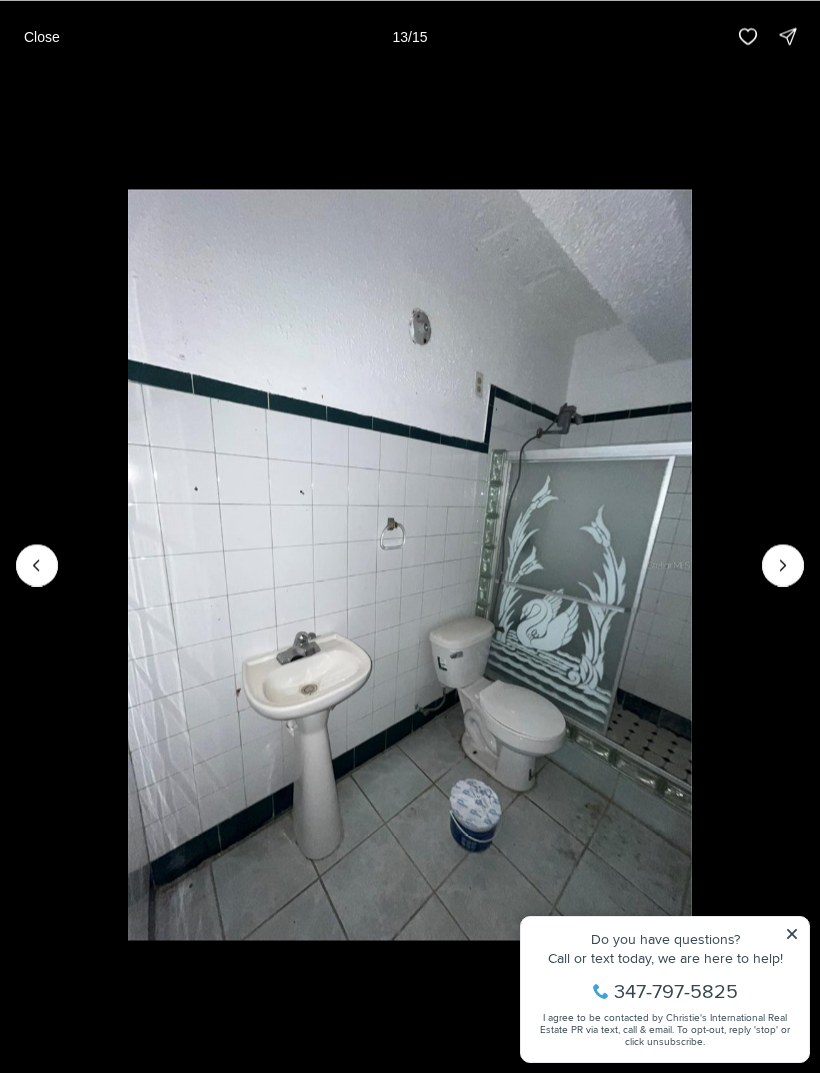click at bounding box center [783, 565] 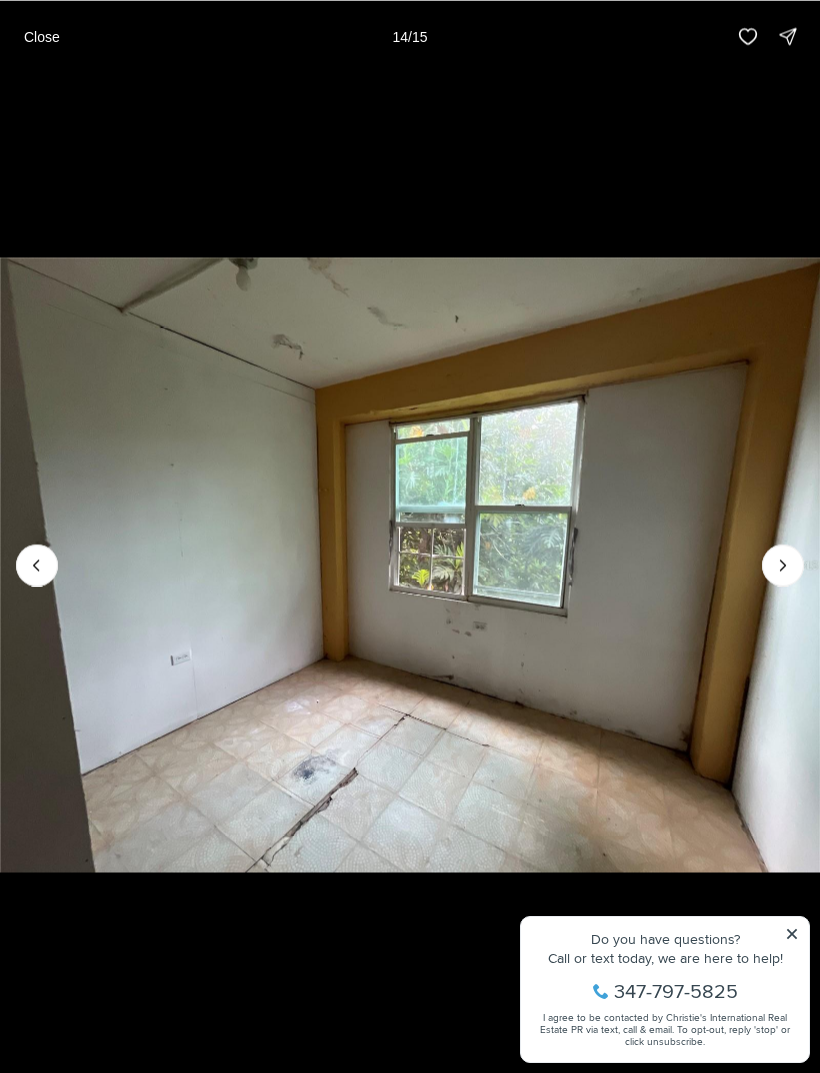 click on "Close" at bounding box center (42, 36) 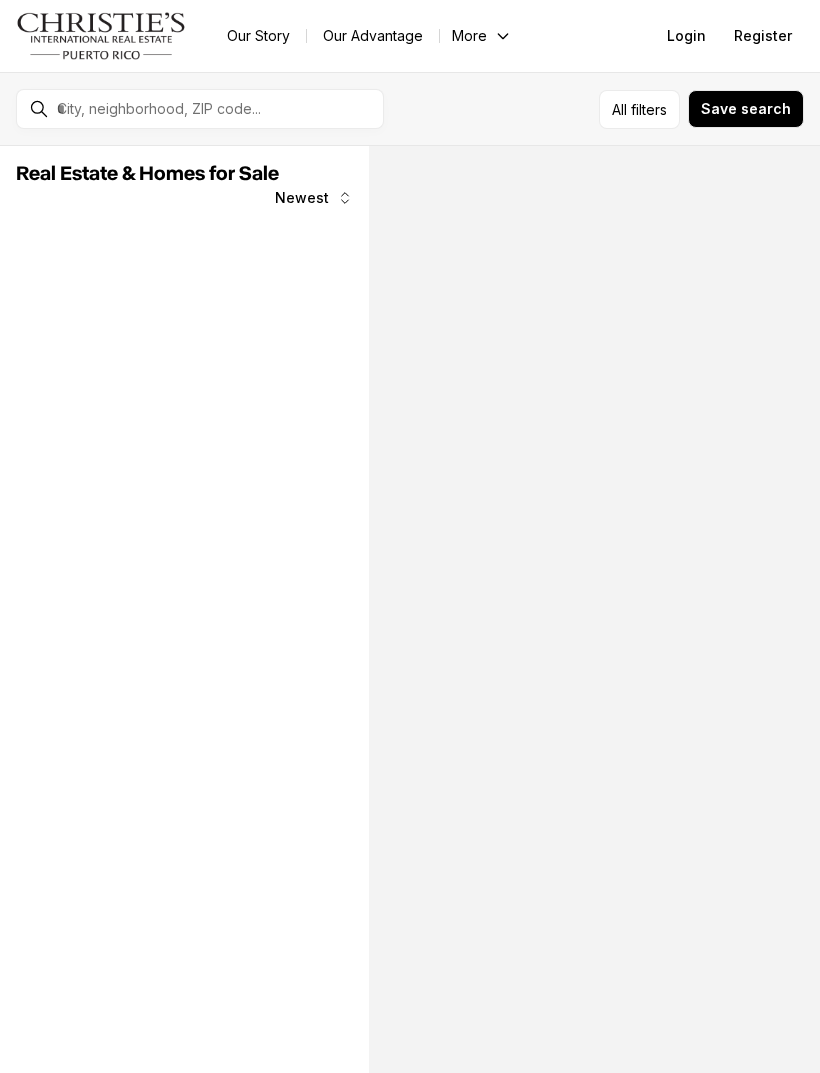 scroll, scrollTop: 0, scrollLeft: 0, axis: both 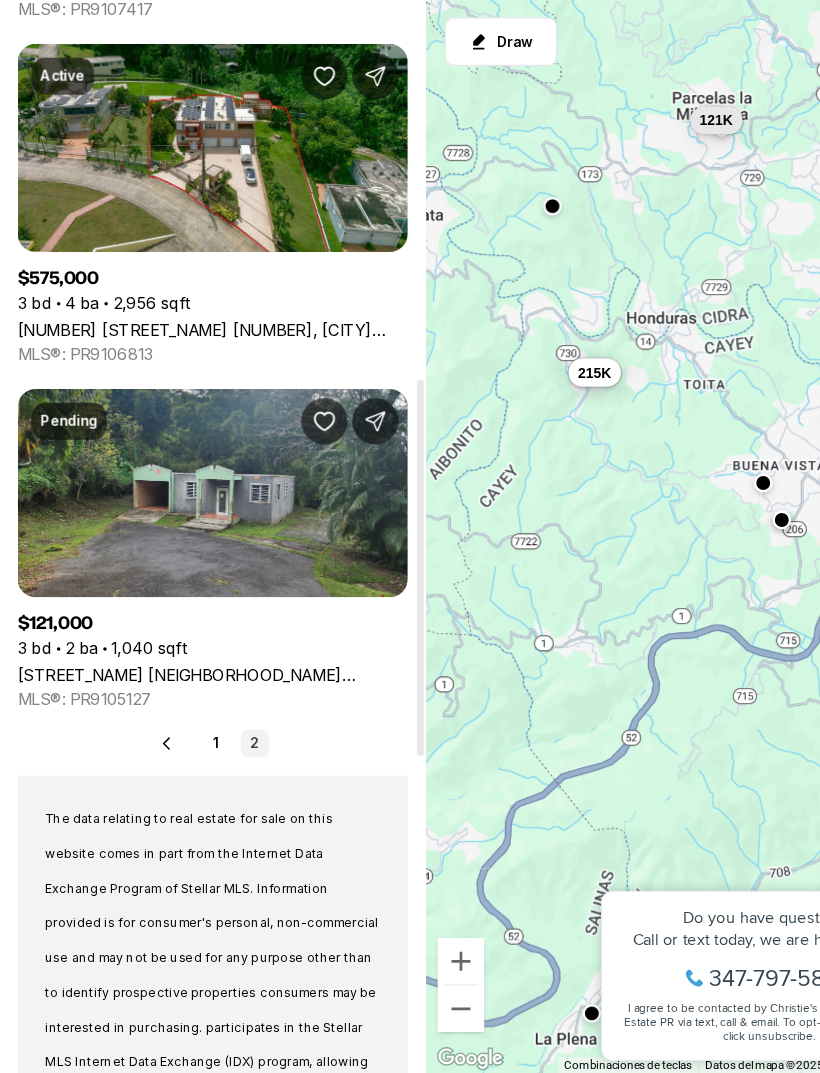 click on "1" at bounding box center (189, 789) 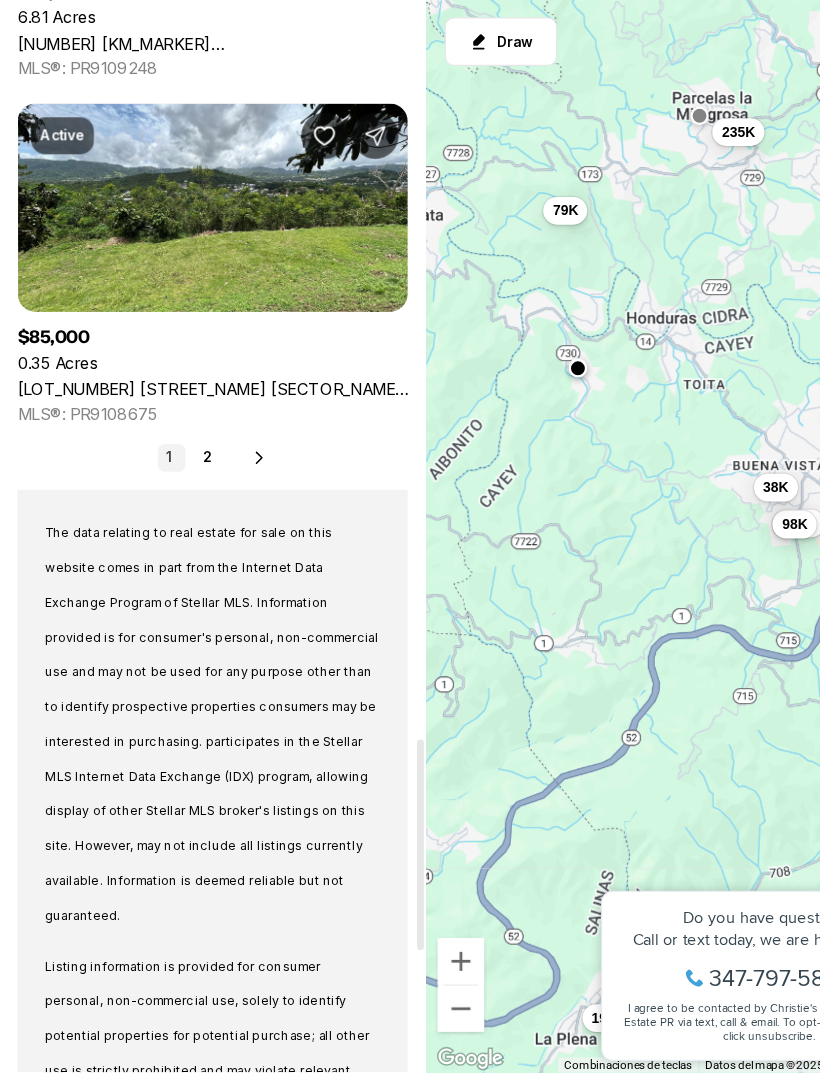 scroll, scrollTop: 3244, scrollLeft: 0, axis: vertical 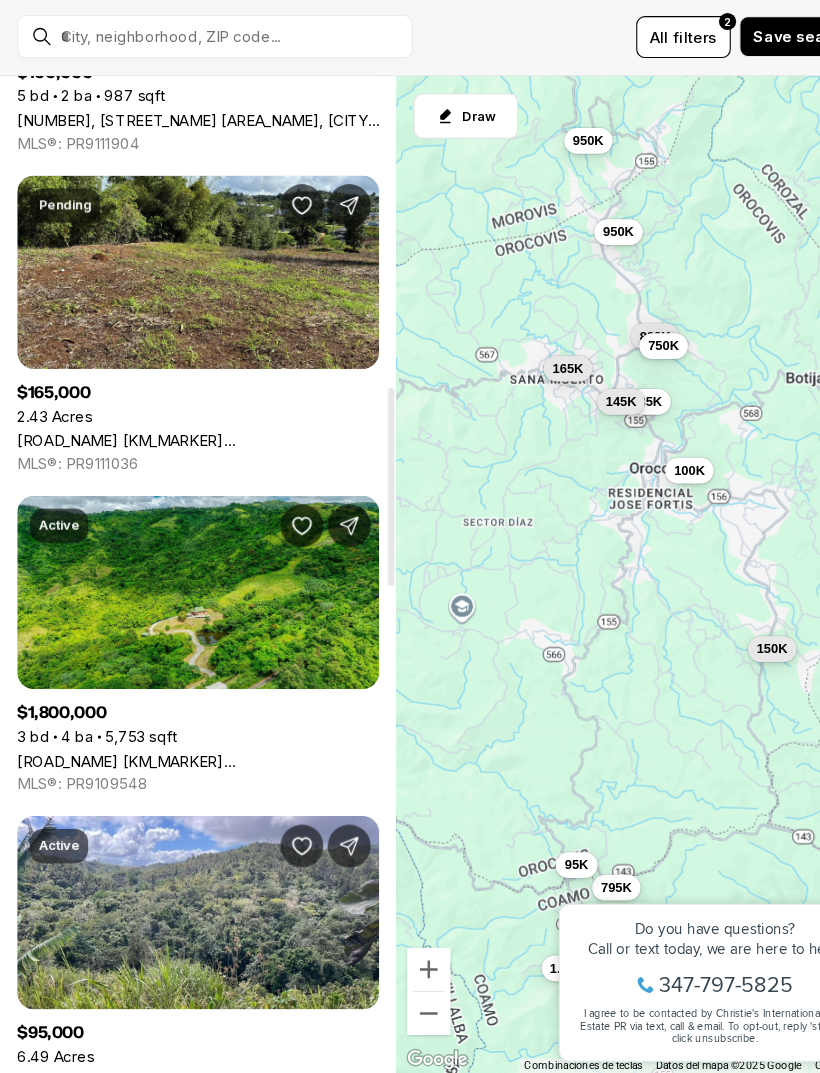 click on "150K" at bounding box center [718, 679] 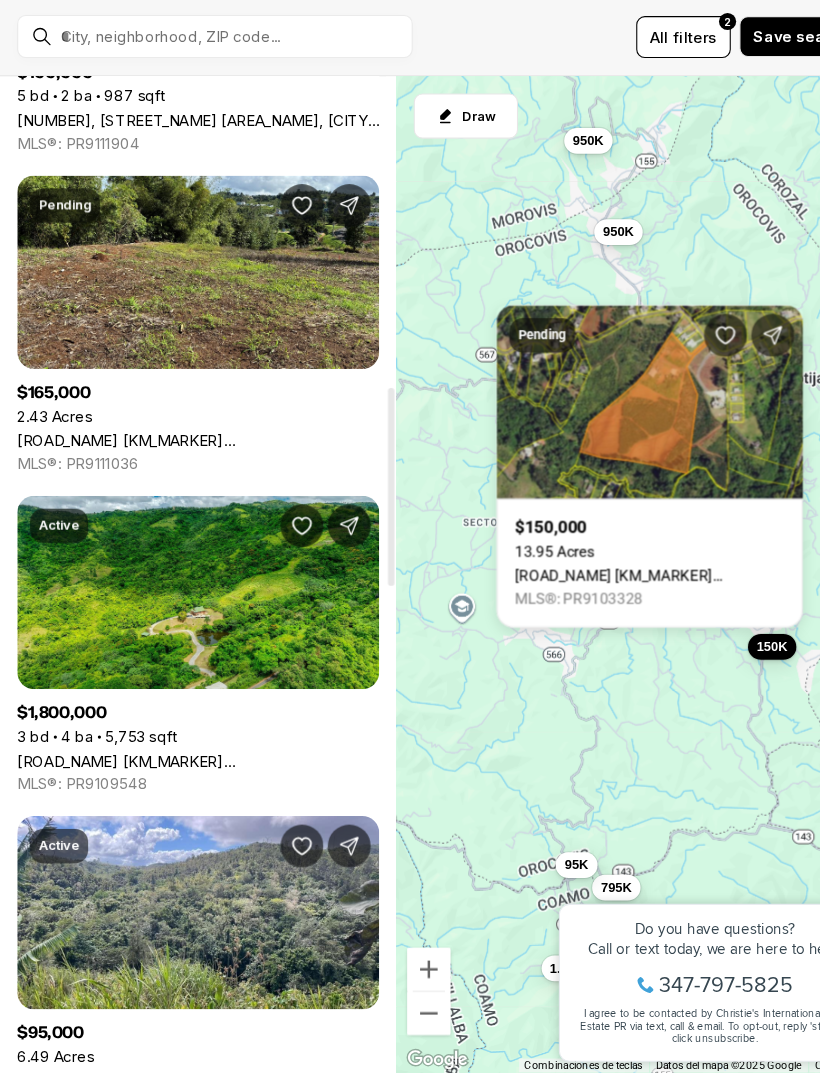click on "95K" at bounding box center (536, 880) 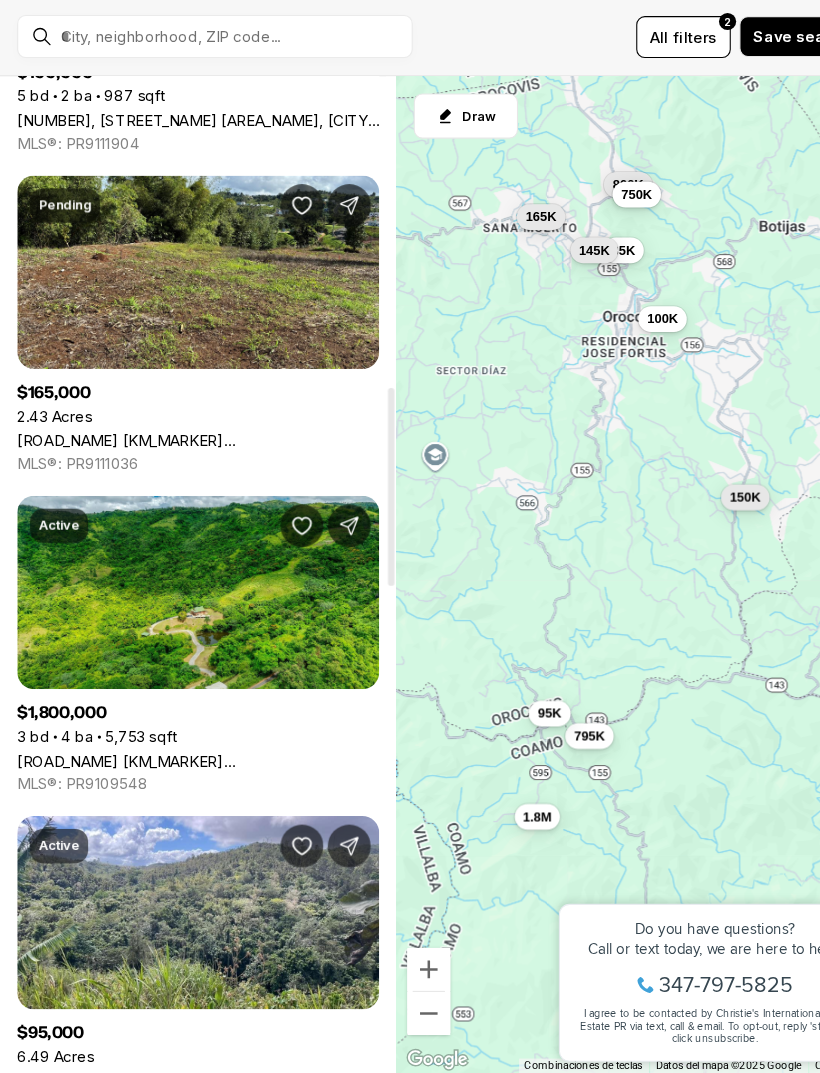 click on "795K" at bounding box center (548, 760) 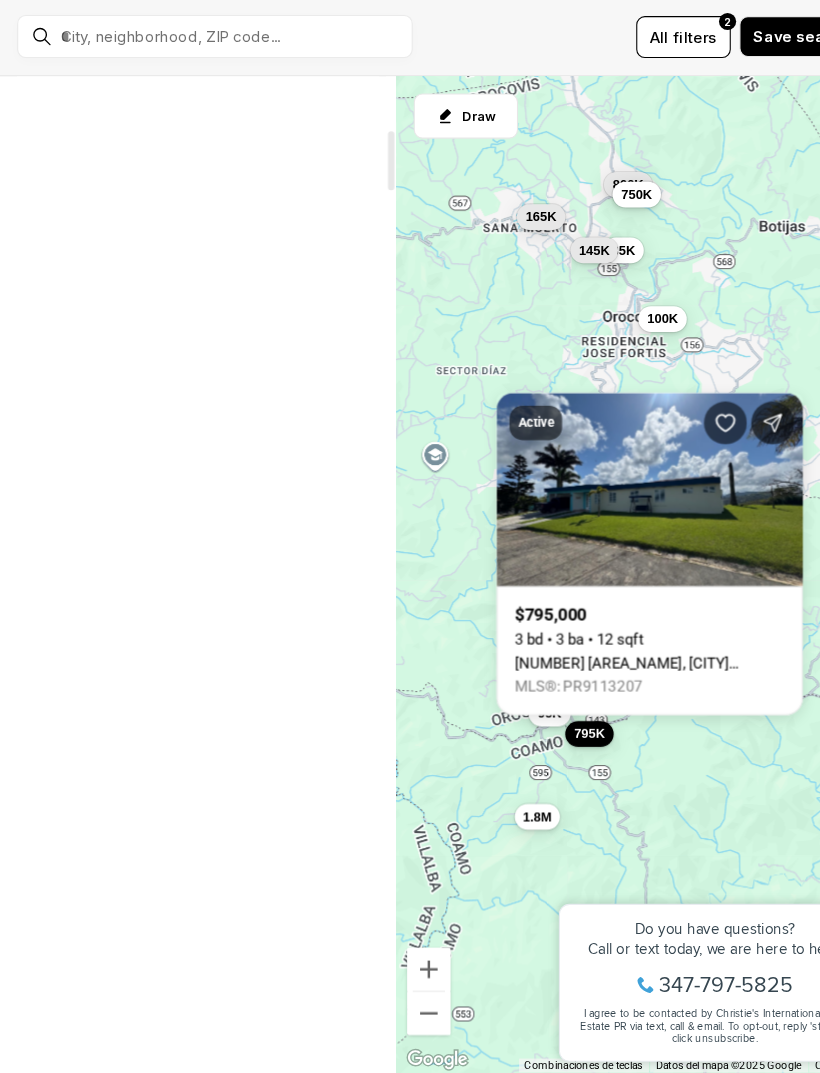 scroll, scrollTop: 0, scrollLeft: 0, axis: both 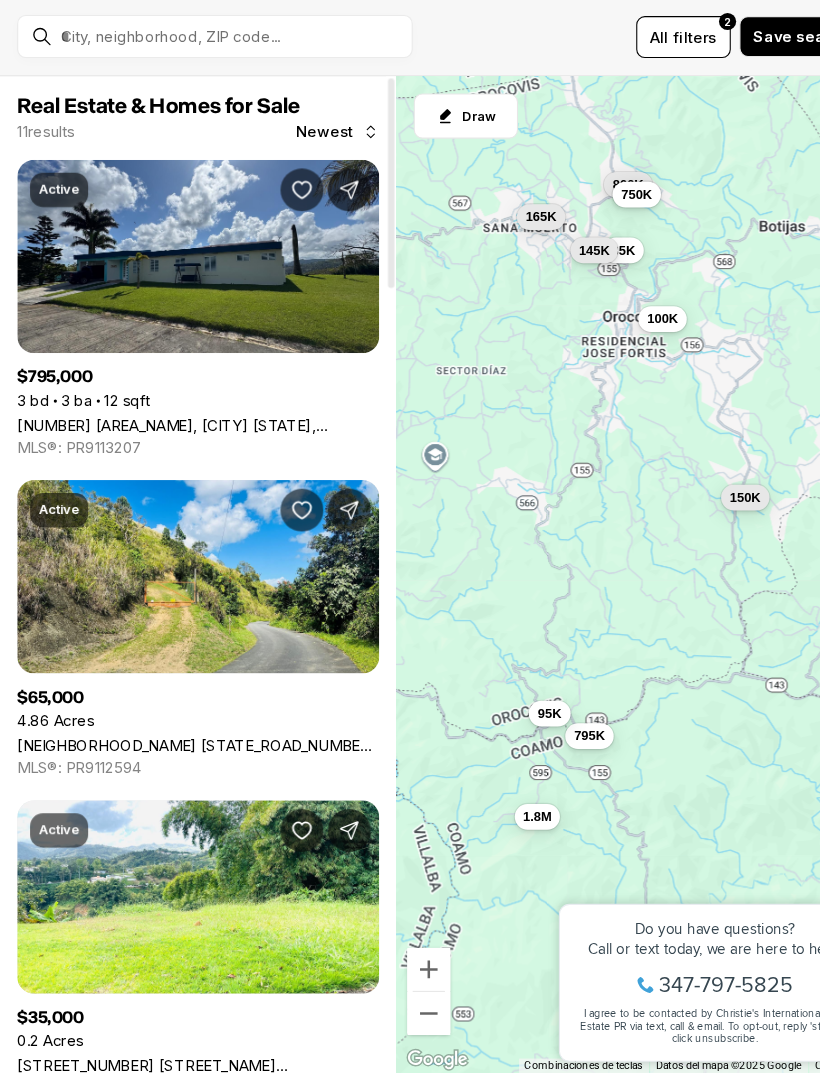 click on "1.8M" at bounding box center [499, 835] 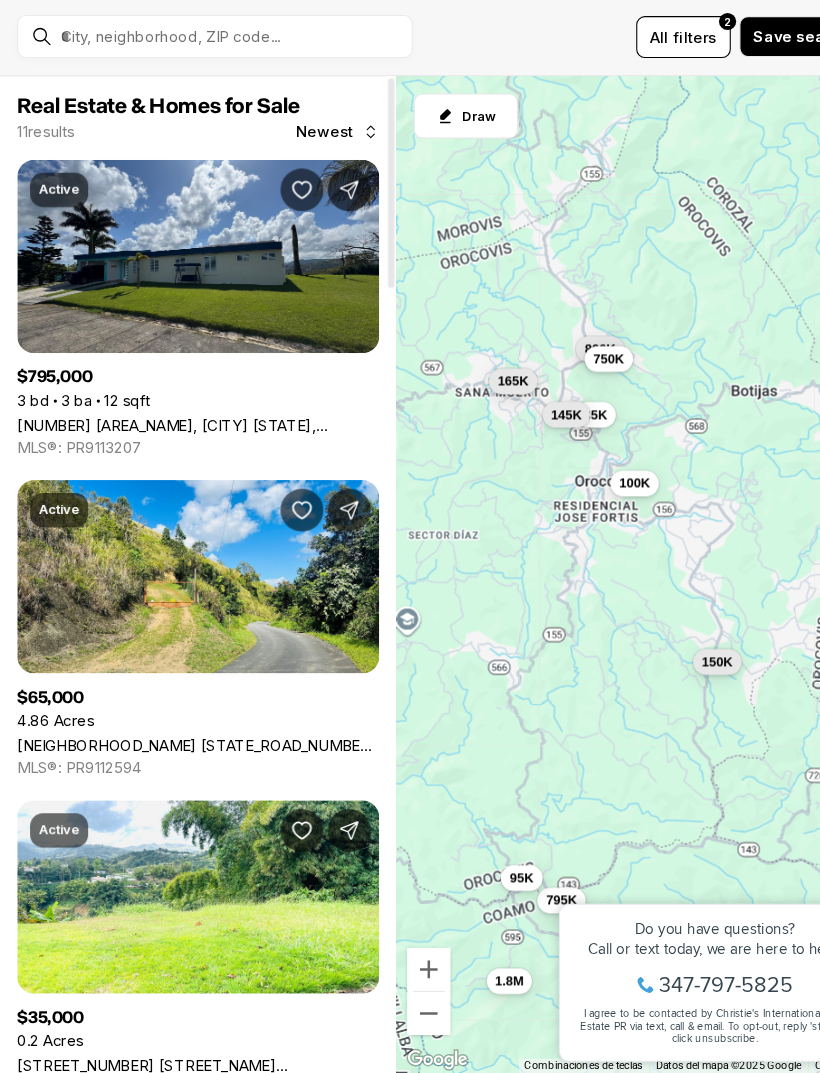 click on "165K" at bounding box center (477, 430) 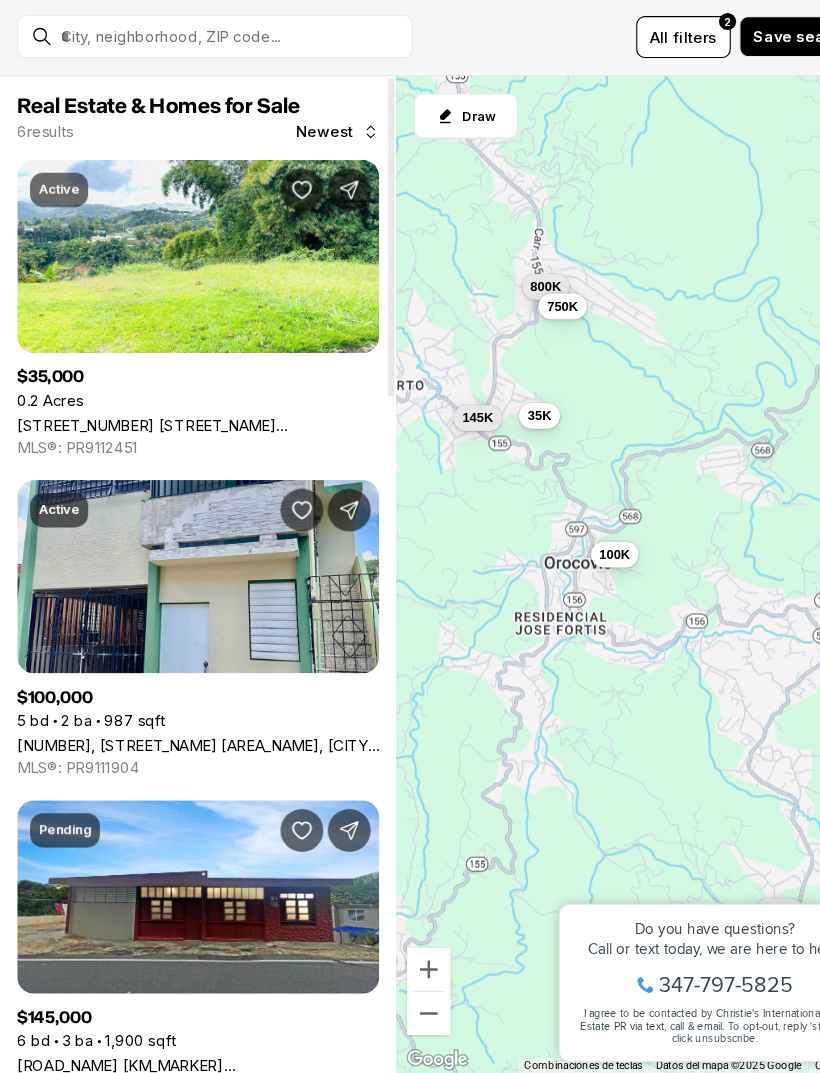 click on "145K" at bounding box center [444, 464] 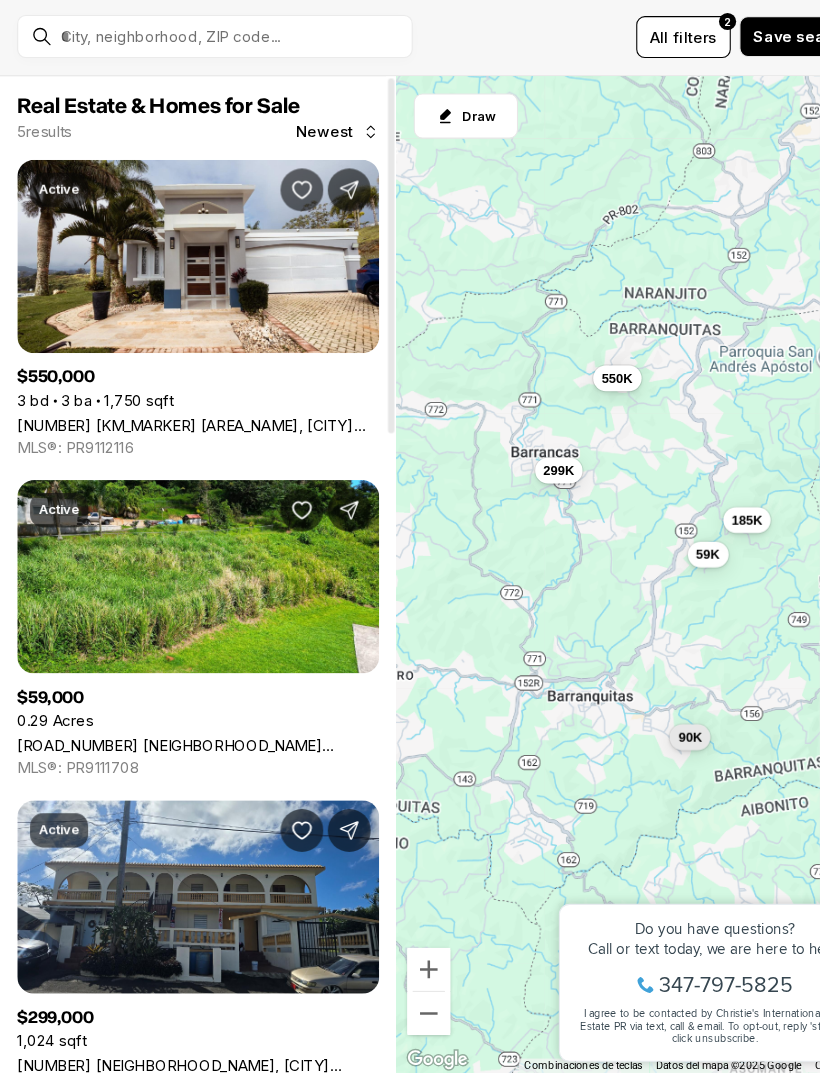 click on "90K" at bounding box center (642, 761) 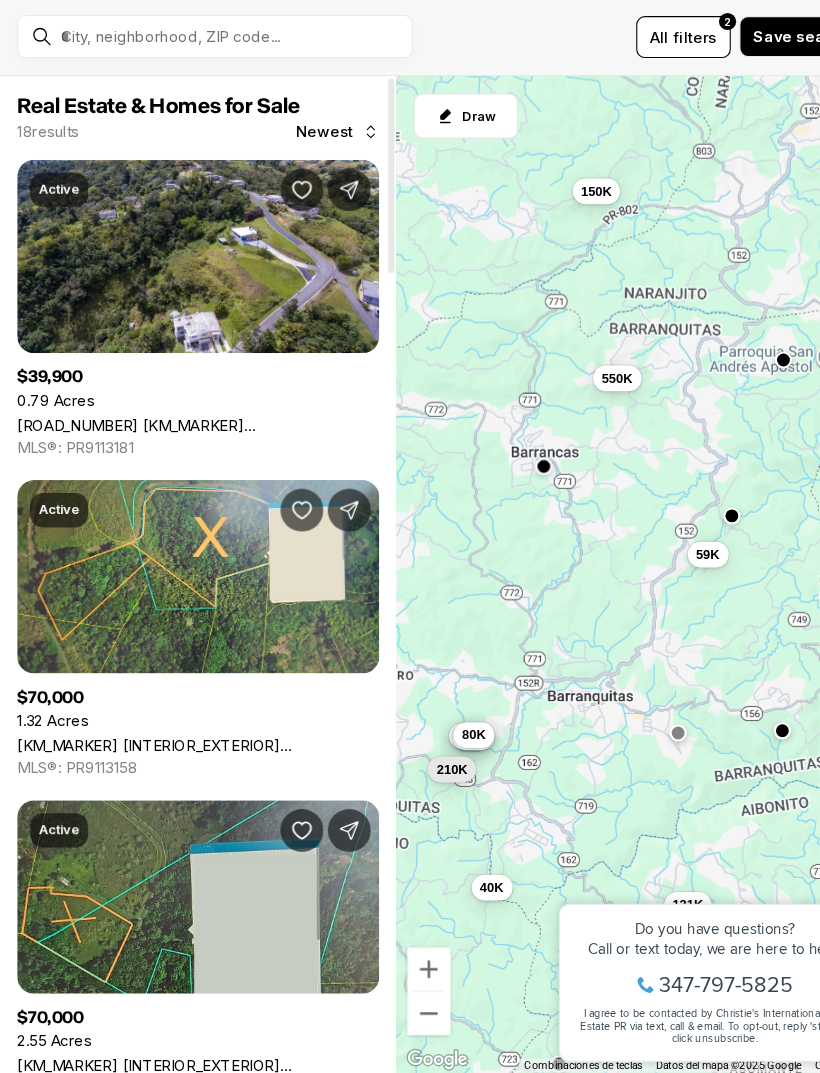 click on "Para navegar, presiona las teclas de flecha. 550K 59K 40K 70K 70K 70K 80K 210K 150K 120K 499K 131K" at bounding box center [594, 610] 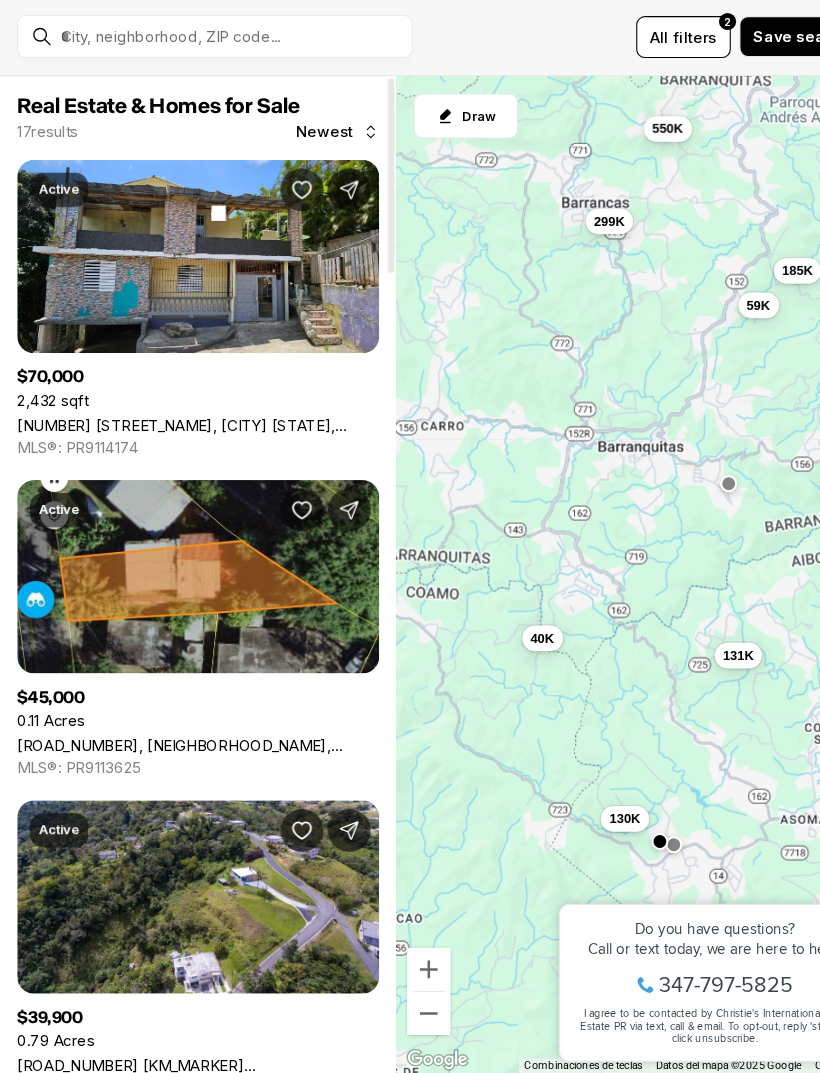 click on "Para navegar, presiona las teclas de flecha. 550K 299K 59K 185K 40K 131K 130K 160K" at bounding box center (594, 610) 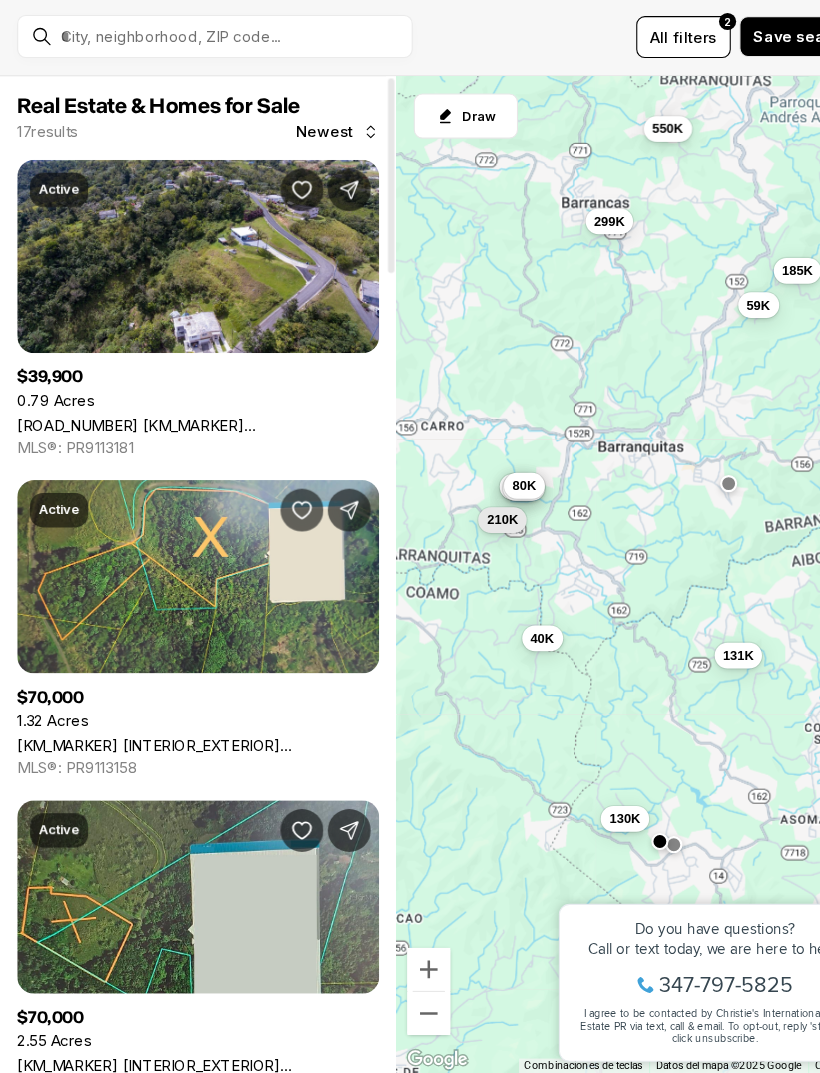 click on "80K" at bounding box center [581, 837] 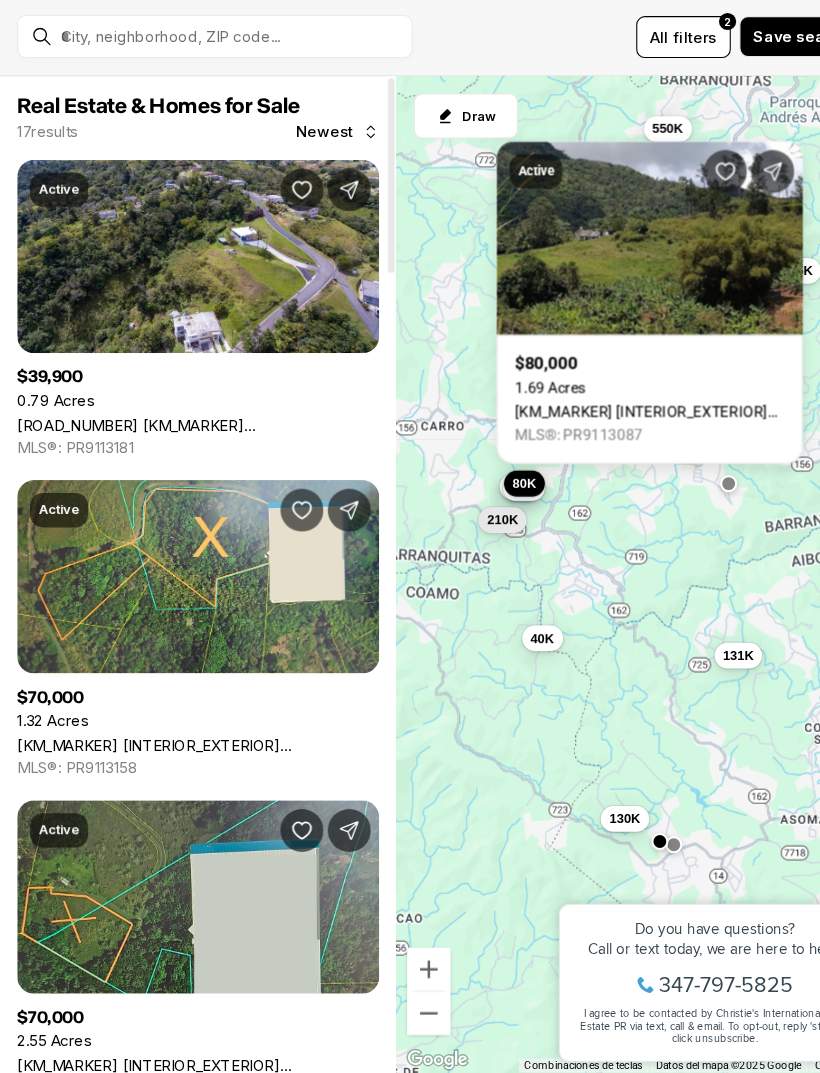 click on "70K" at bounding box center (487, 529) 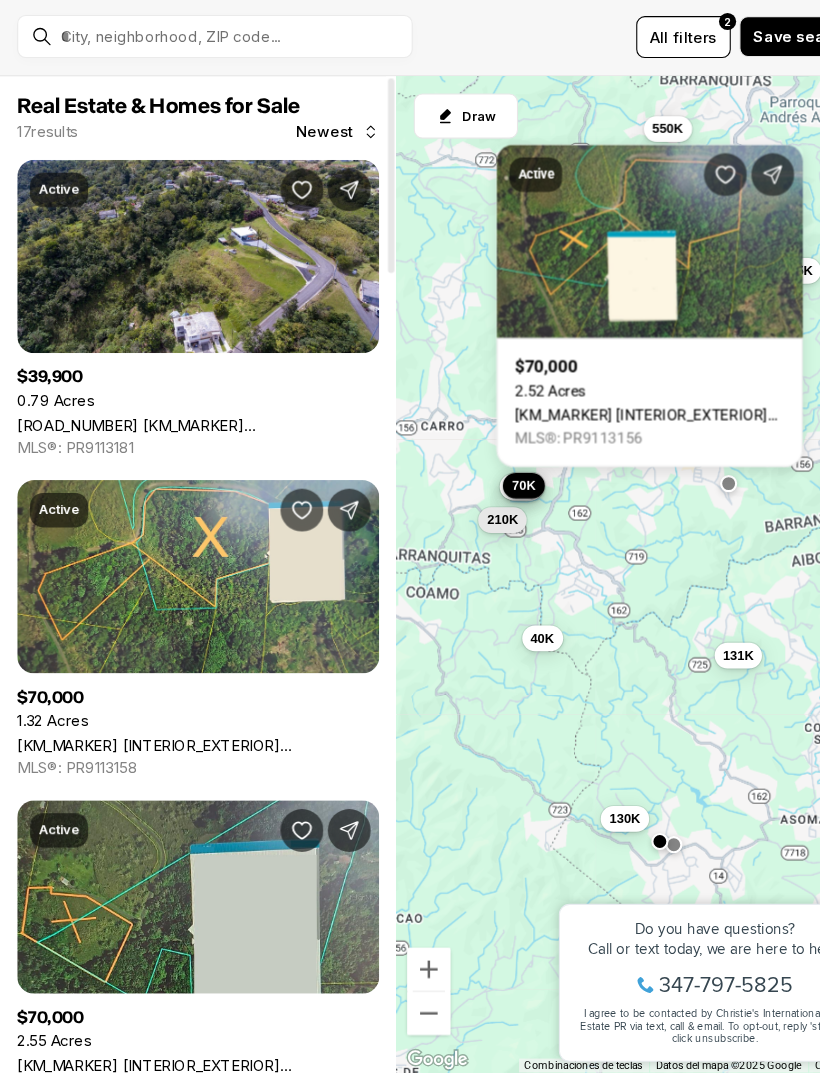 click on "70K" at bounding box center [485, 529] 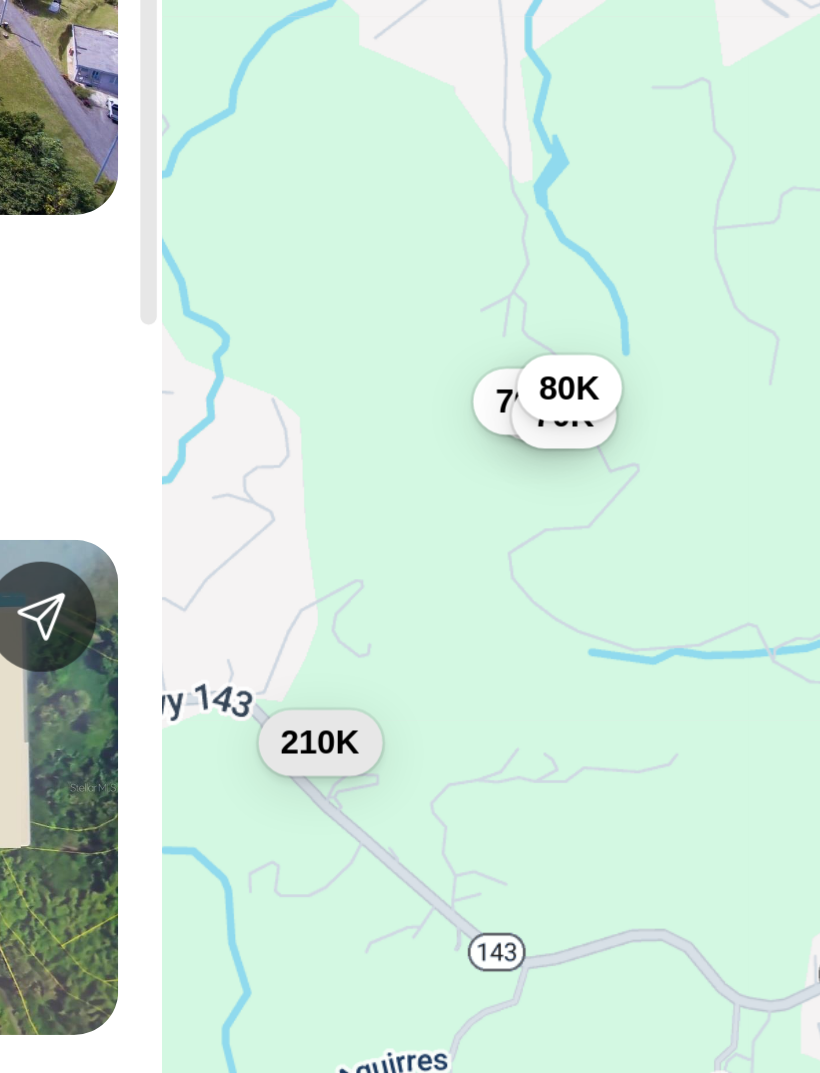click on "70K" at bounding box center [514, 477] 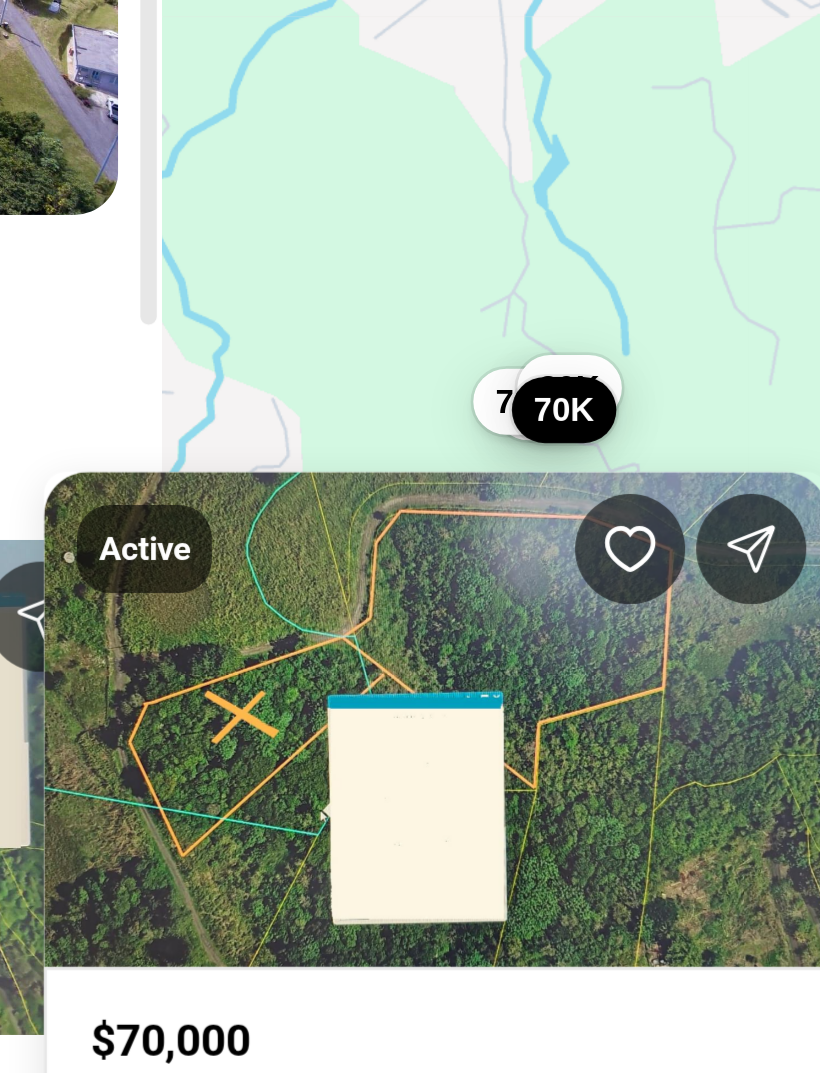 click on "70K" at bounding box center (501, 472) 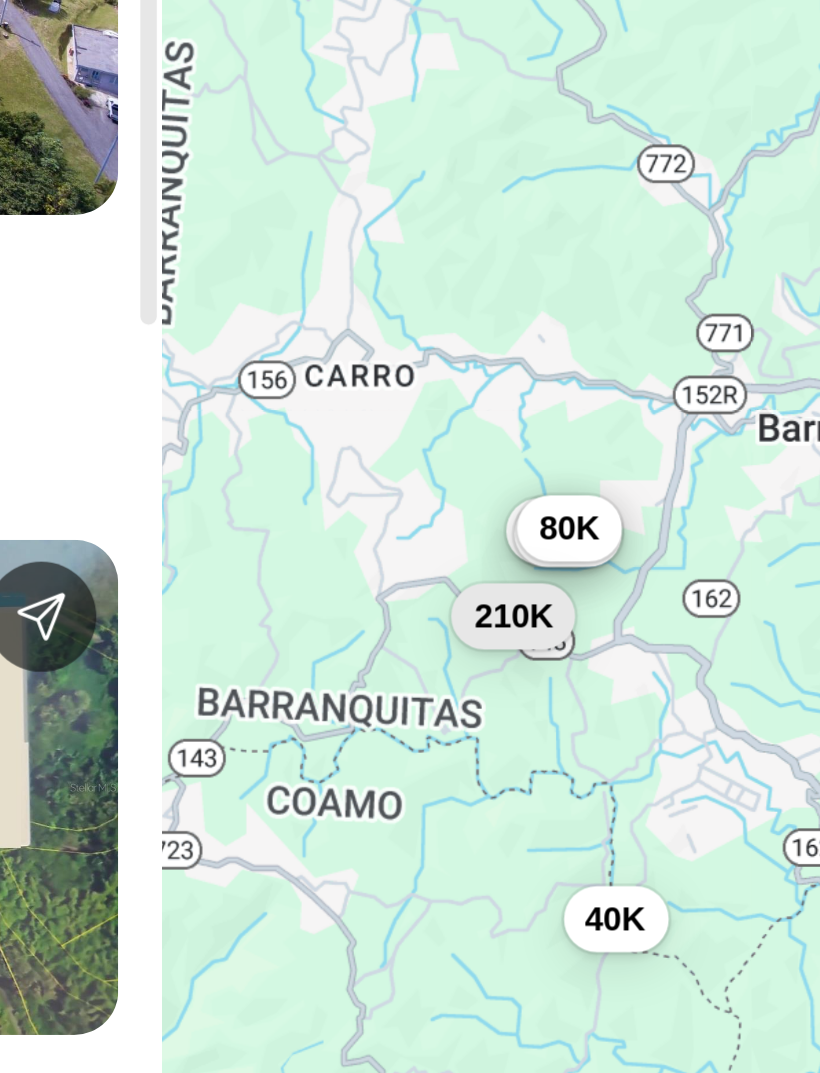 click on "210K" at bounding box center [496, 550] 